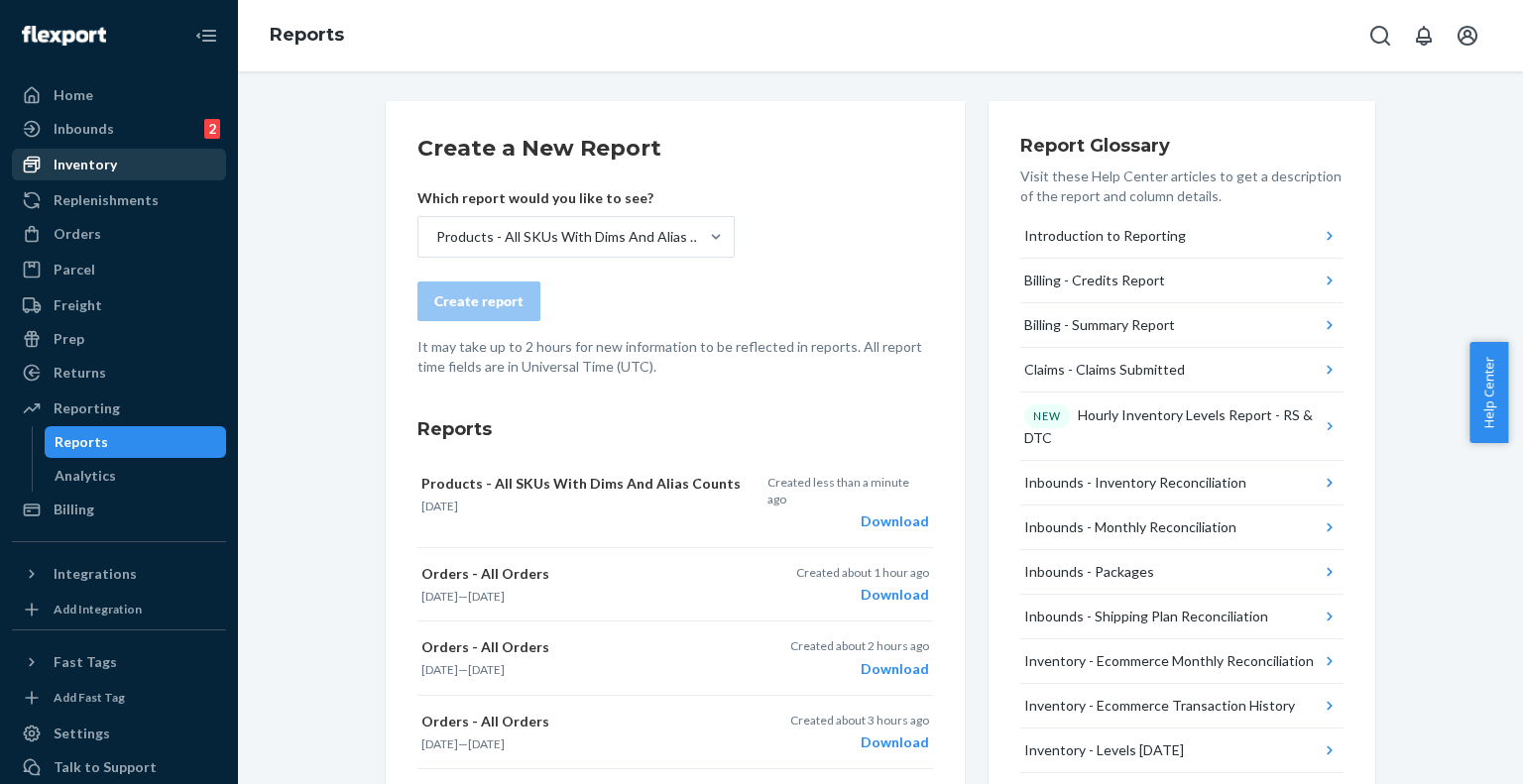 scroll, scrollTop: 0, scrollLeft: 0, axis: both 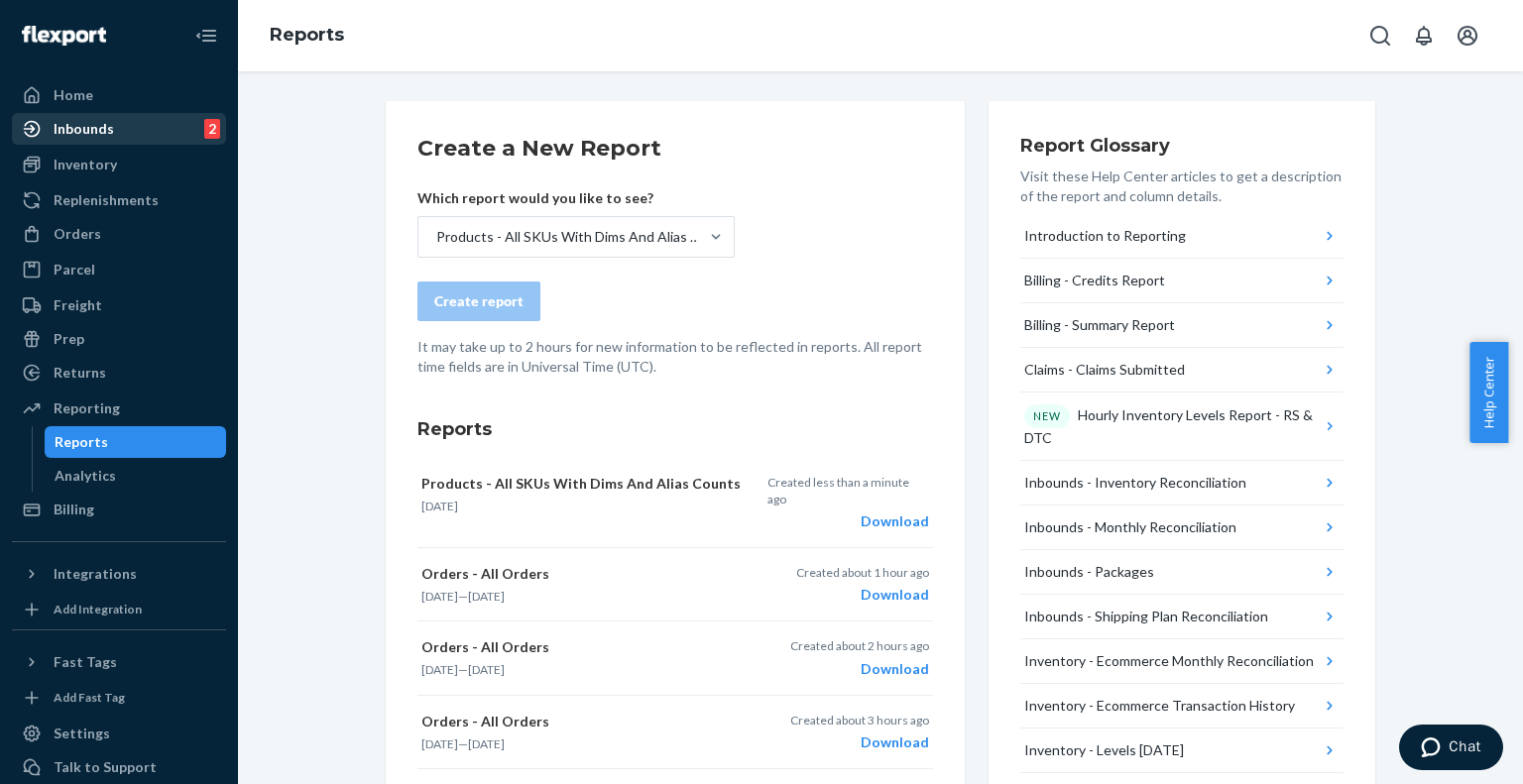 click on "Inbounds 2" at bounding box center (119, 129) 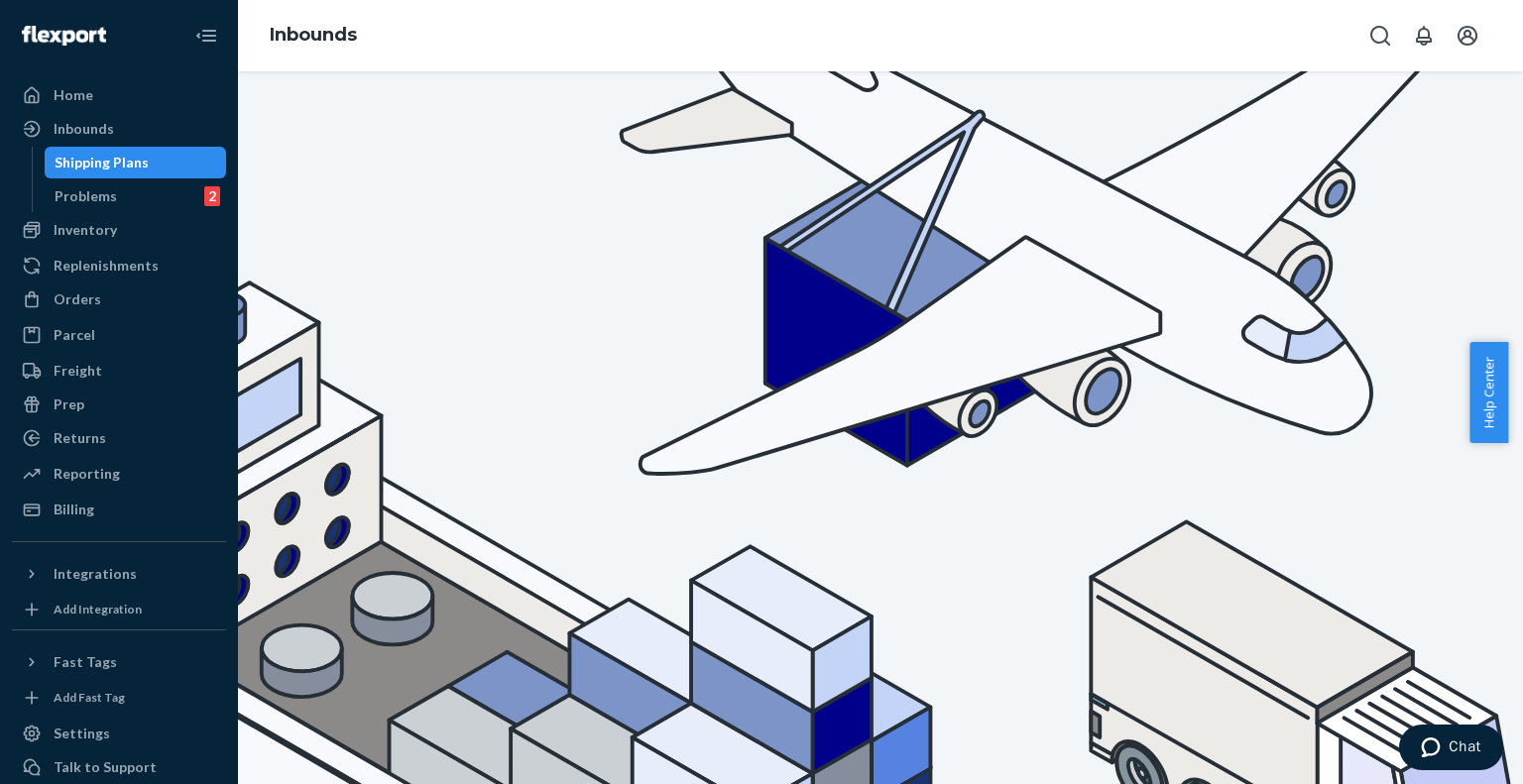 click on "Create inbound" at bounding box center (1466, 1094) 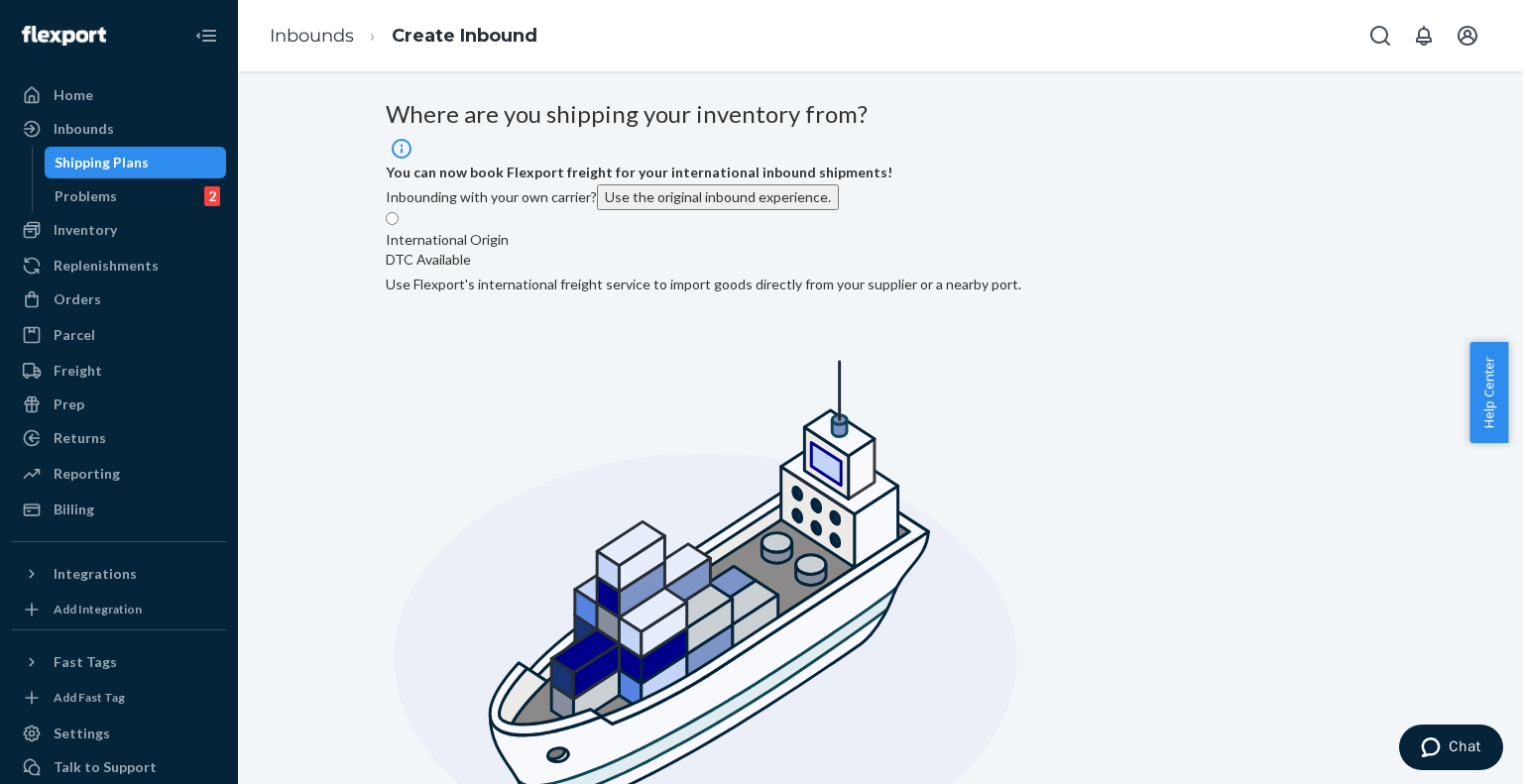 click on "International Origin DTC Available Use Flexport's international freight service to import goods directly from your supplier or a nearby port." at bounding box center [703, 548] 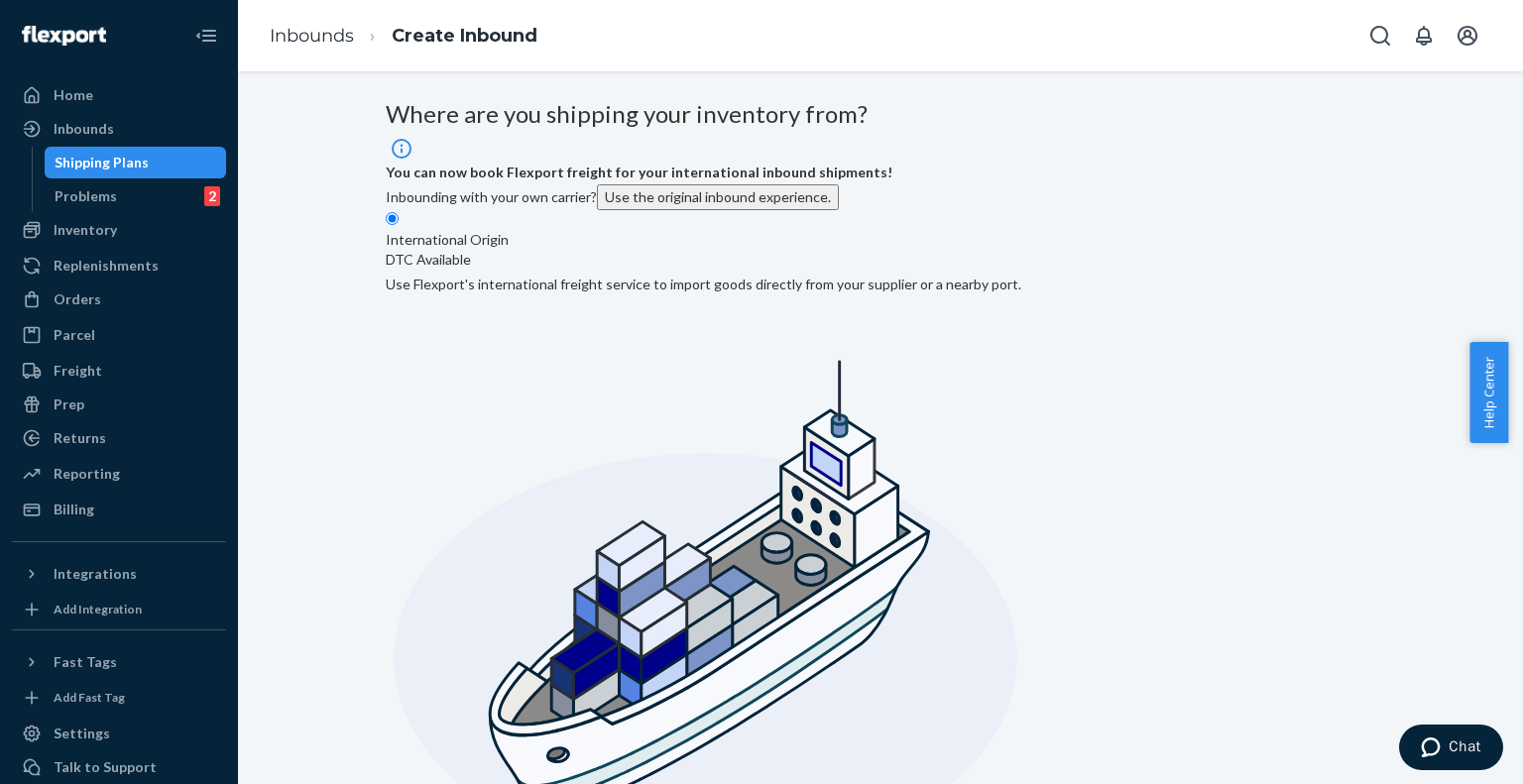 radio on "true" 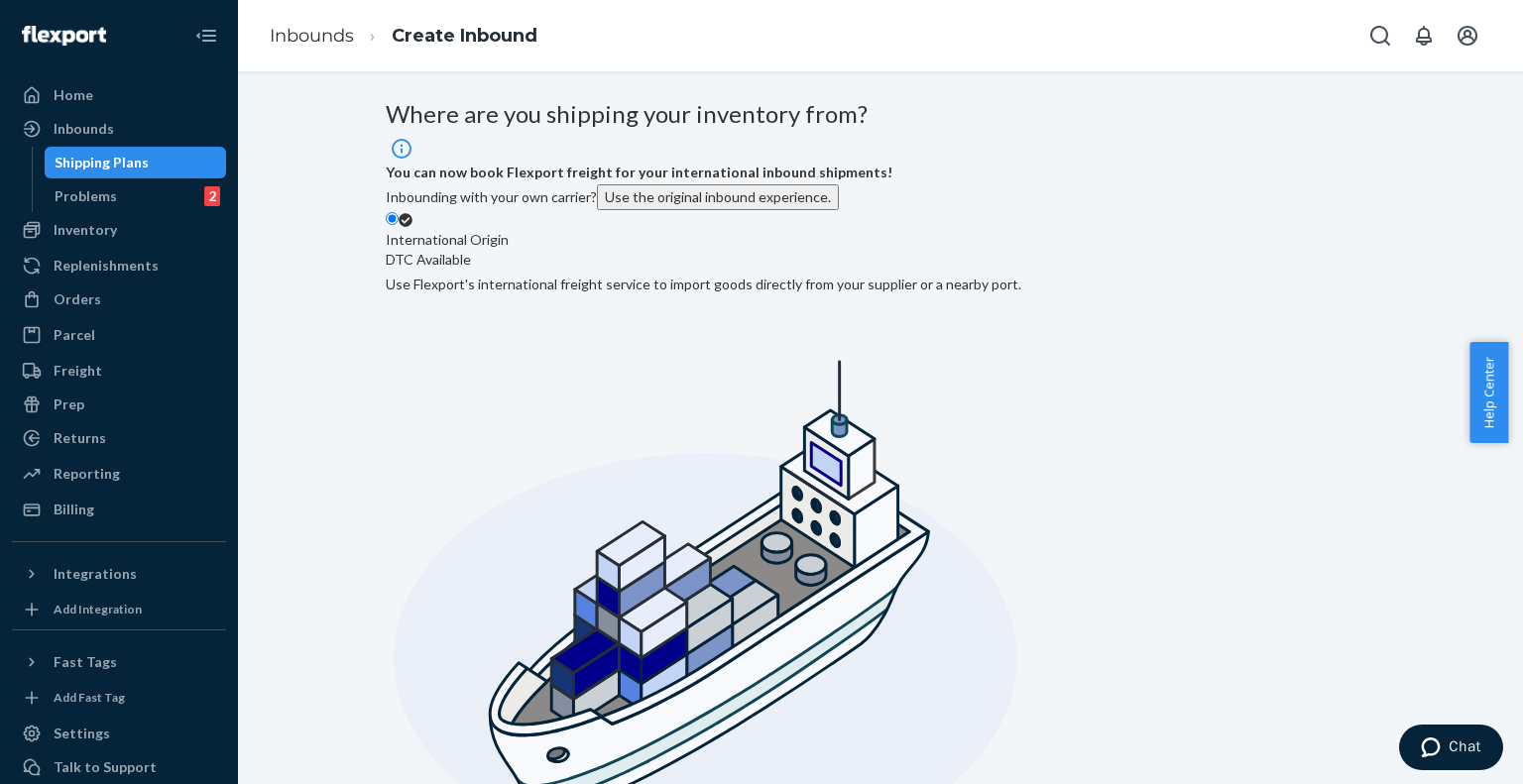 click on "Domestic Origin Use Flexport’s extensive US trucking network or your own carrier to inbound your products from any location, or ship parcel from anywhere in the world" at bounding box center [853, 1357] 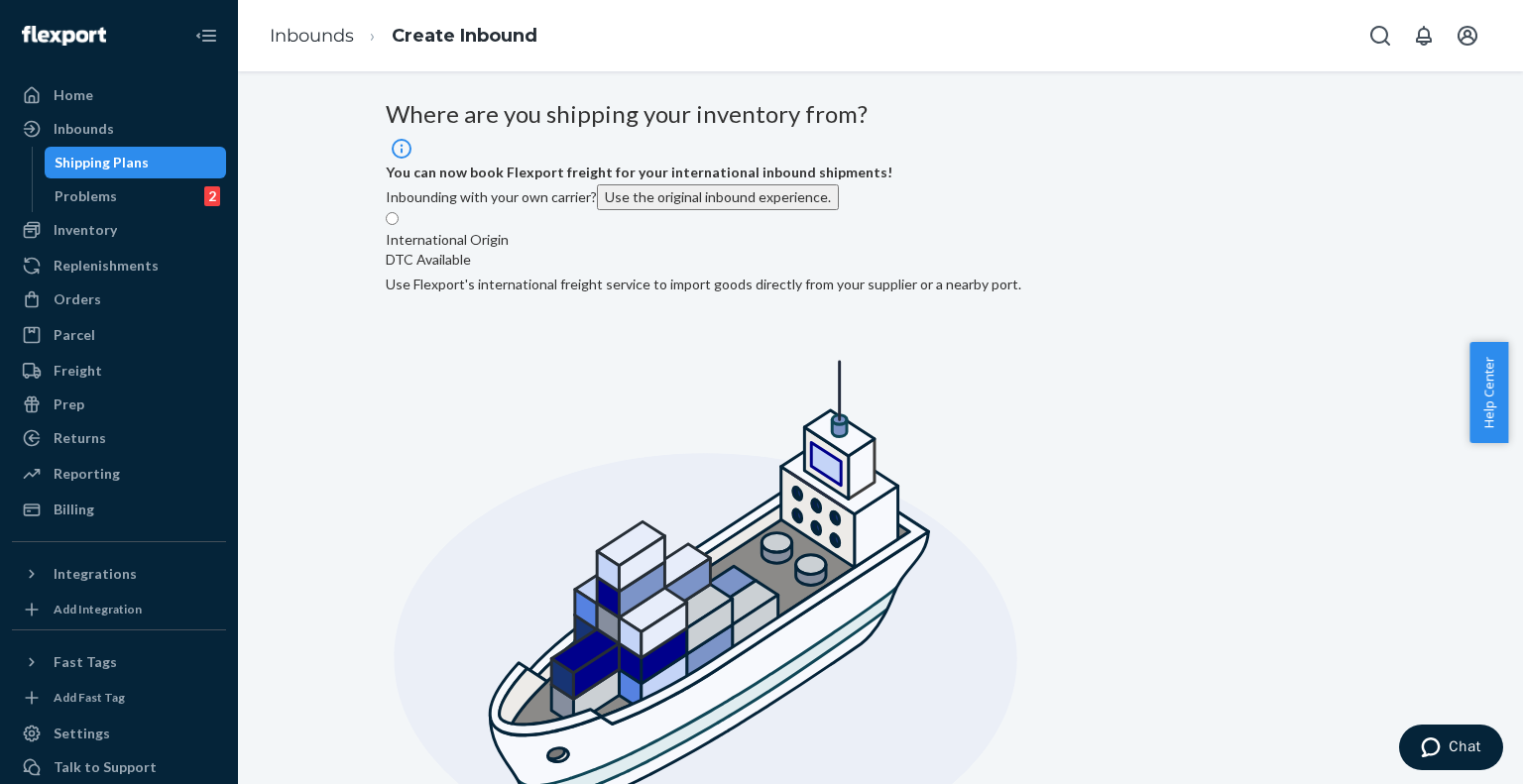 click on "Select from saved addresses" at bounding box center [388, 1868] 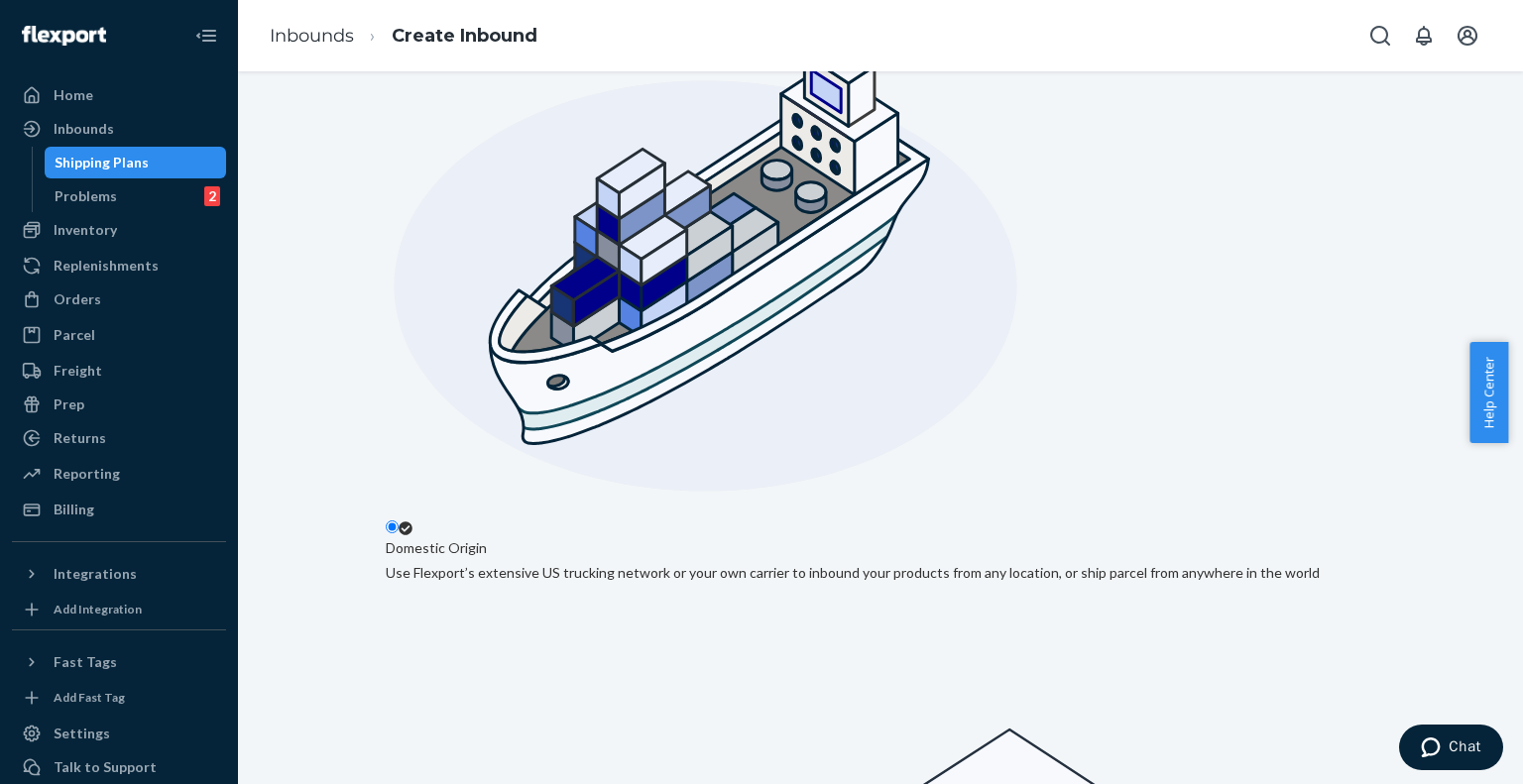click on "Next" at bounding box center [409, 2030] 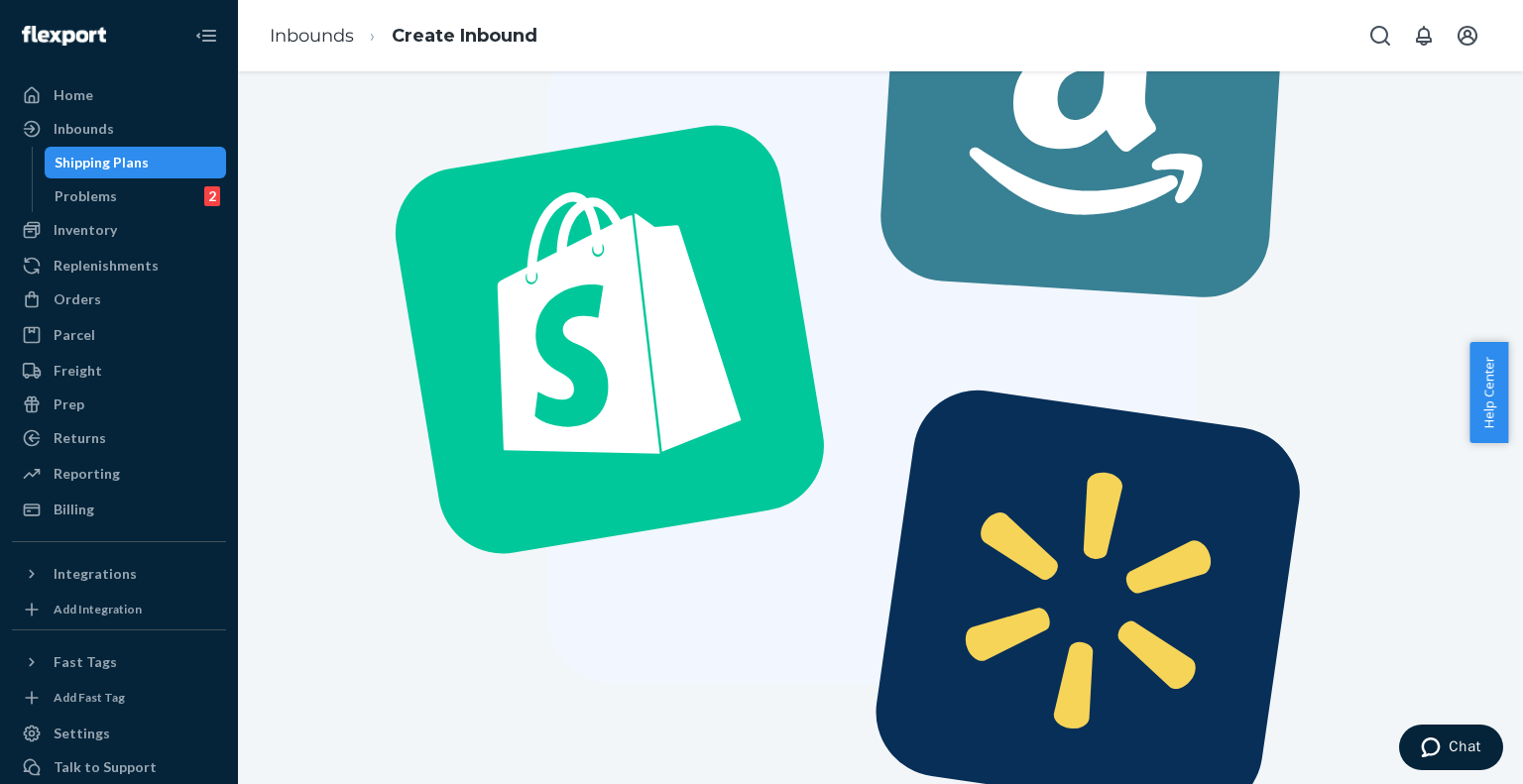 scroll, scrollTop: 0, scrollLeft: 0, axis: both 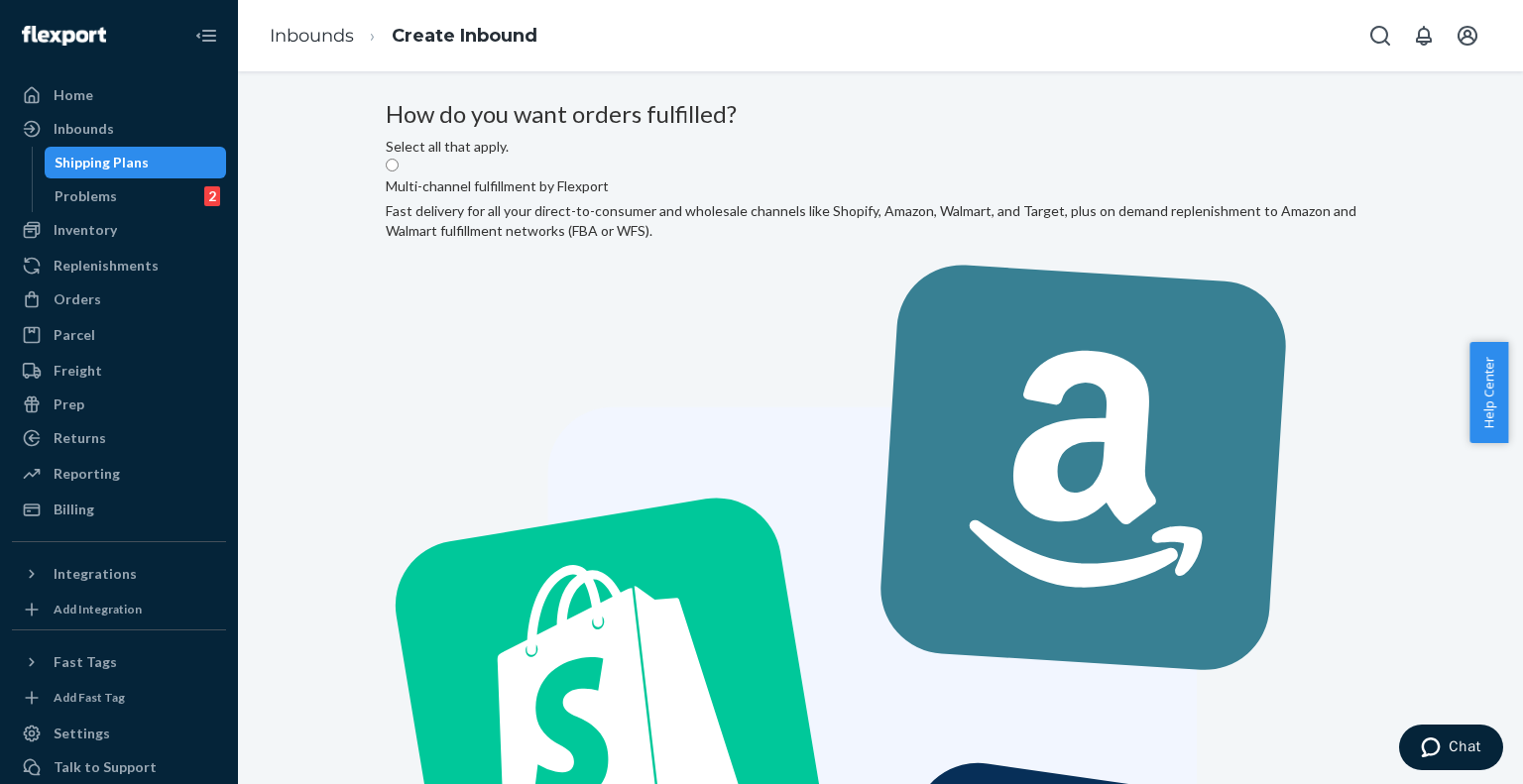 click on "Multi-channel fulfillment by Flexport Fast delivery for all your direct-to-consumer and wholesale channels like Shopify, Amazon, Walmart, and Target, plus on demand replenishment to Amazon and Walmart fulfillment networks (FBA or WFS)." at bounding box center (880, 696) 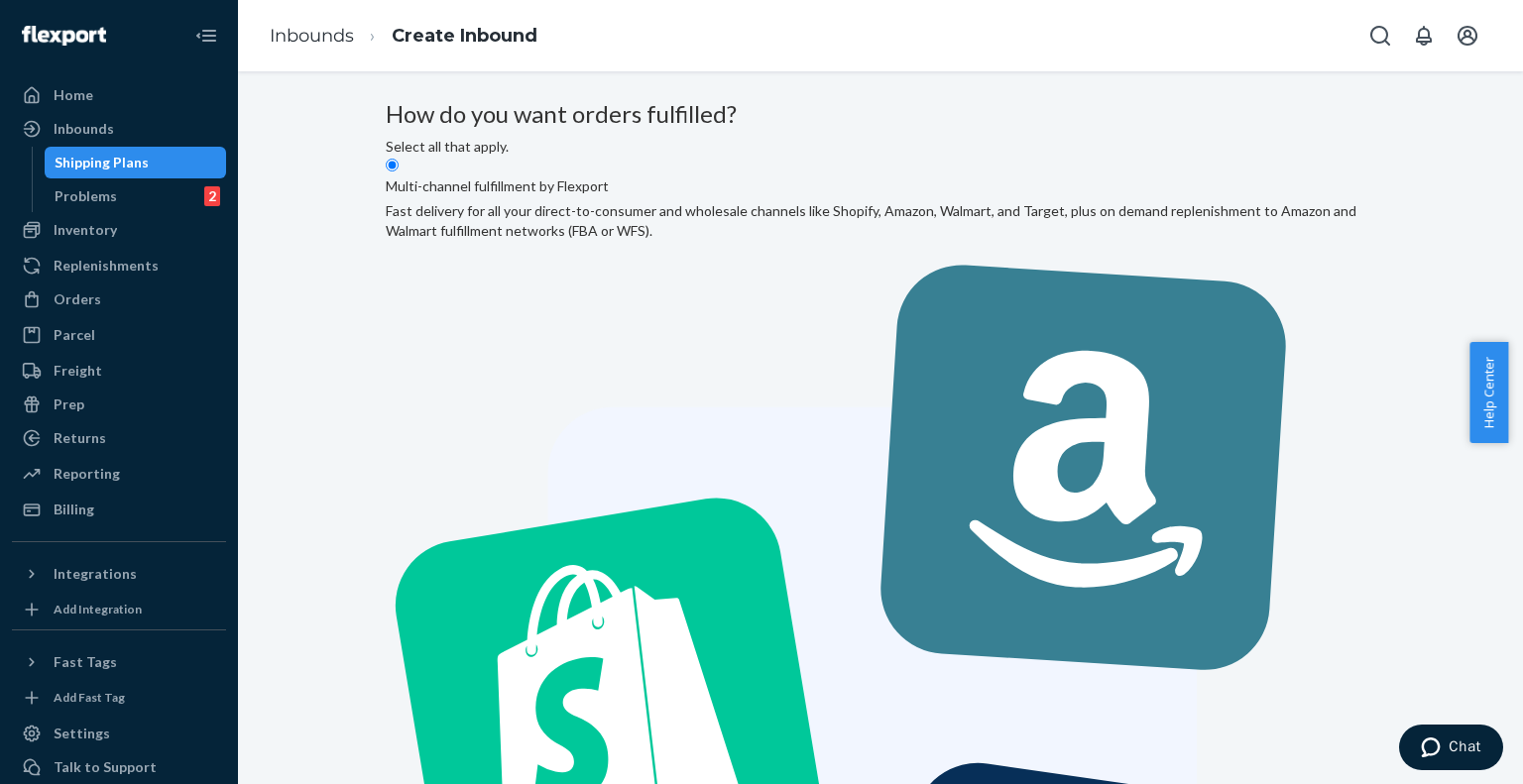 radio on "true" 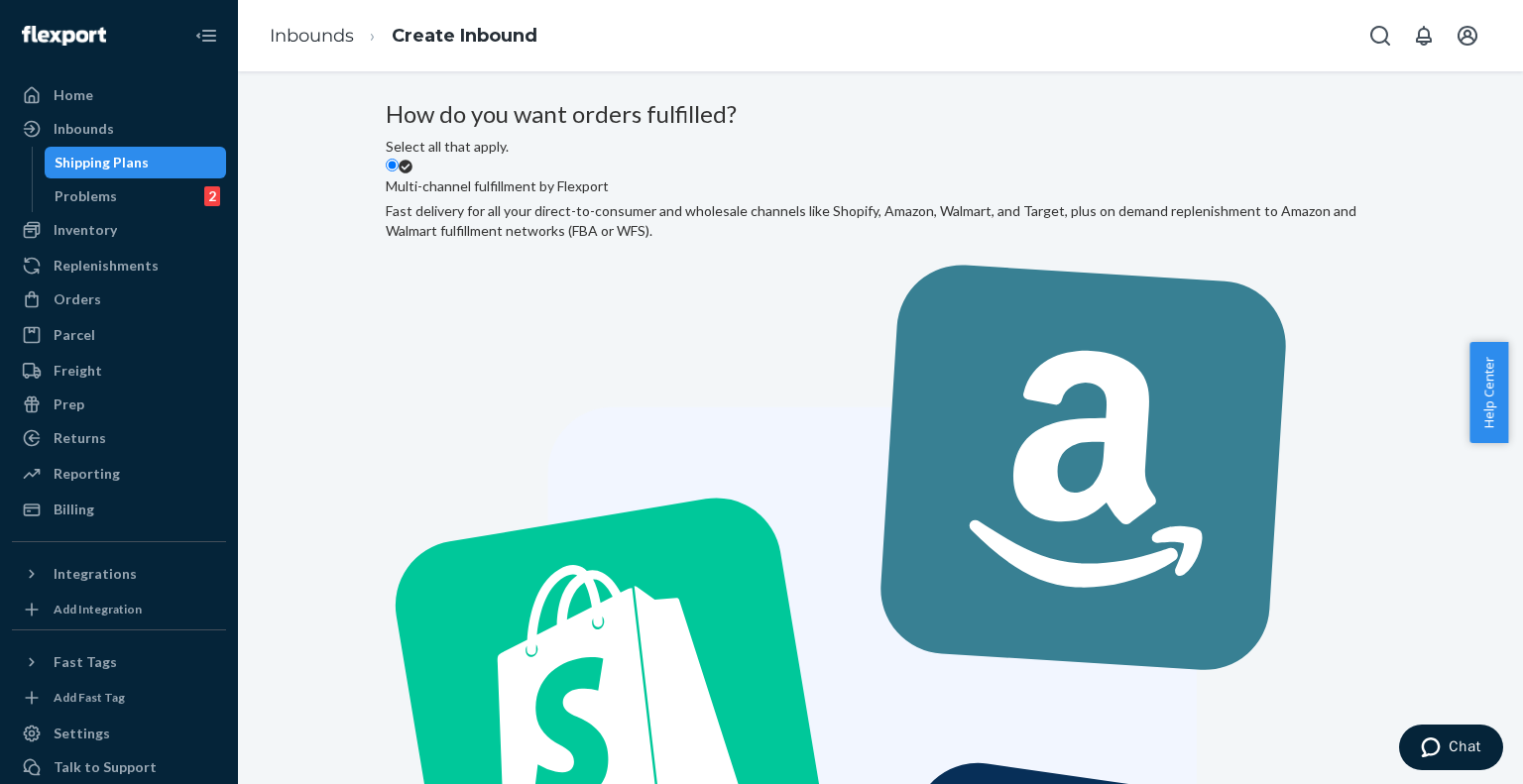 click on "Next" at bounding box center [409, 1775] 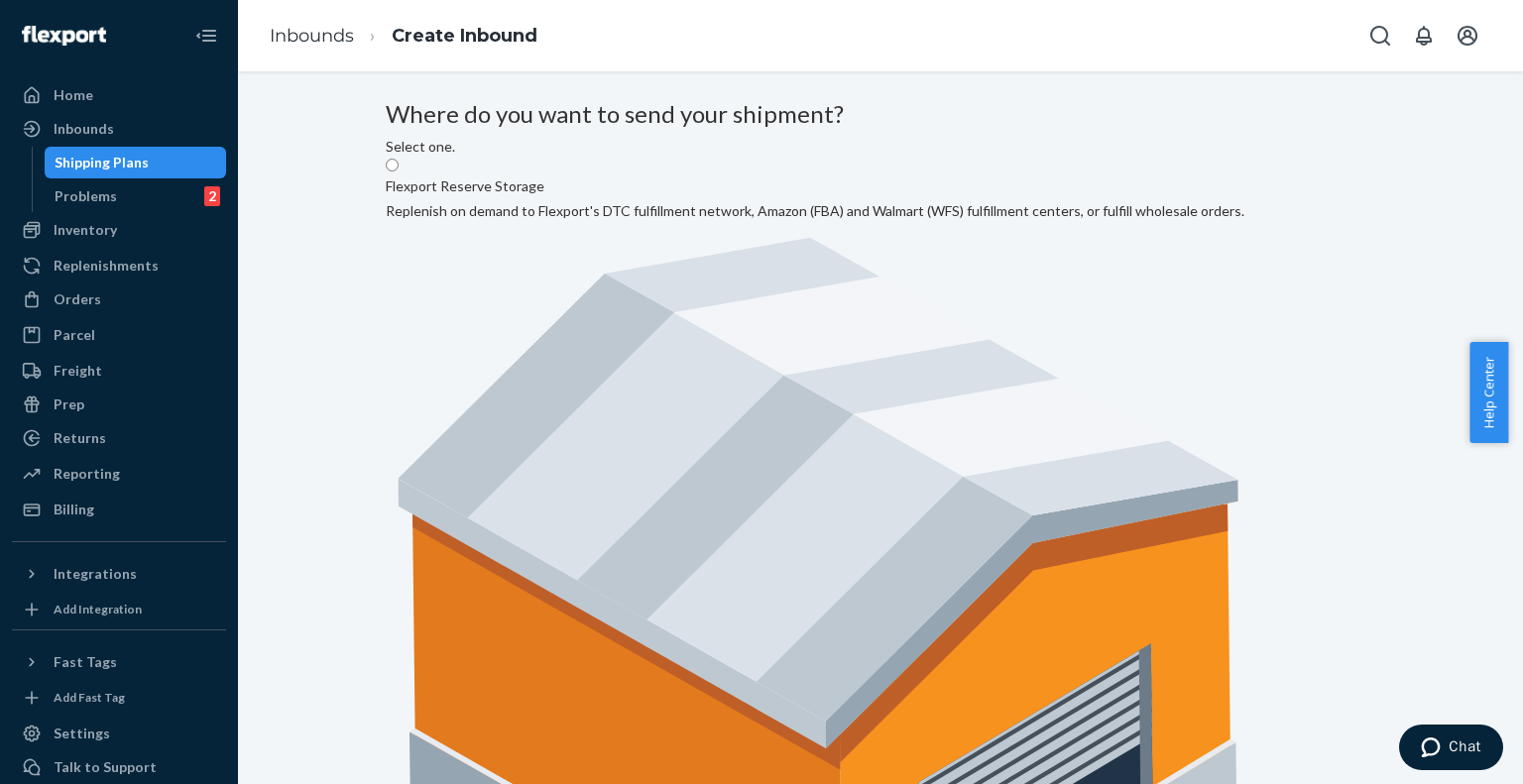 click on "Flexport DTC Fulfillment Network Send your shipment directly to Flexport's direct-to-consumer fulfillment network." at bounding box center [638, 1343] 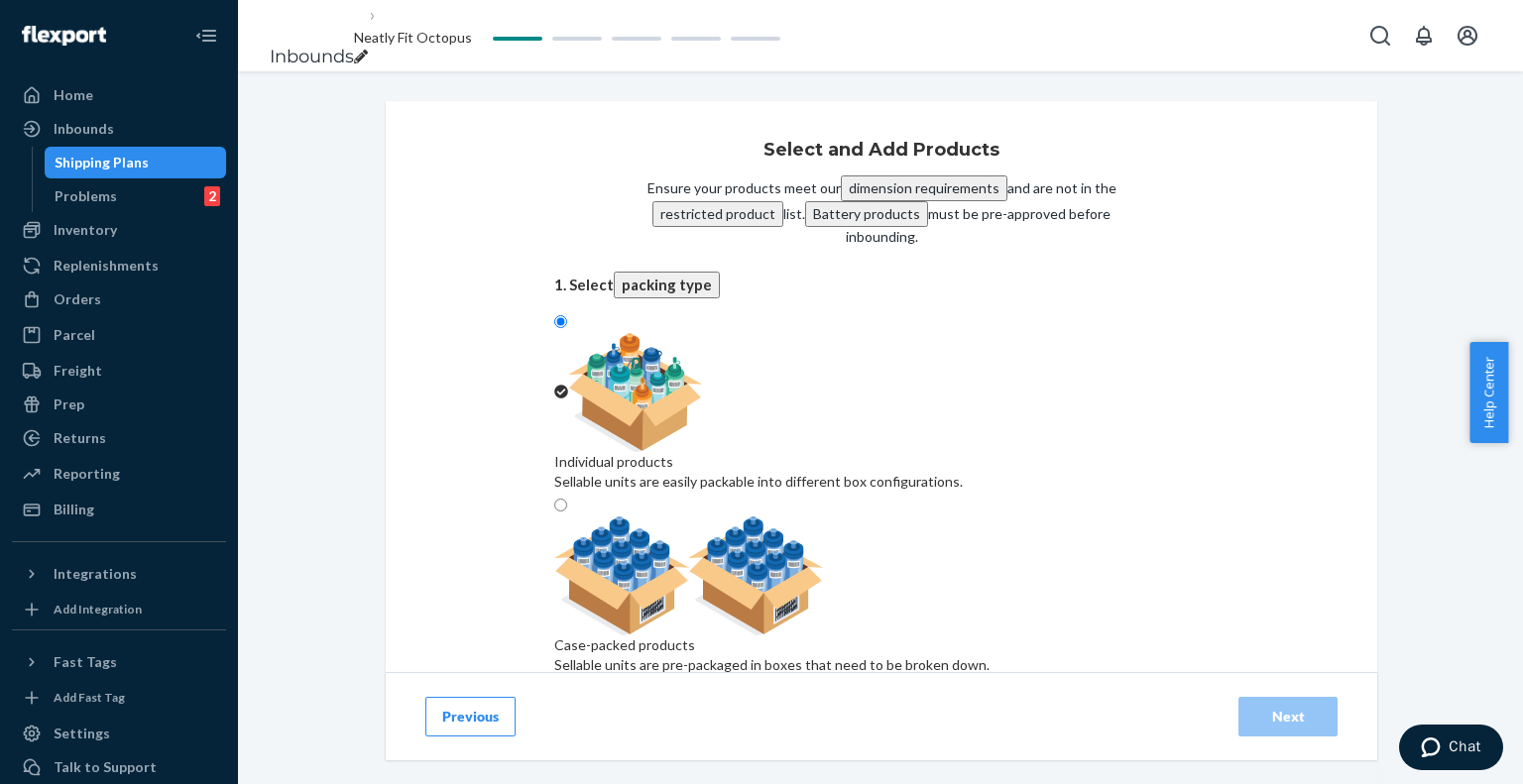 click on "Search and add products or Upload file" at bounding box center (881, 788) 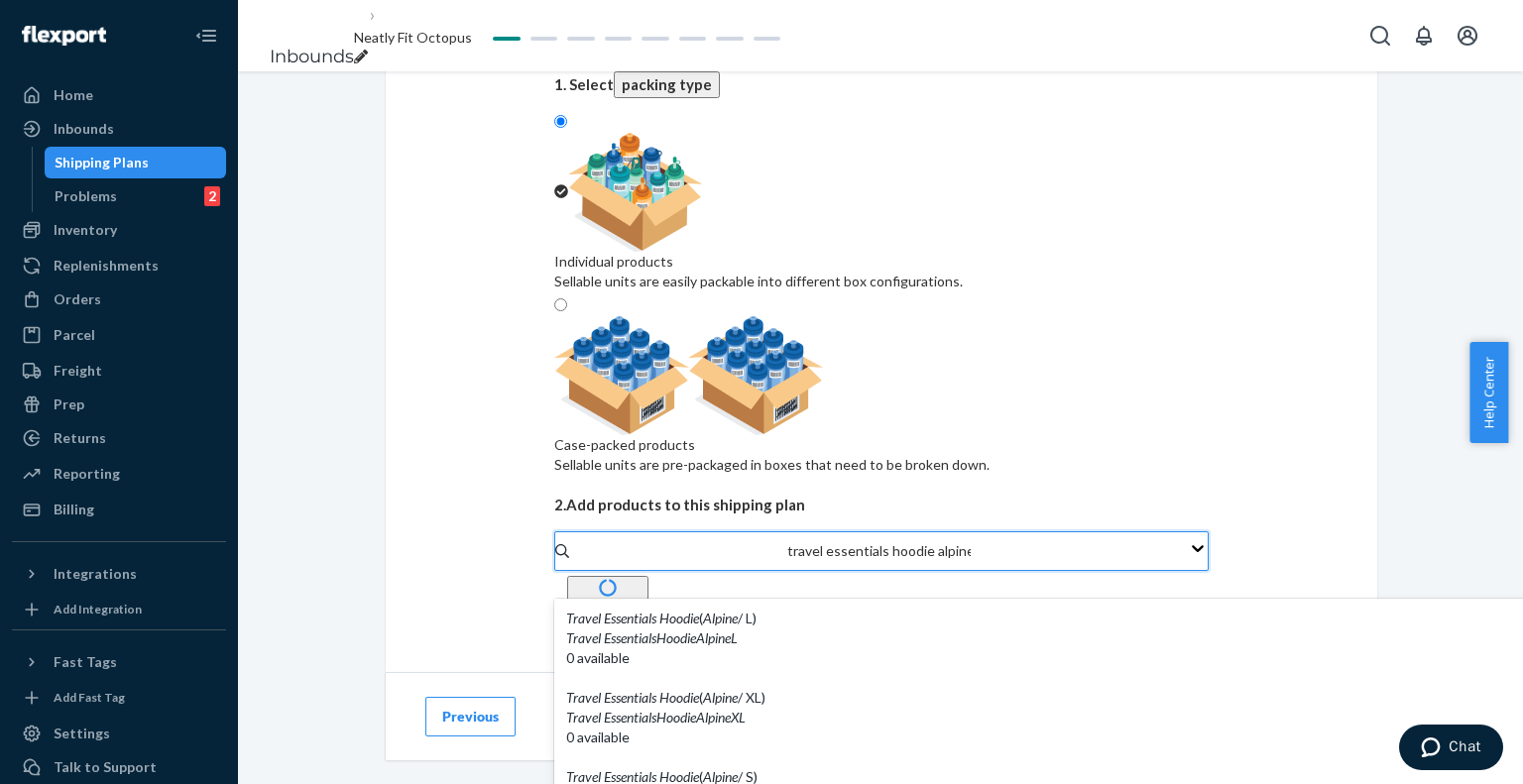 scroll, scrollTop: 222, scrollLeft: 0, axis: vertical 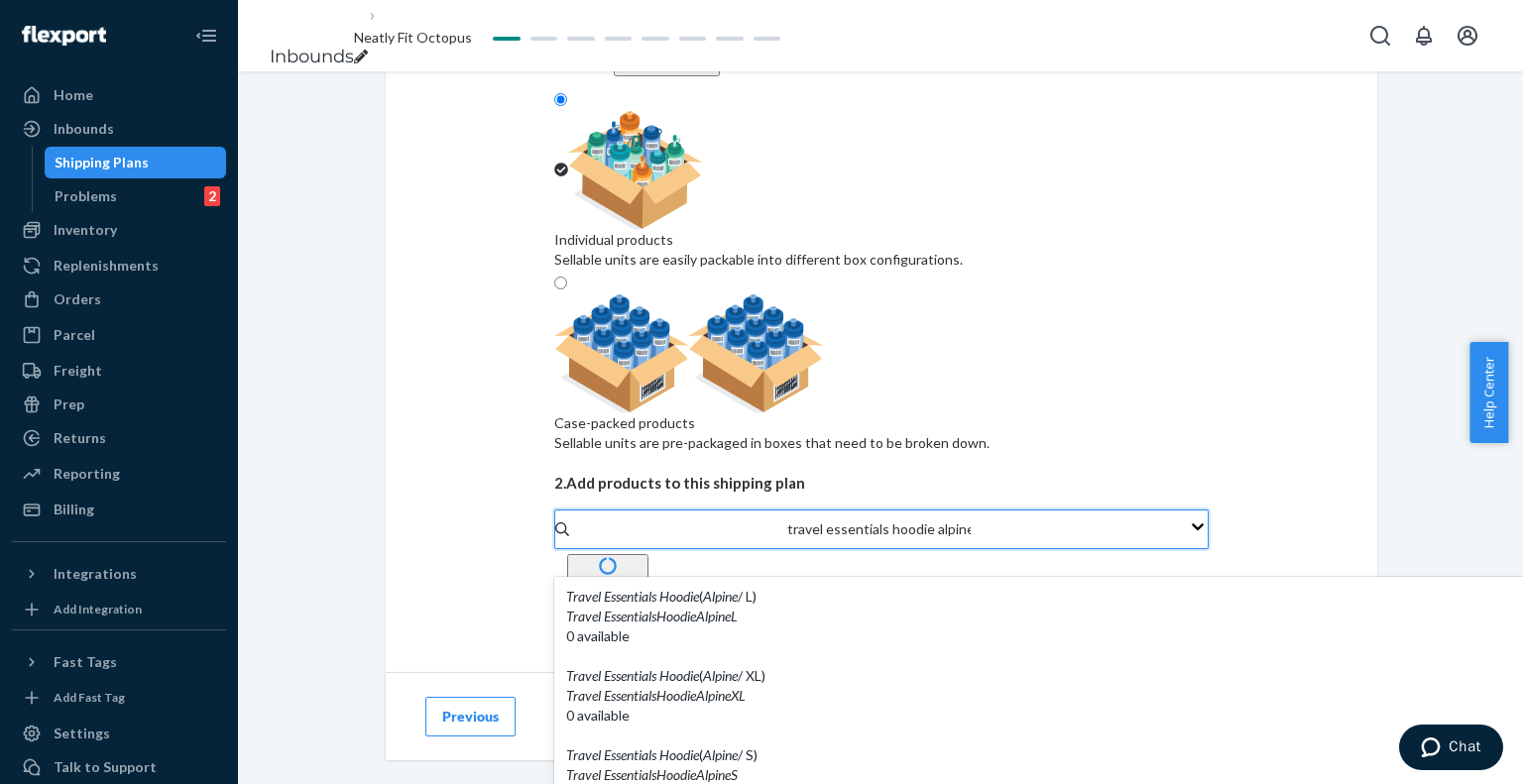 type on "travel essentials hoodie alpine" 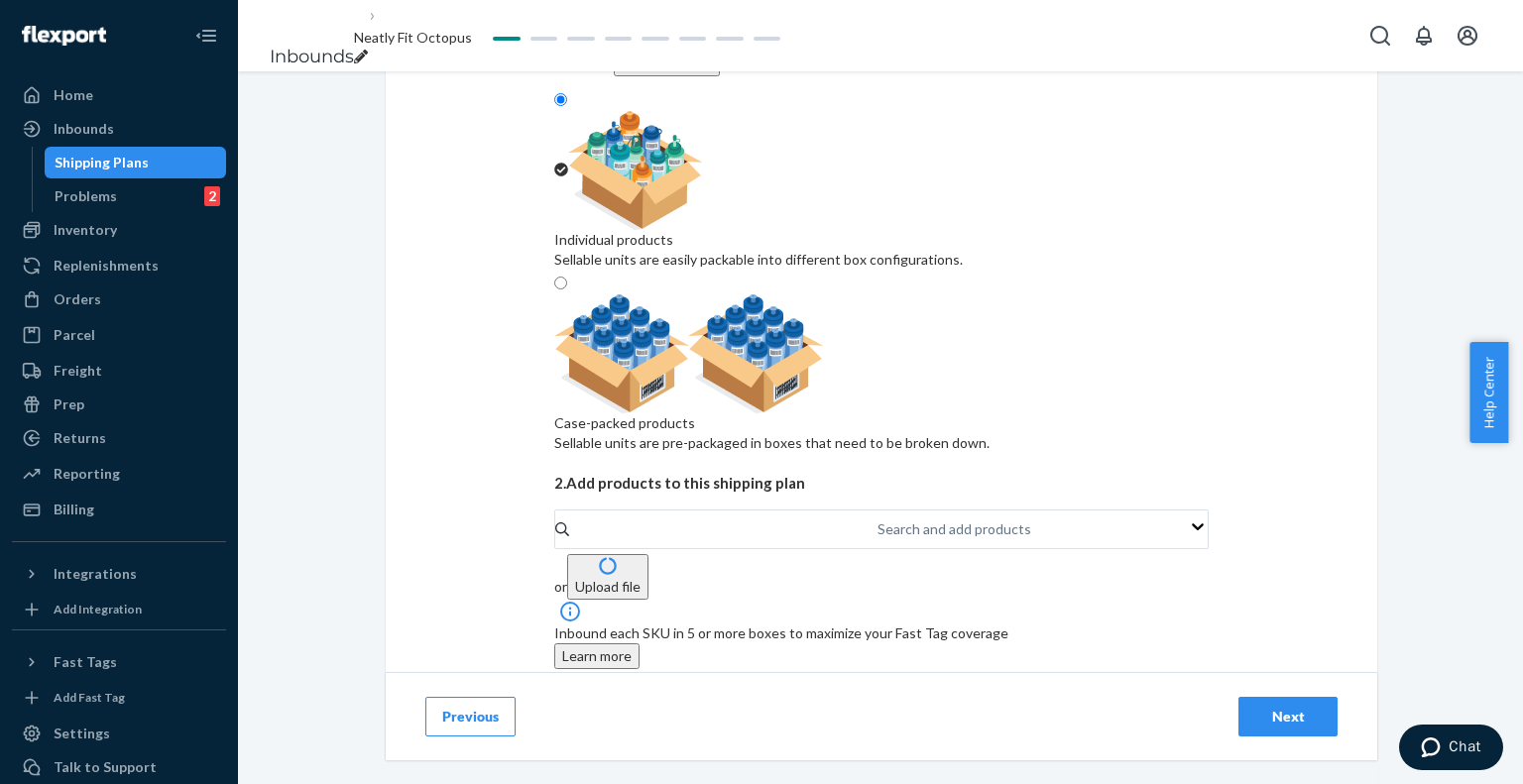 click on "Select and Add Products
Ensure your products meet our  dimension requirements  and are not in the  restricted product  list.
Battery products  must be pre-approved before inbounding.
1.   Select  packing type Individual products Sellable units are easily packable into different box configurations. Case-packed products Sellable units are pre-packaged in boxes that need to be broken down. 2.  Add products to this shipping plan Search and add products or Upload file Inbound each SKU in 5 or more boxes to maximize your Fast Tag coverage Learn more SKUs Battery Units Travel Essentials Hoodie (Alpine / XS) Travel EssentialsHoodieAlpineXS 0  available Apparel, fabric, plush, and textiles No 1 0 Previous Next" at bounding box center (880, 226) 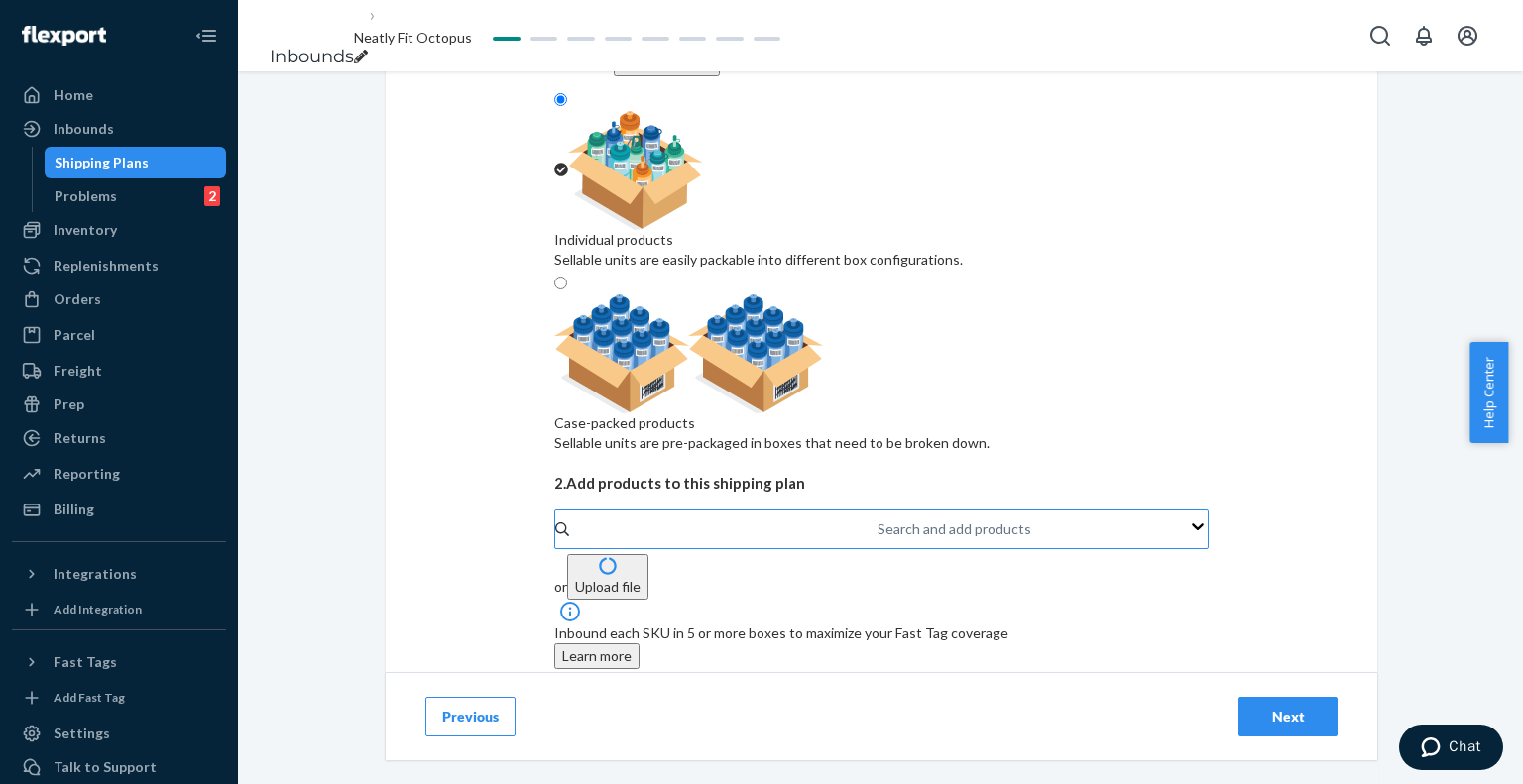 click on "Search and add products" at bounding box center (954, 529) 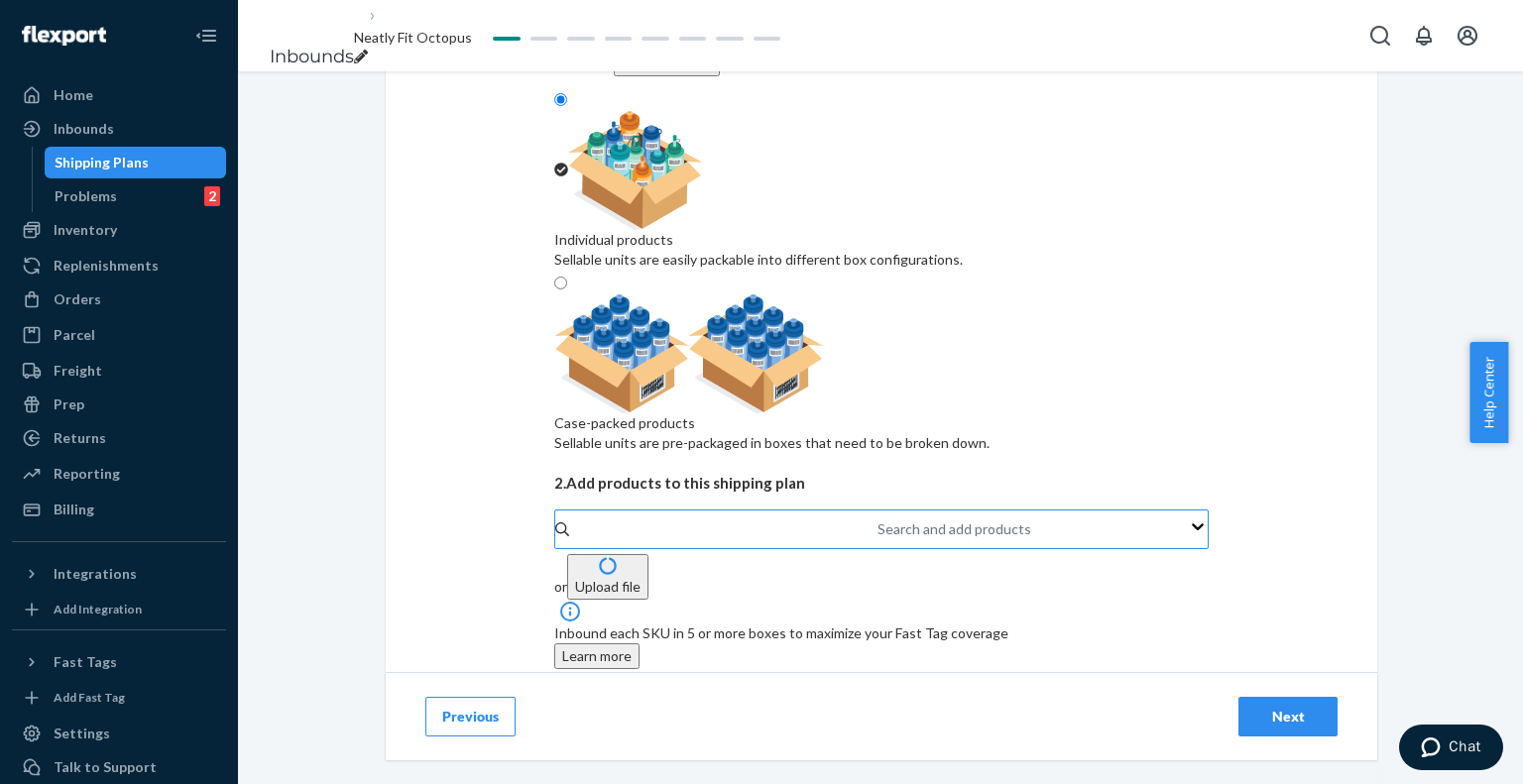 click on "Search and add products" at bounding box center (879, 529) 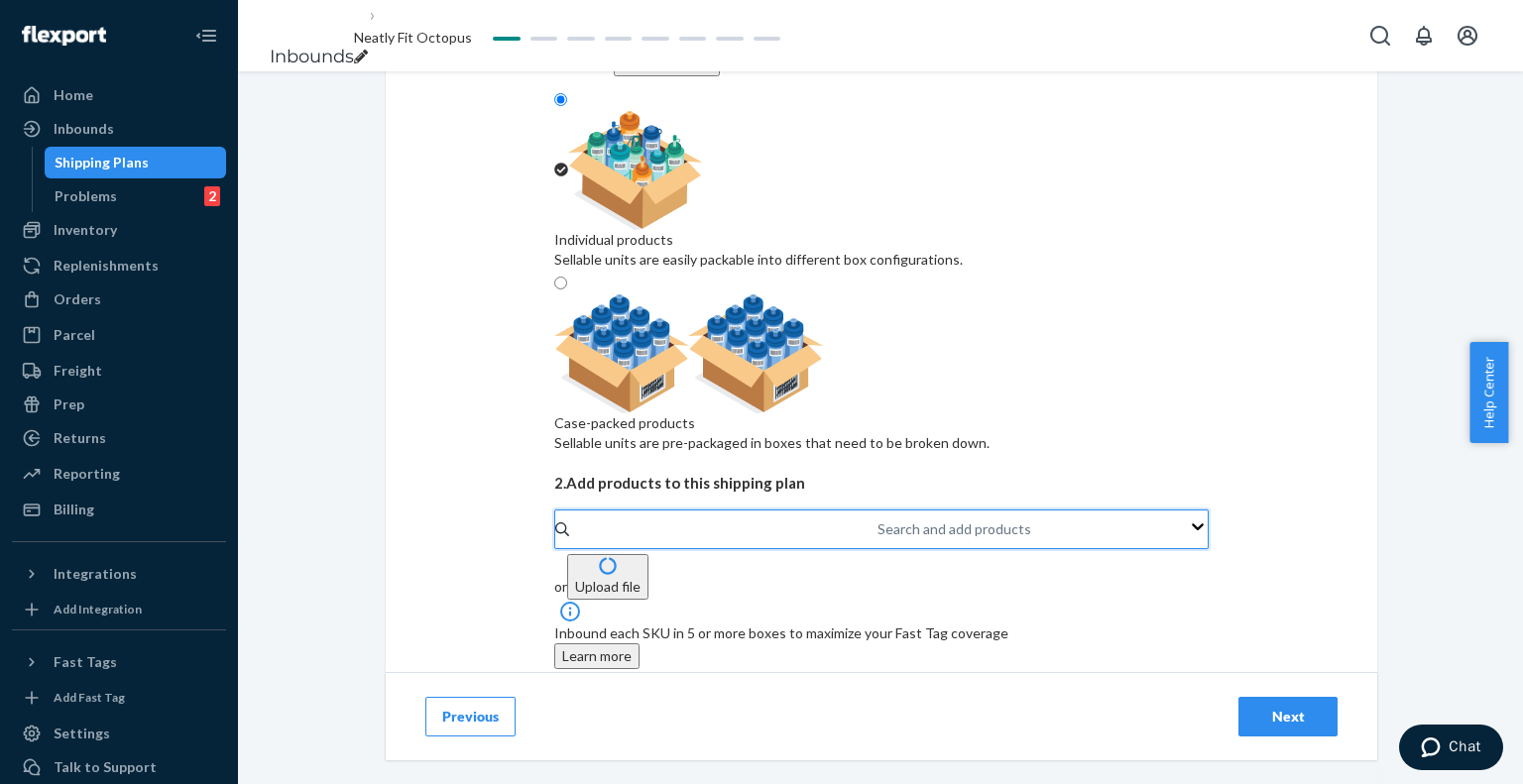 paste on "travel essentials hoodie alpine" 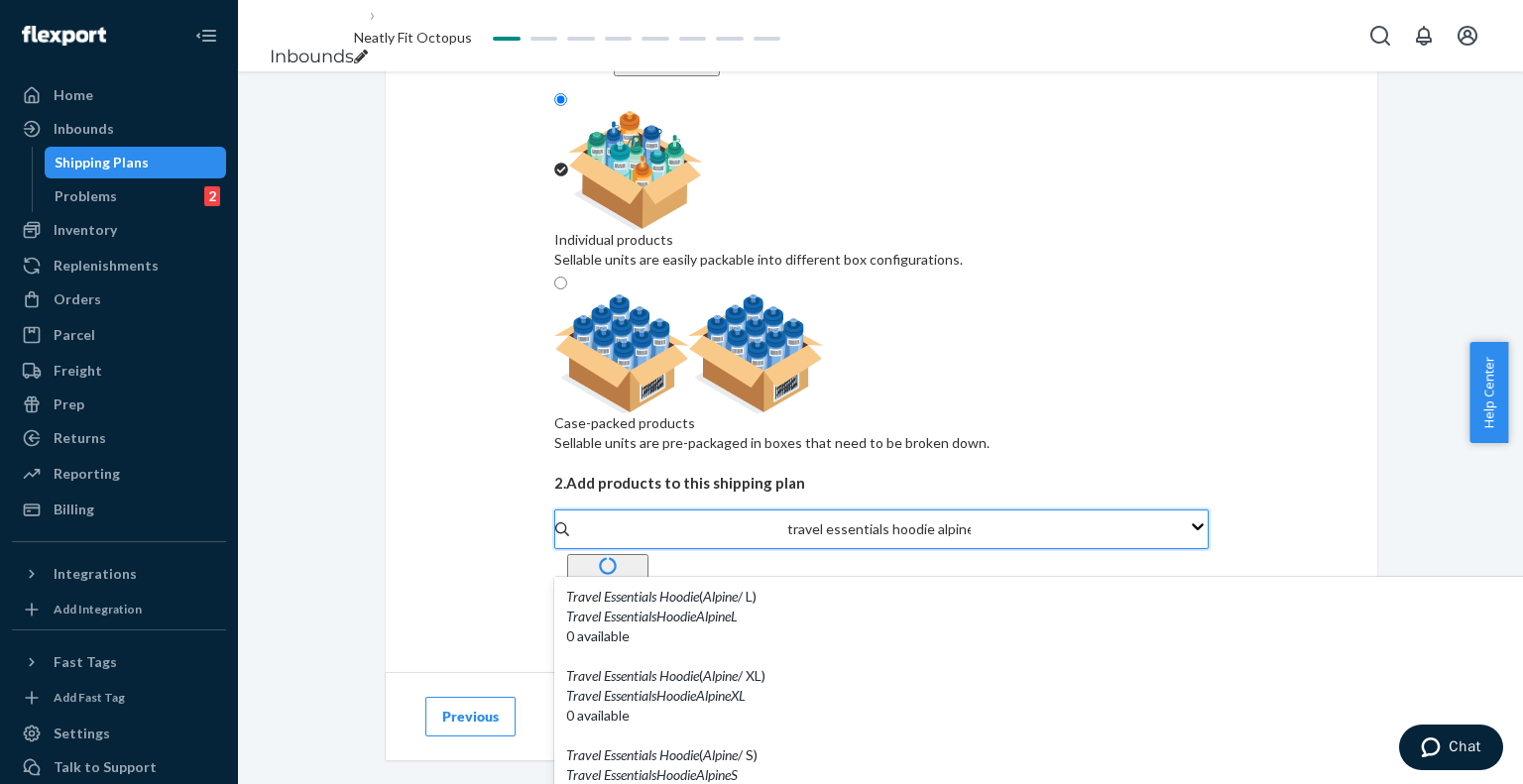 scroll, scrollTop: 99, scrollLeft: 0, axis: vertical 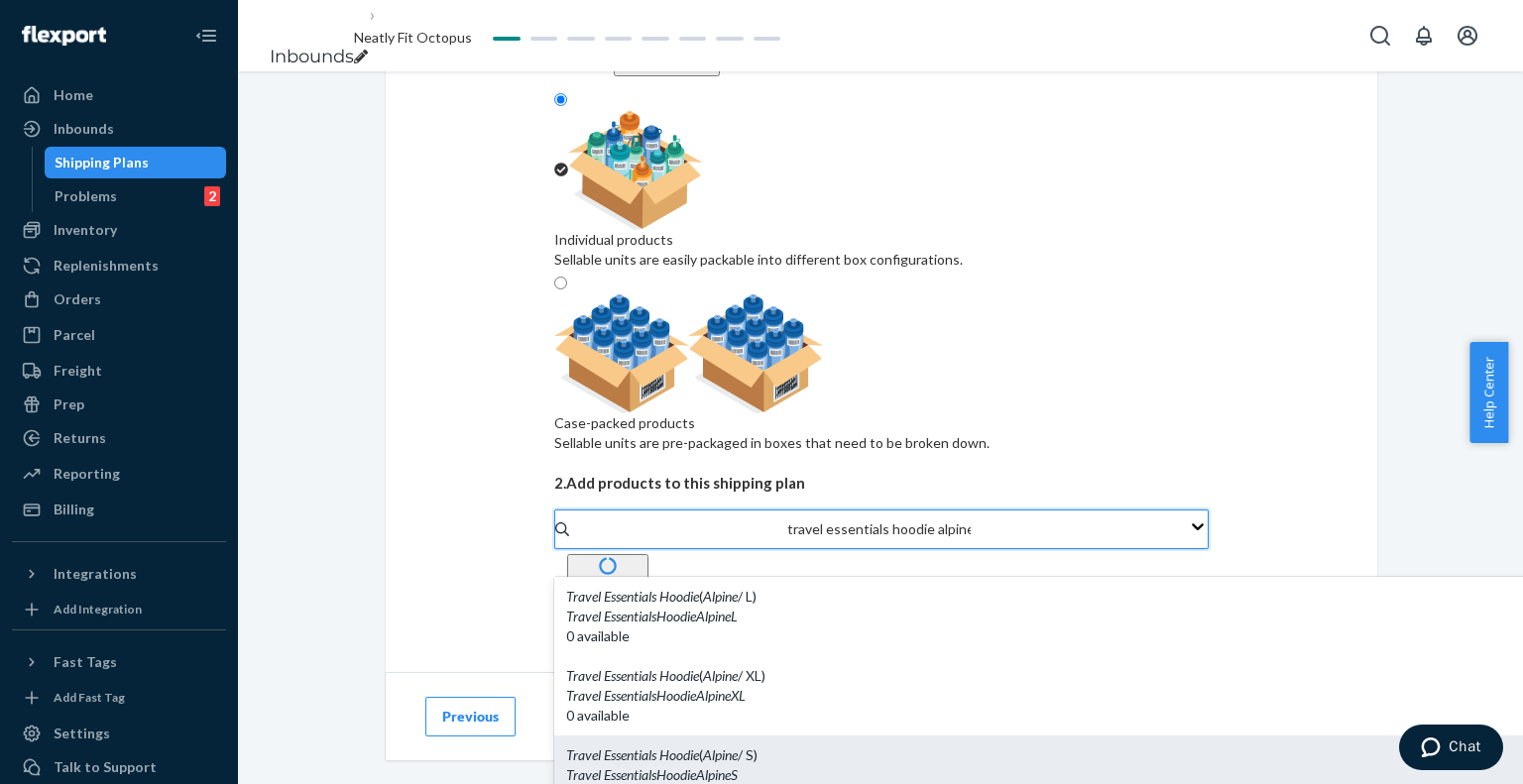 click on "Travel   EssentialsHoodieAlpineS" at bounding box center [1182, 775] 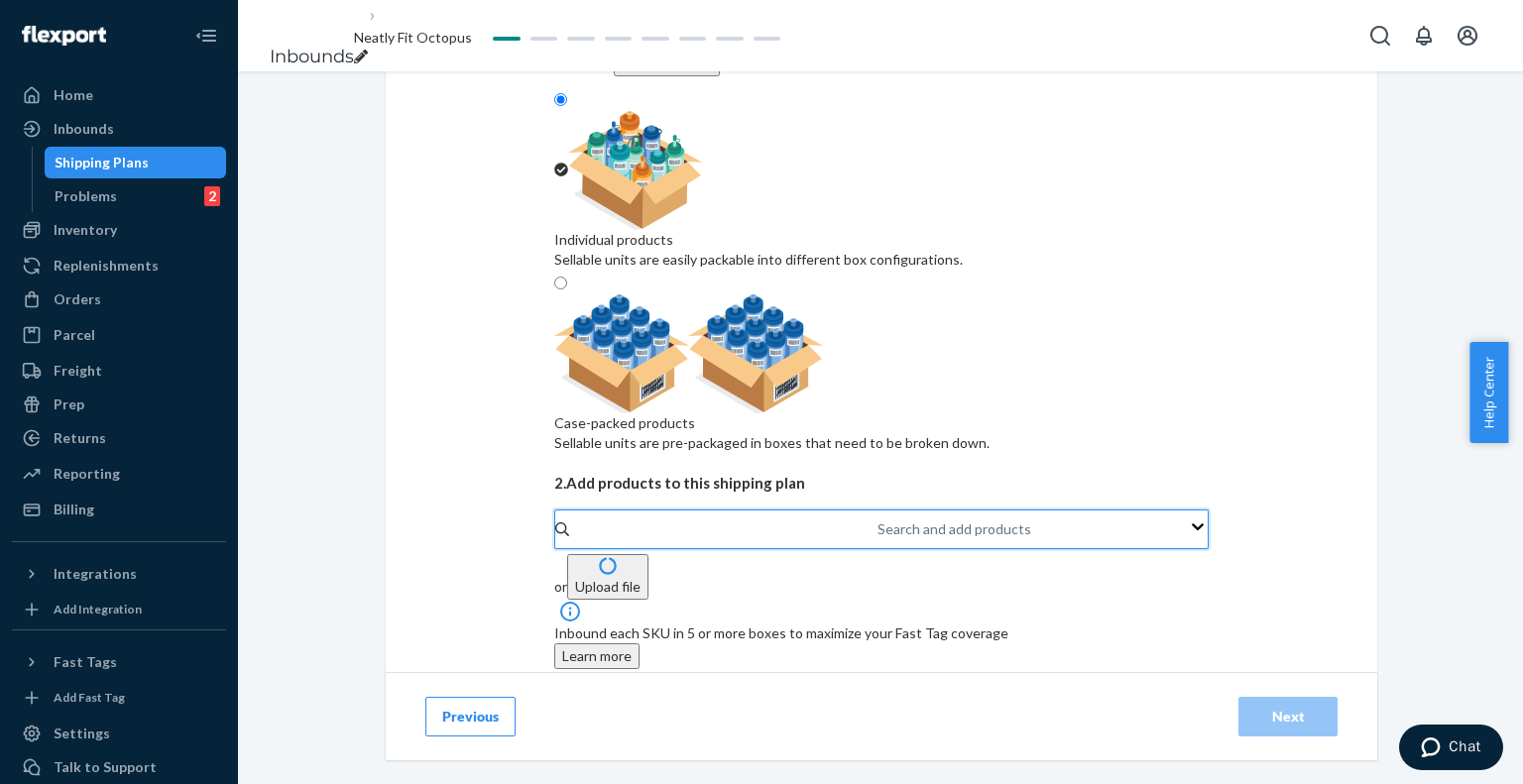 paste on "travel essentials hoodie alpine" 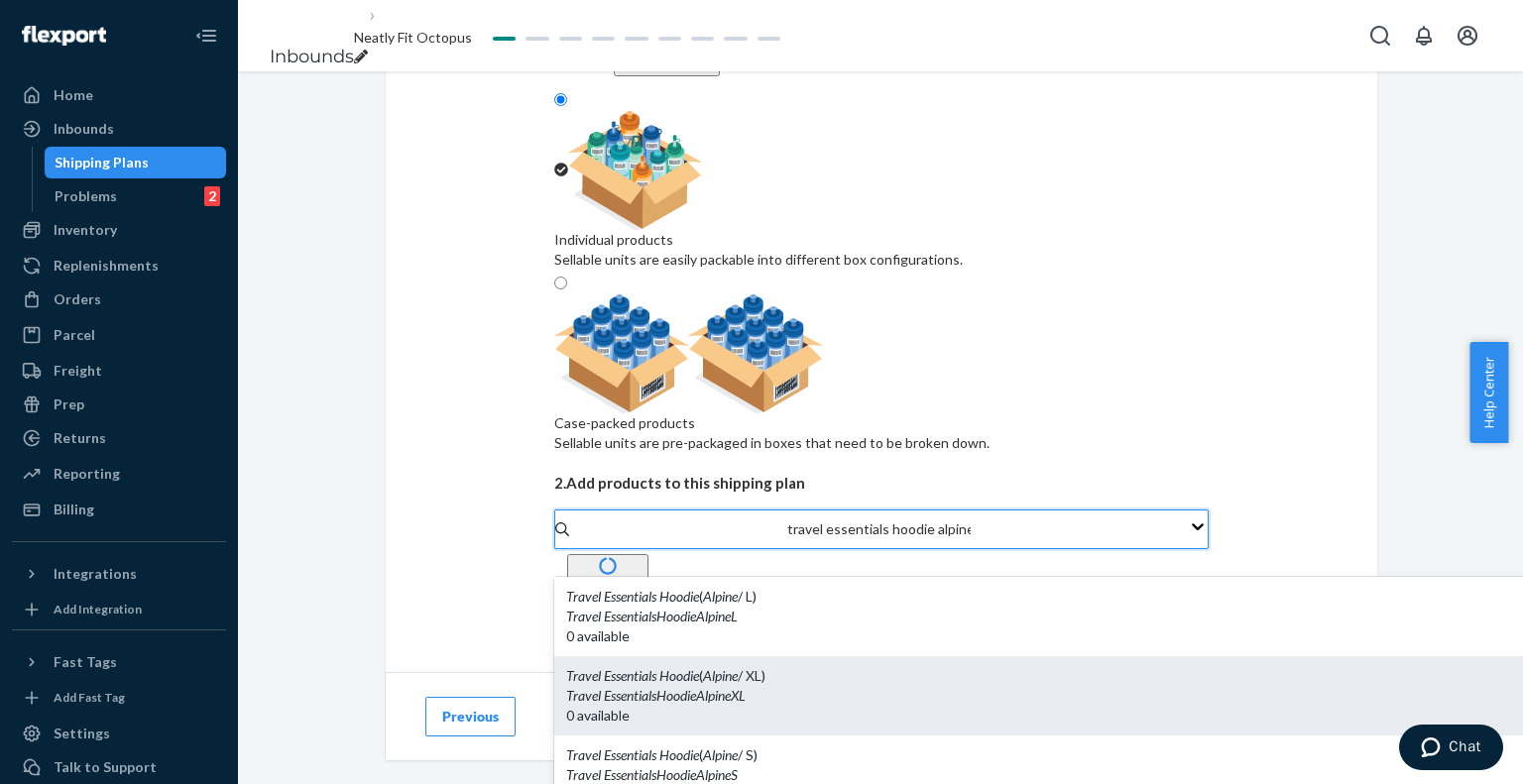 scroll, scrollTop: 198, scrollLeft: 0, axis: vertical 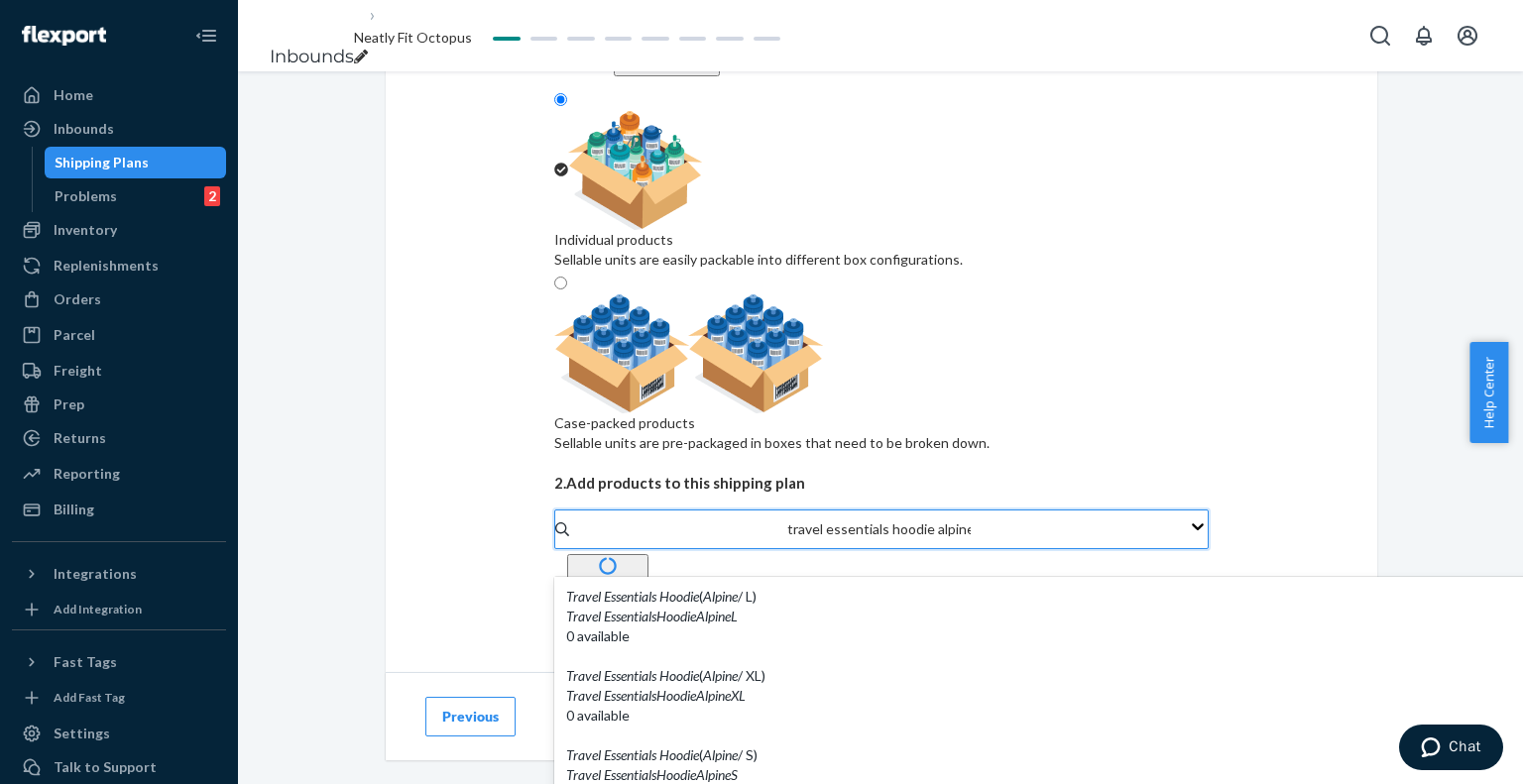 click on "Travel   Essentials   Hoodie  ( Alpine  / M) Travel   EssentialsHoodieAlpineM 0 available" at bounding box center [1182, 993] 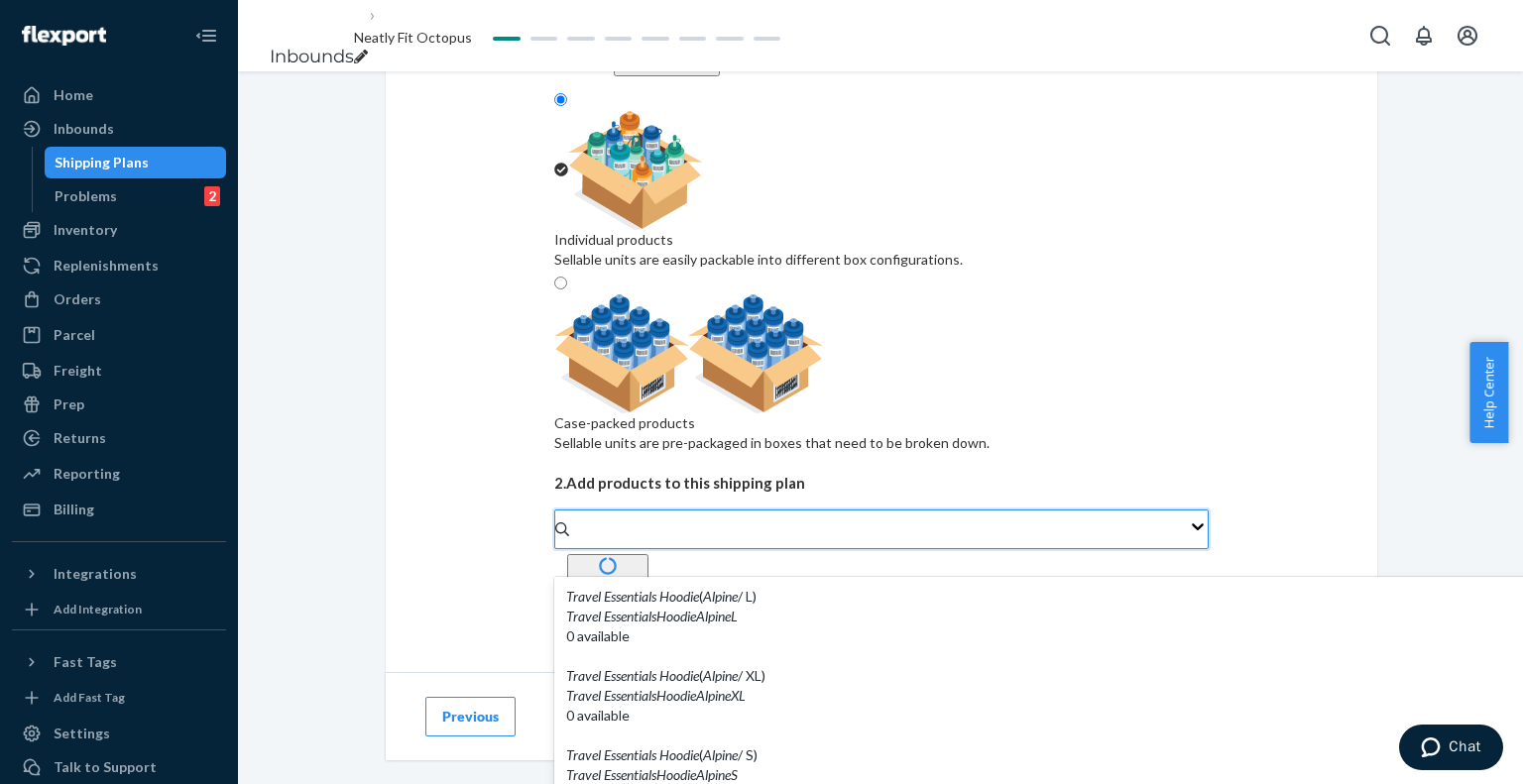 paste on "travel essentials hoodie alpine" 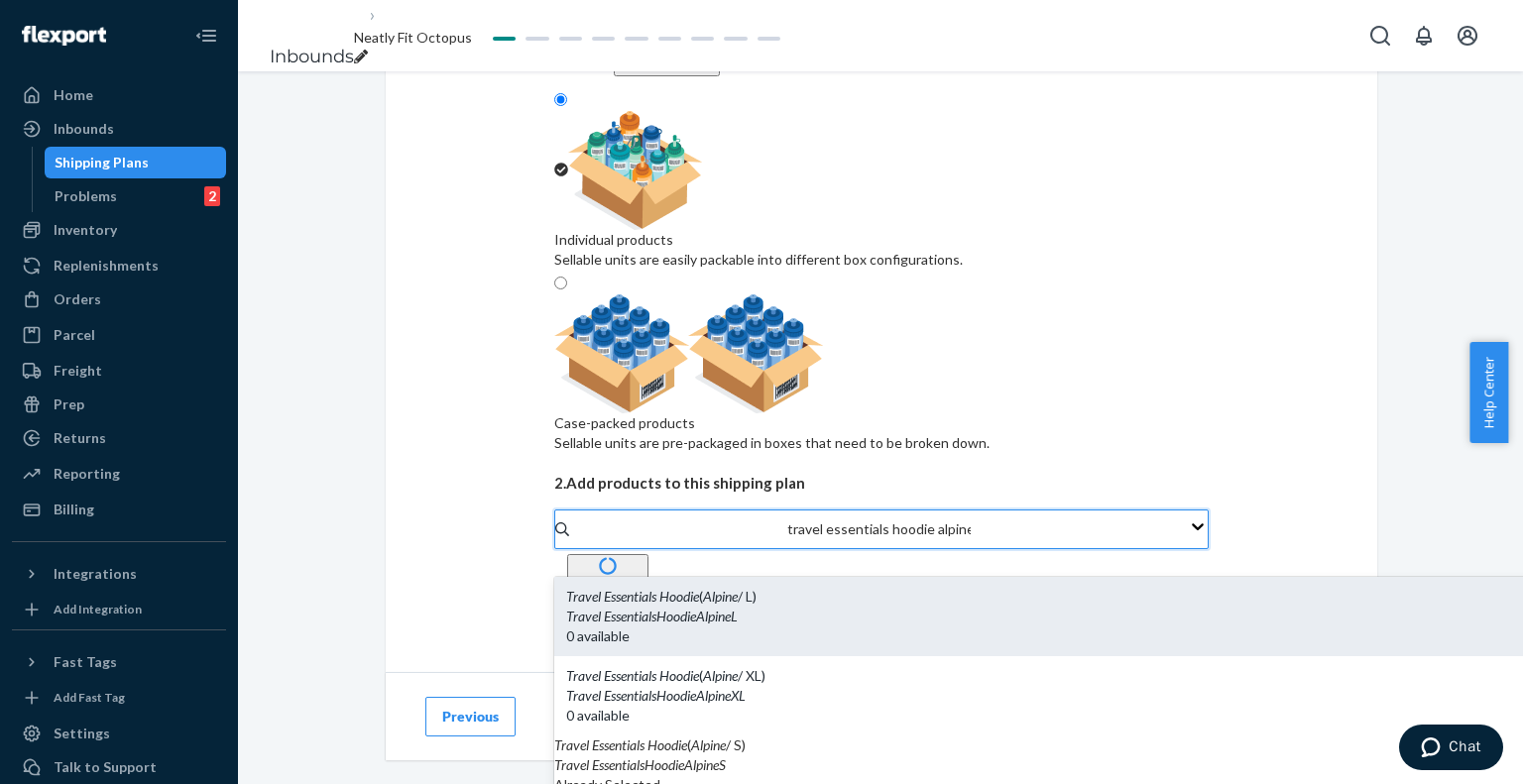click on "Travel   EssentialsHoodieAlpineL" at bounding box center [1182, 616] 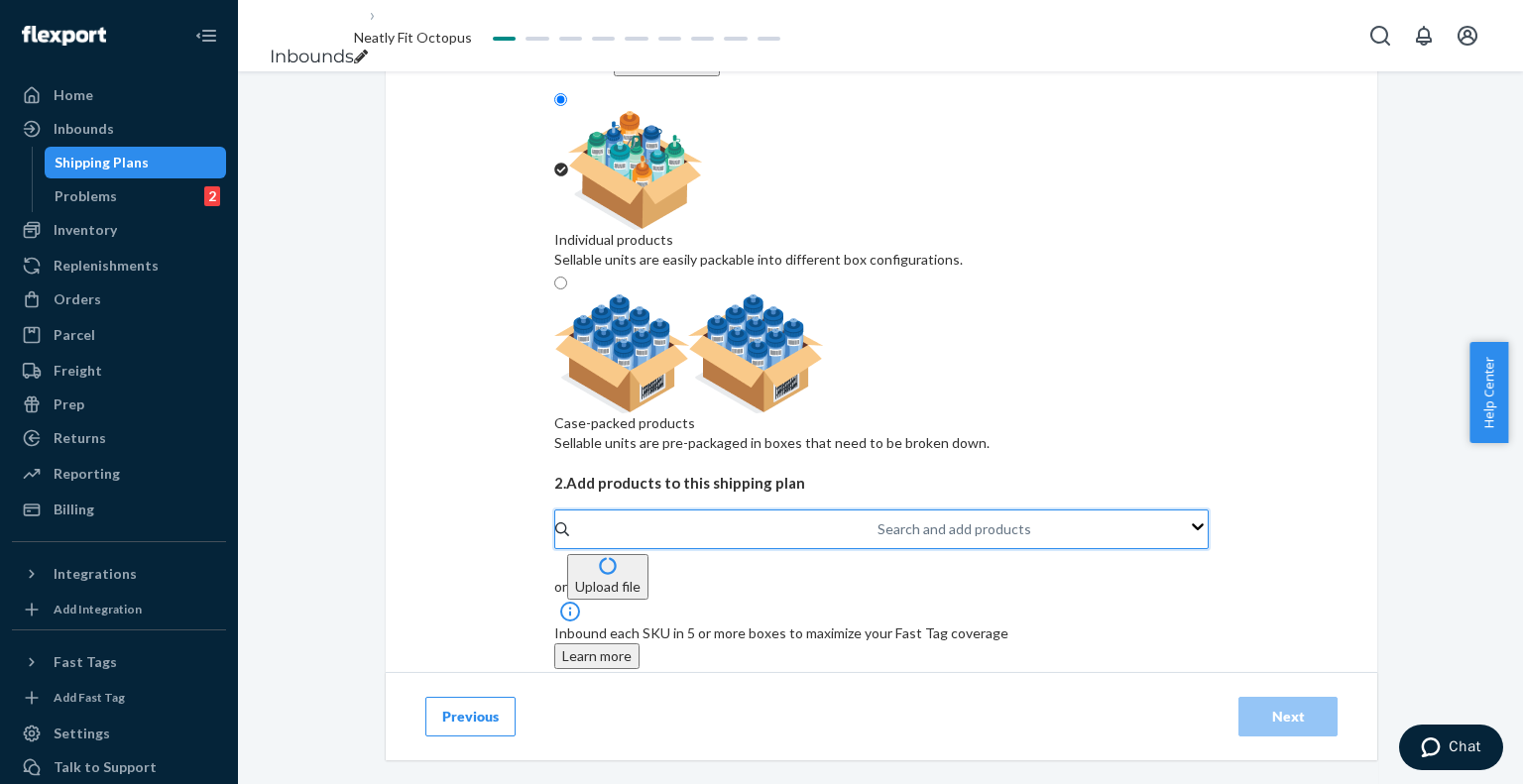 paste on "travel essentials hoodie alpine" 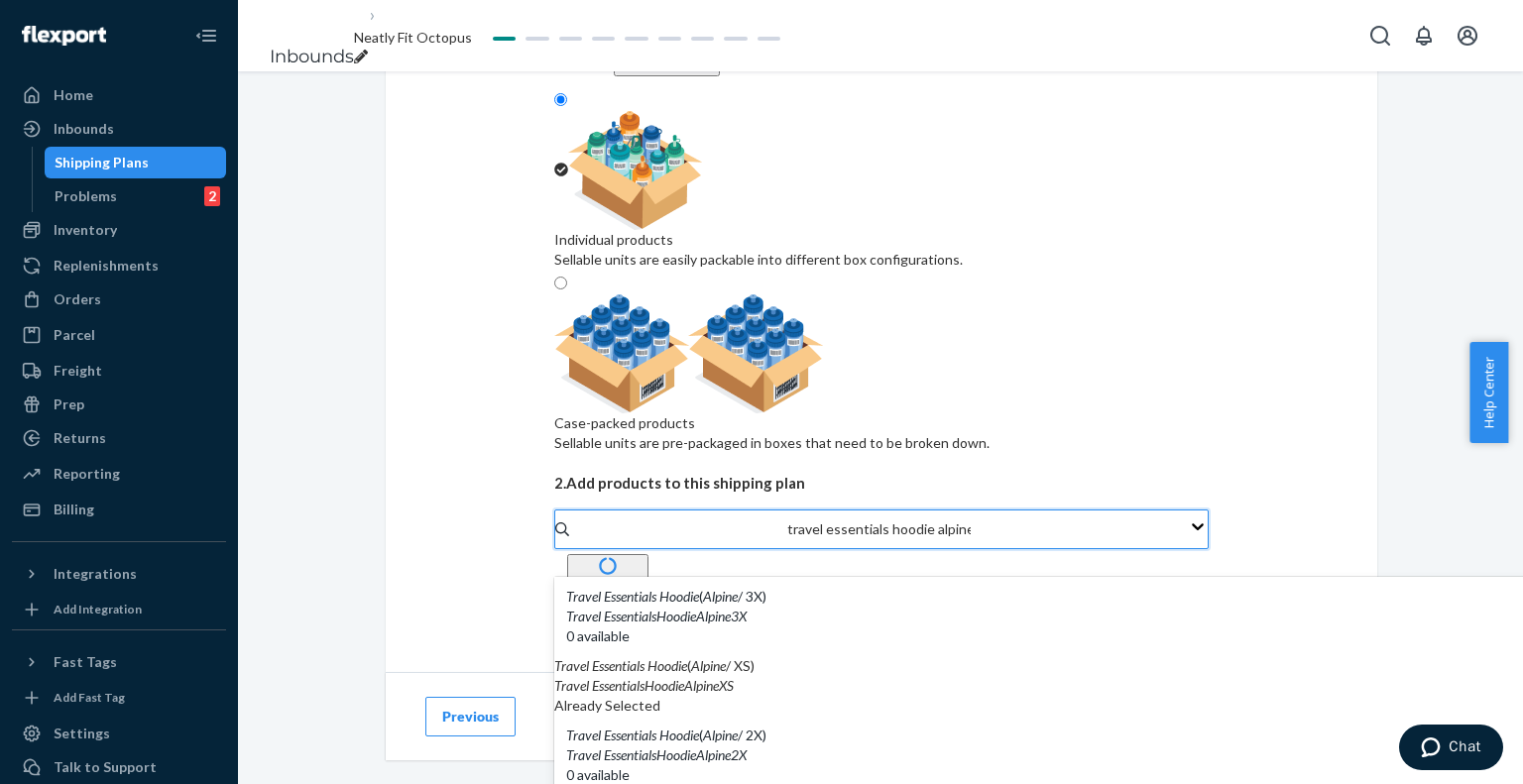 scroll, scrollTop: 206, scrollLeft: 0, axis: vertical 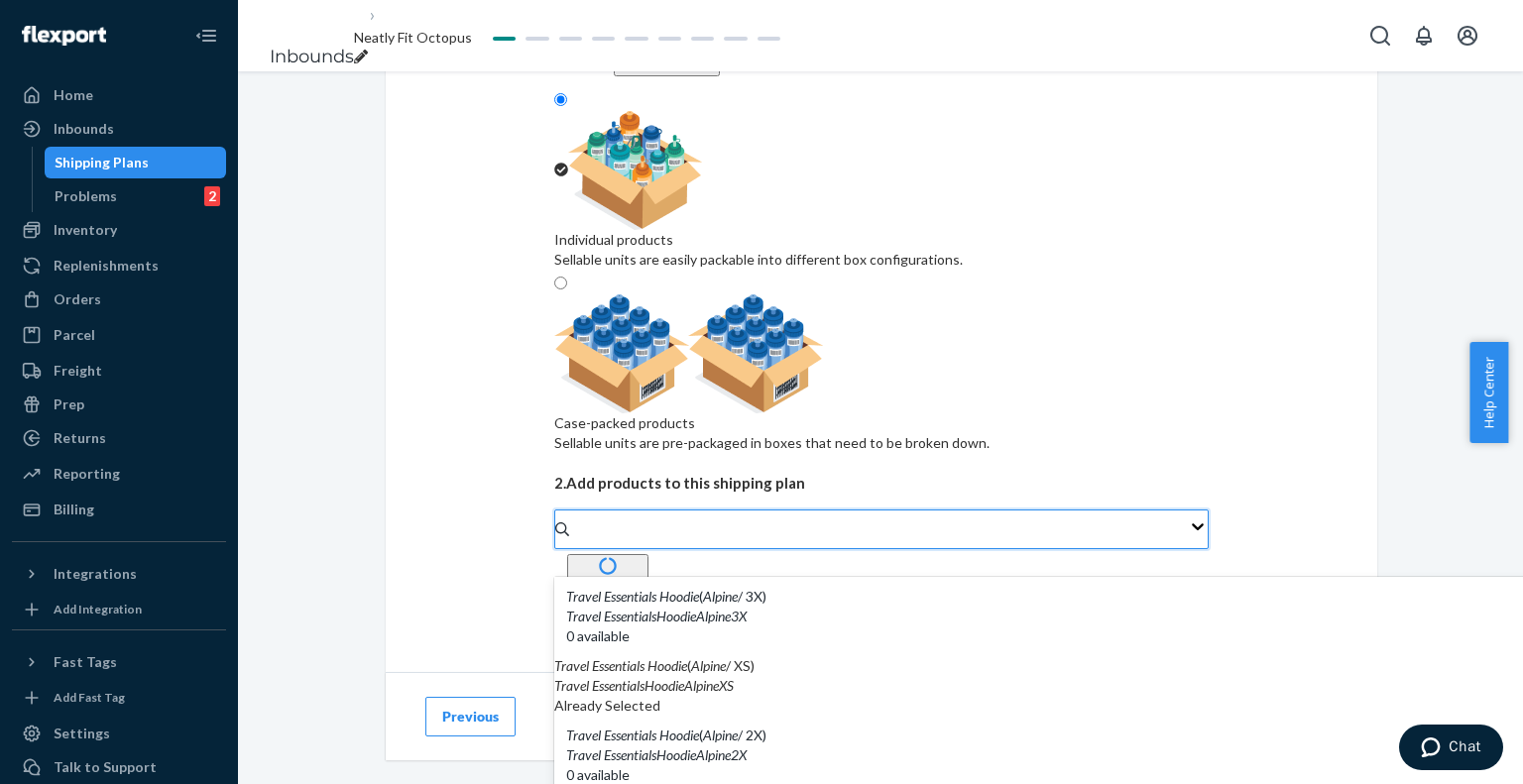 paste on "travel essentials hoodie alpine" 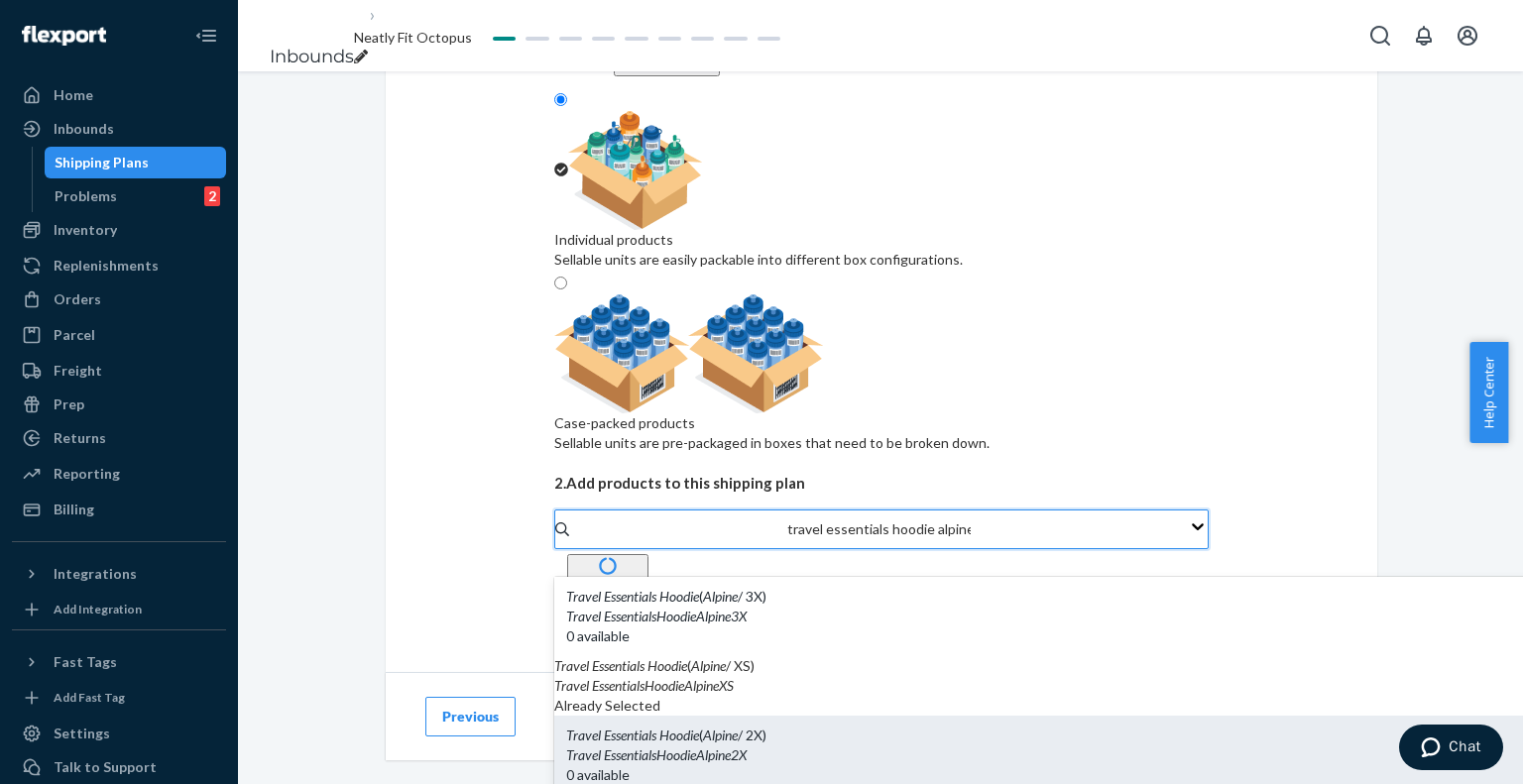 click on "Travel   EssentialsHoodieAlpine2X" at bounding box center (1182, 755) 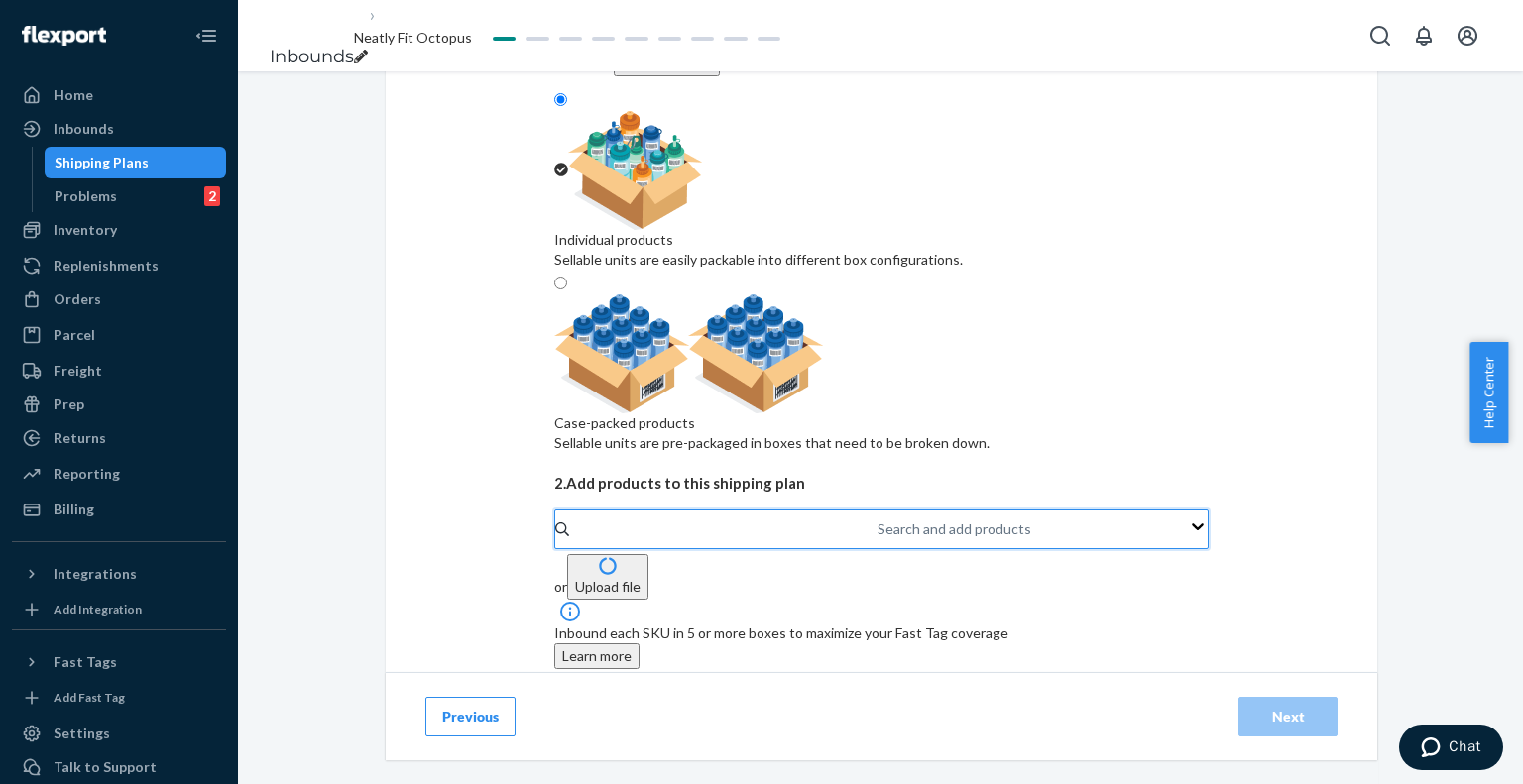 paste on "travel essentials hoodie alpine" 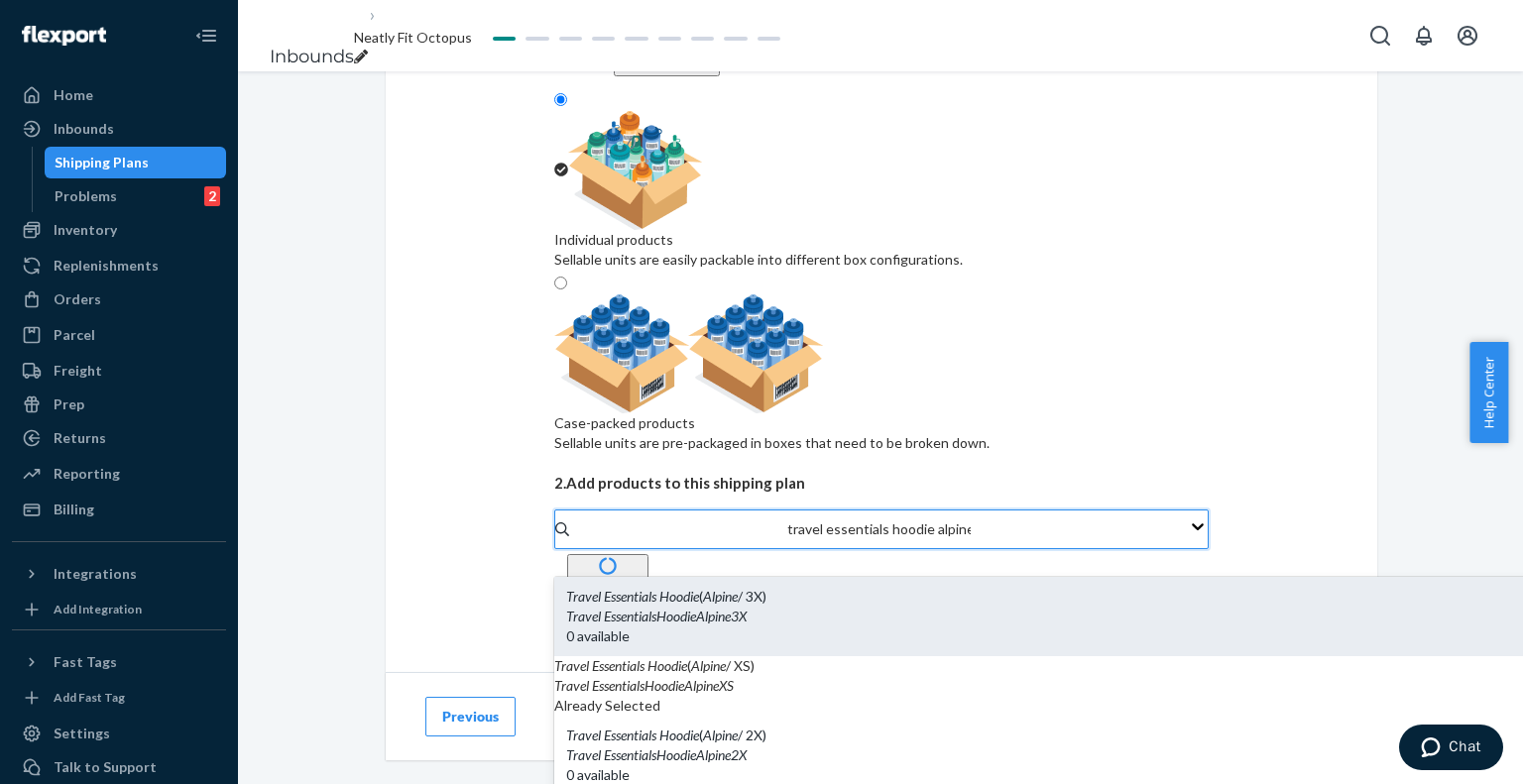 click on "Travel   Essentials   Hoodie  ( Alpine  / 3X)" at bounding box center (1182, 597) 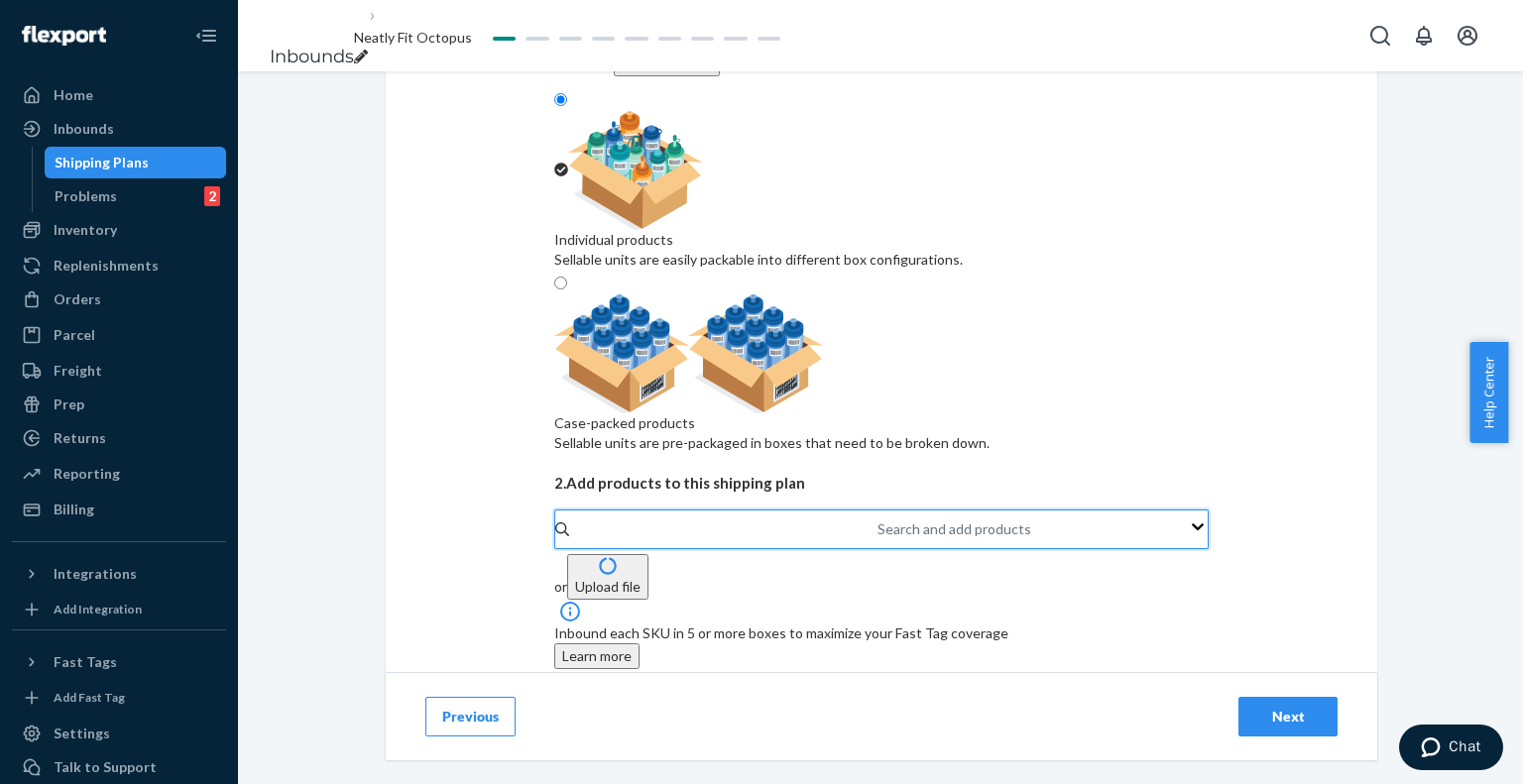 click on "Search and add products" at bounding box center (879, 529) 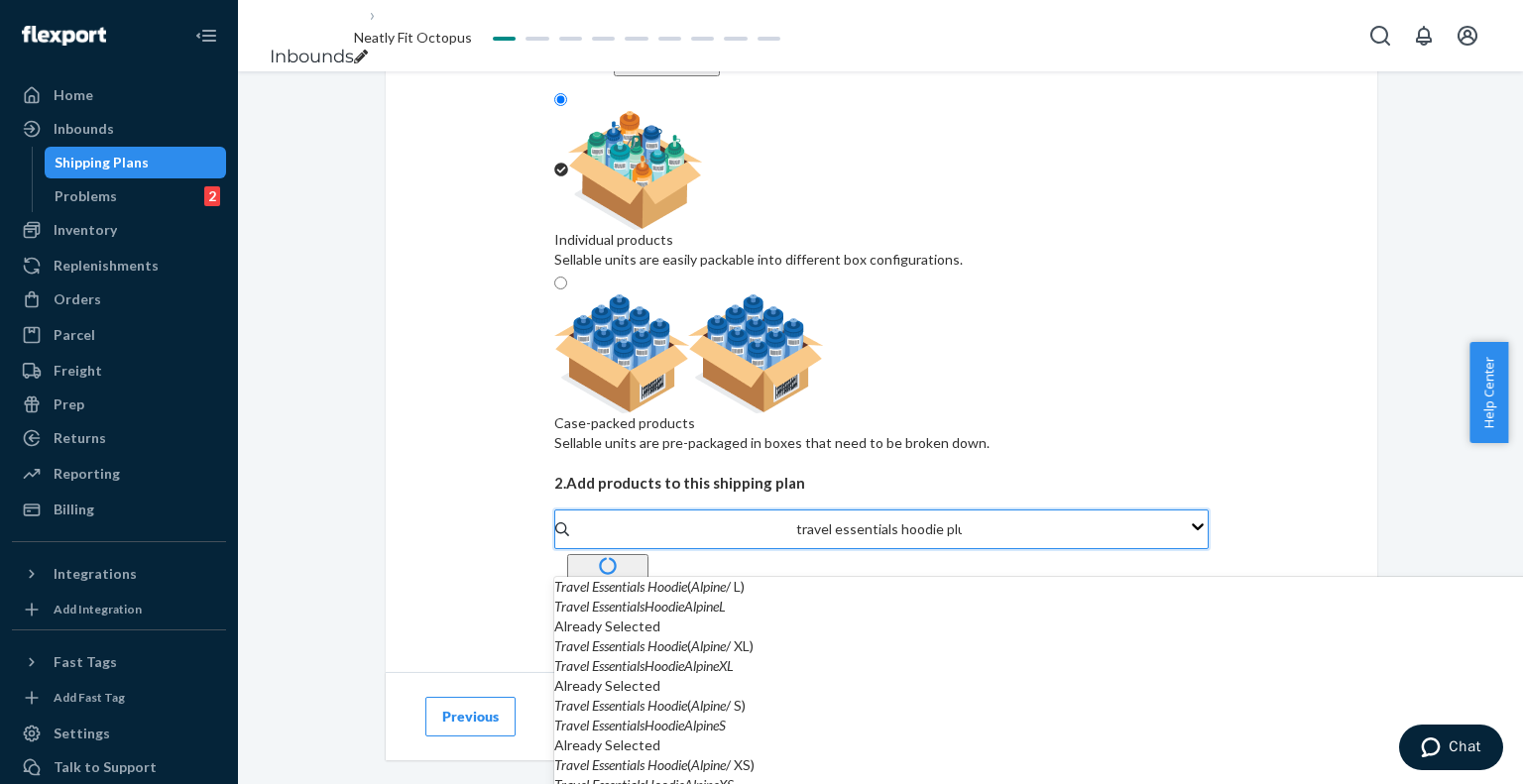 type on "travel essentials hoodie plum" 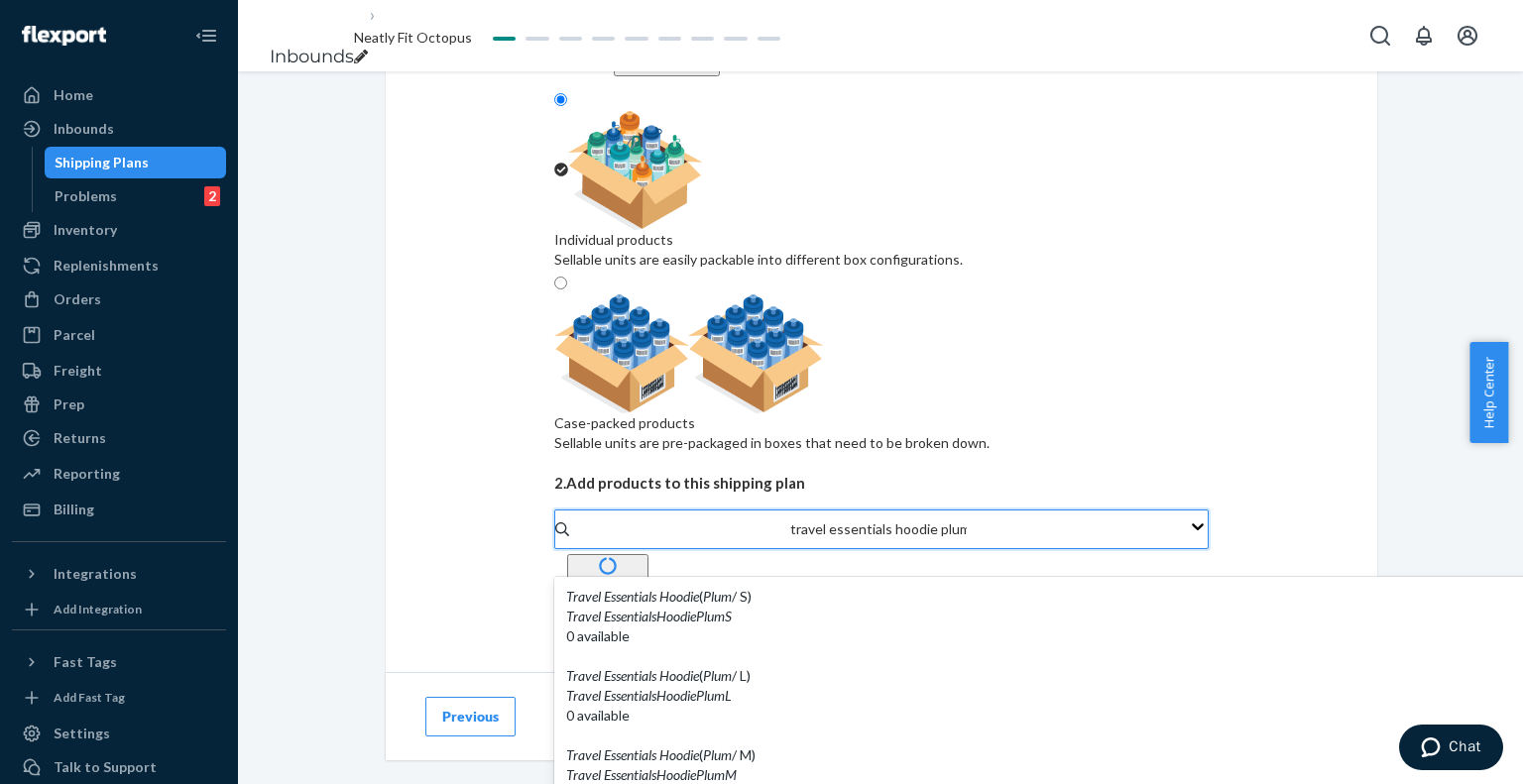 drag, startPoint x: 778, startPoint y: 526, endPoint x: 790, endPoint y: 508, distance: 21.633308 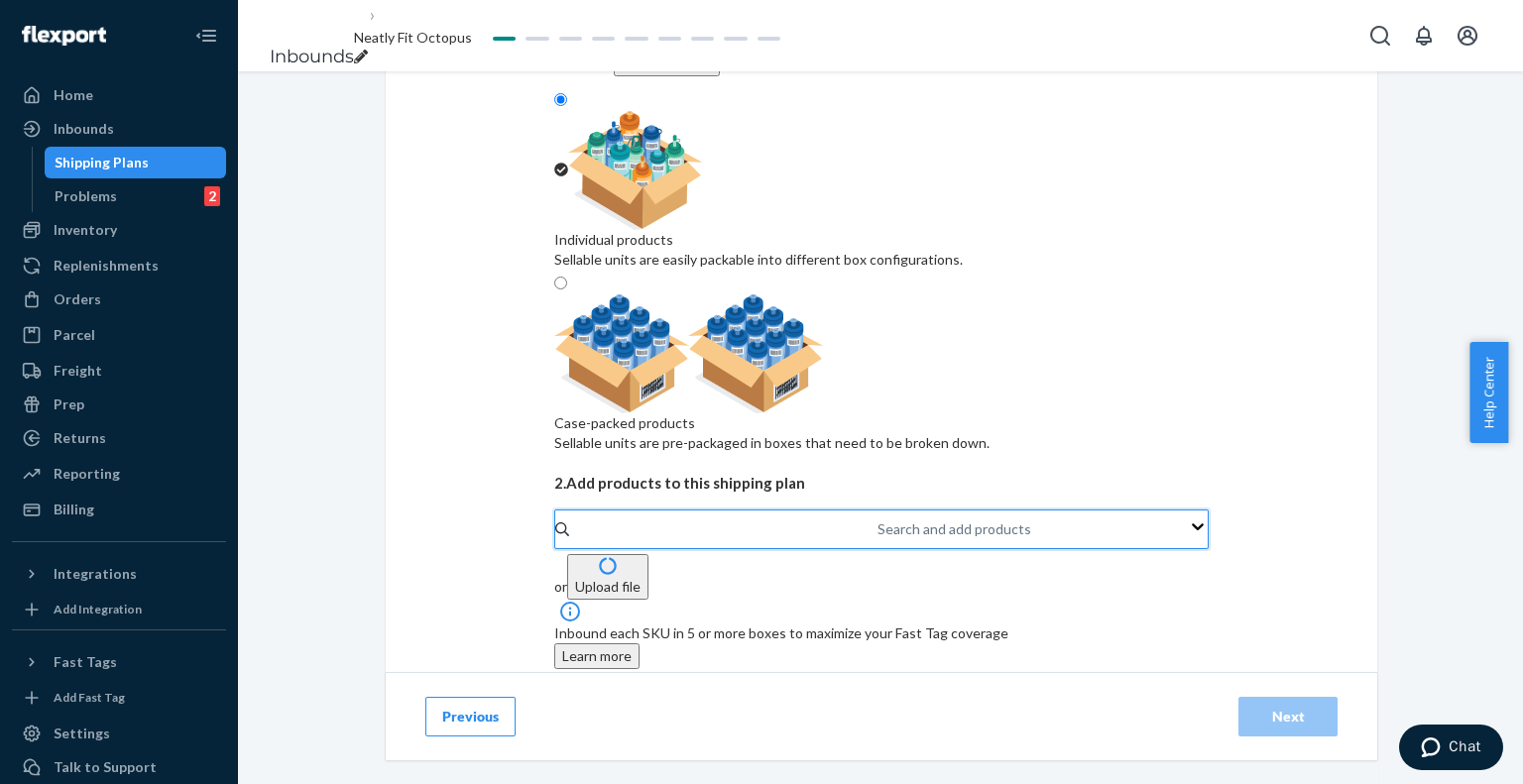 paste on "travel essentials hoodie plum" 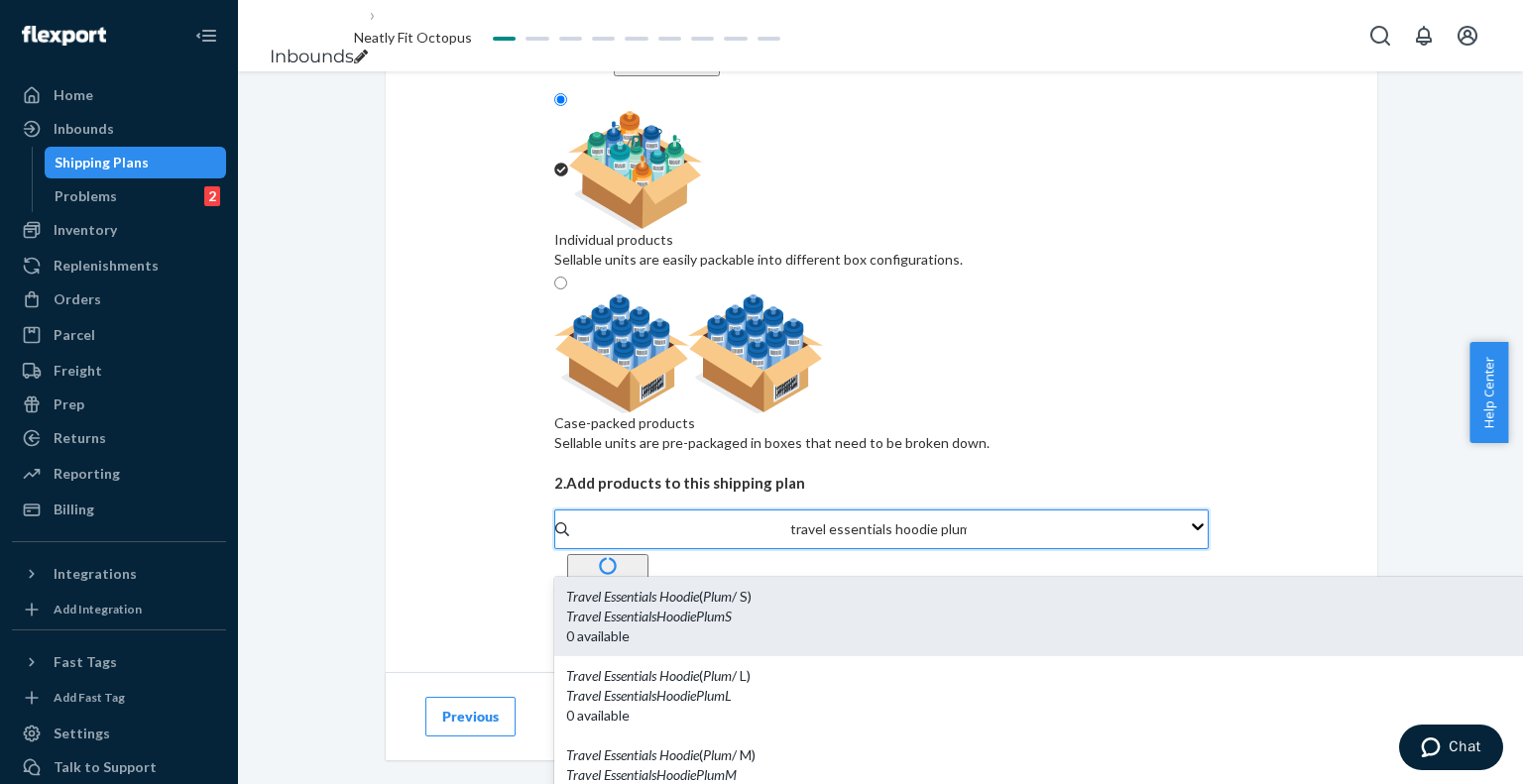 click on "Travel   Essentials   Hoodie  ( Plum  / S)" at bounding box center (1182, 597) 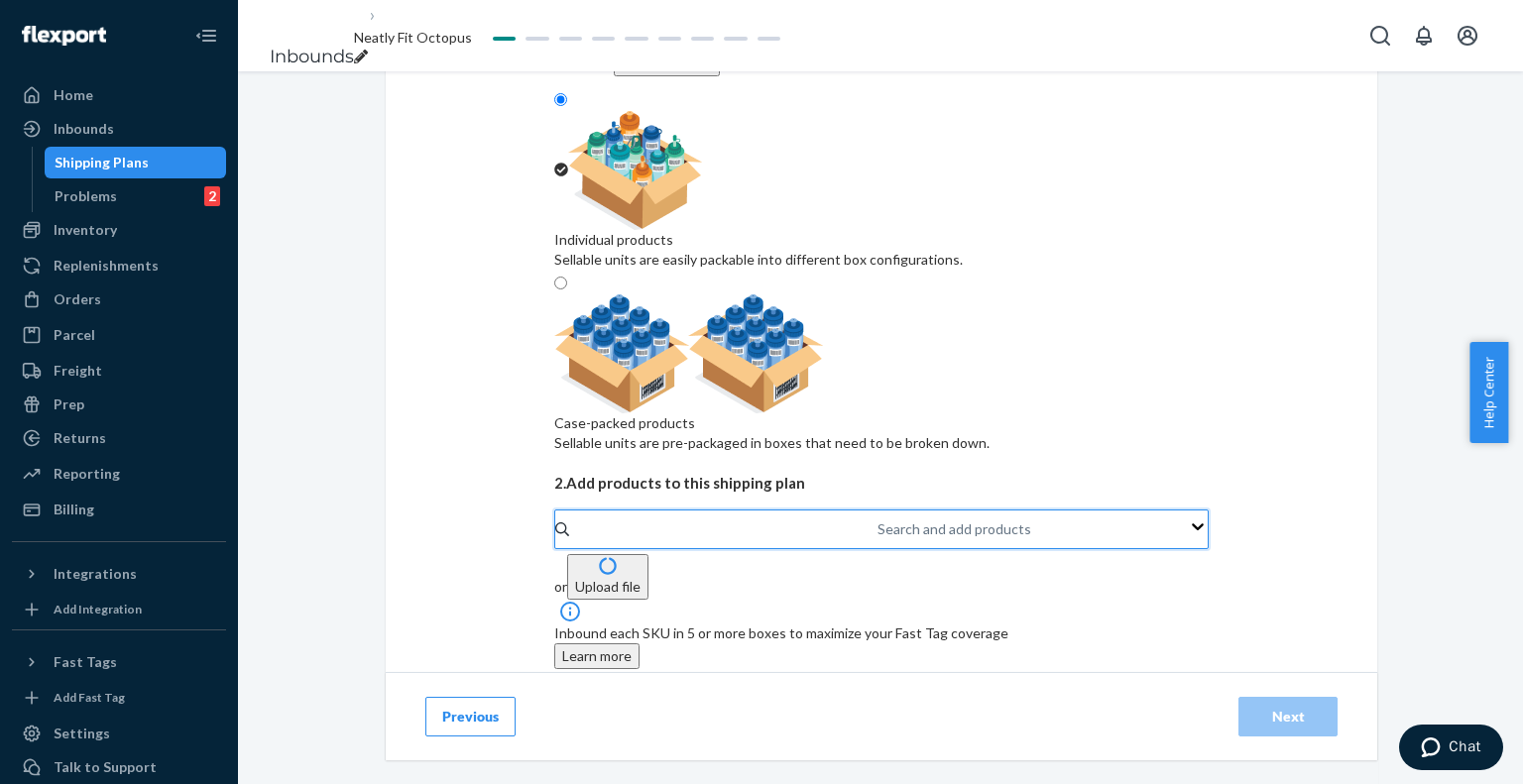 paste on "travel essentials hoodie plum" 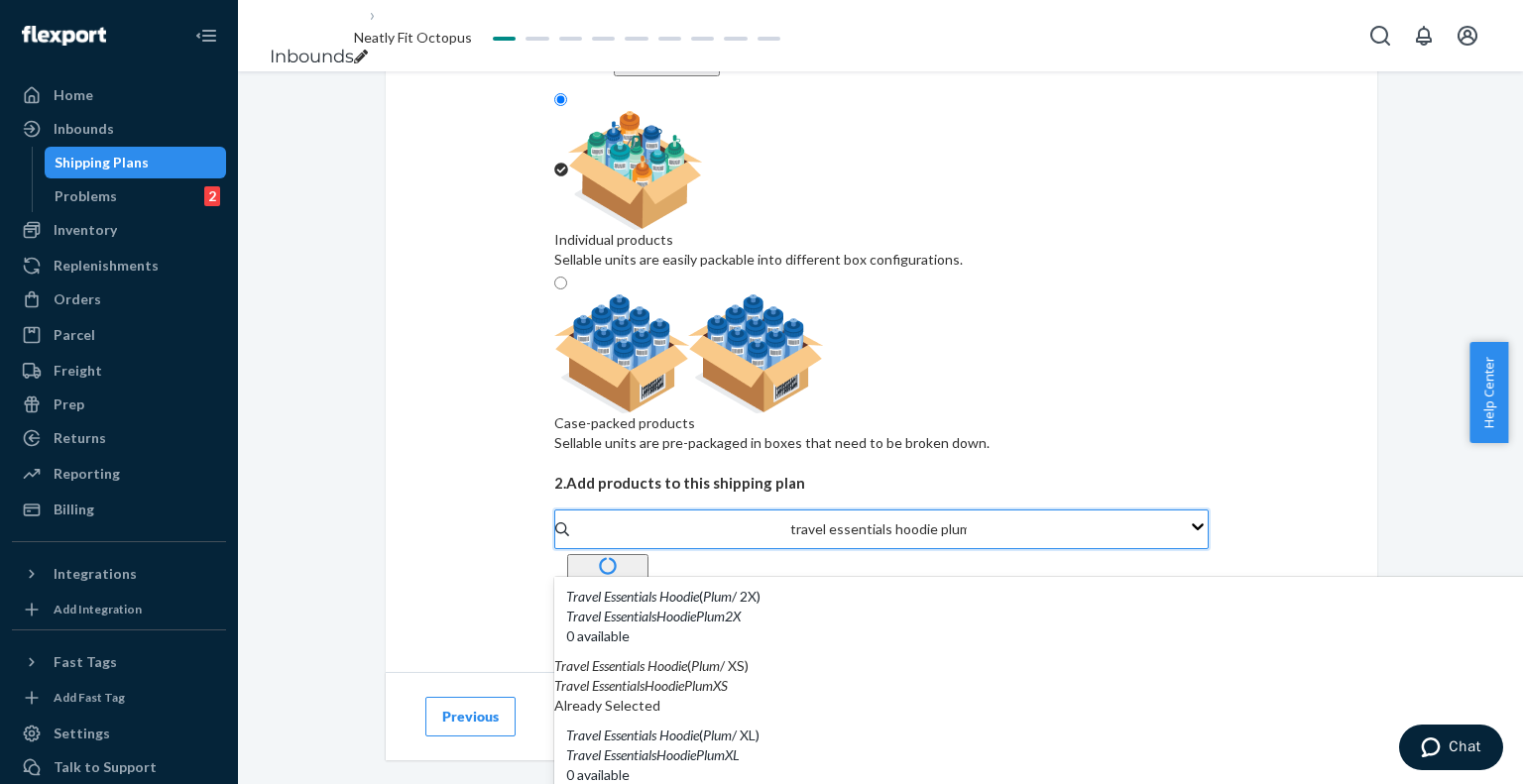 scroll, scrollTop: 206, scrollLeft: 0, axis: vertical 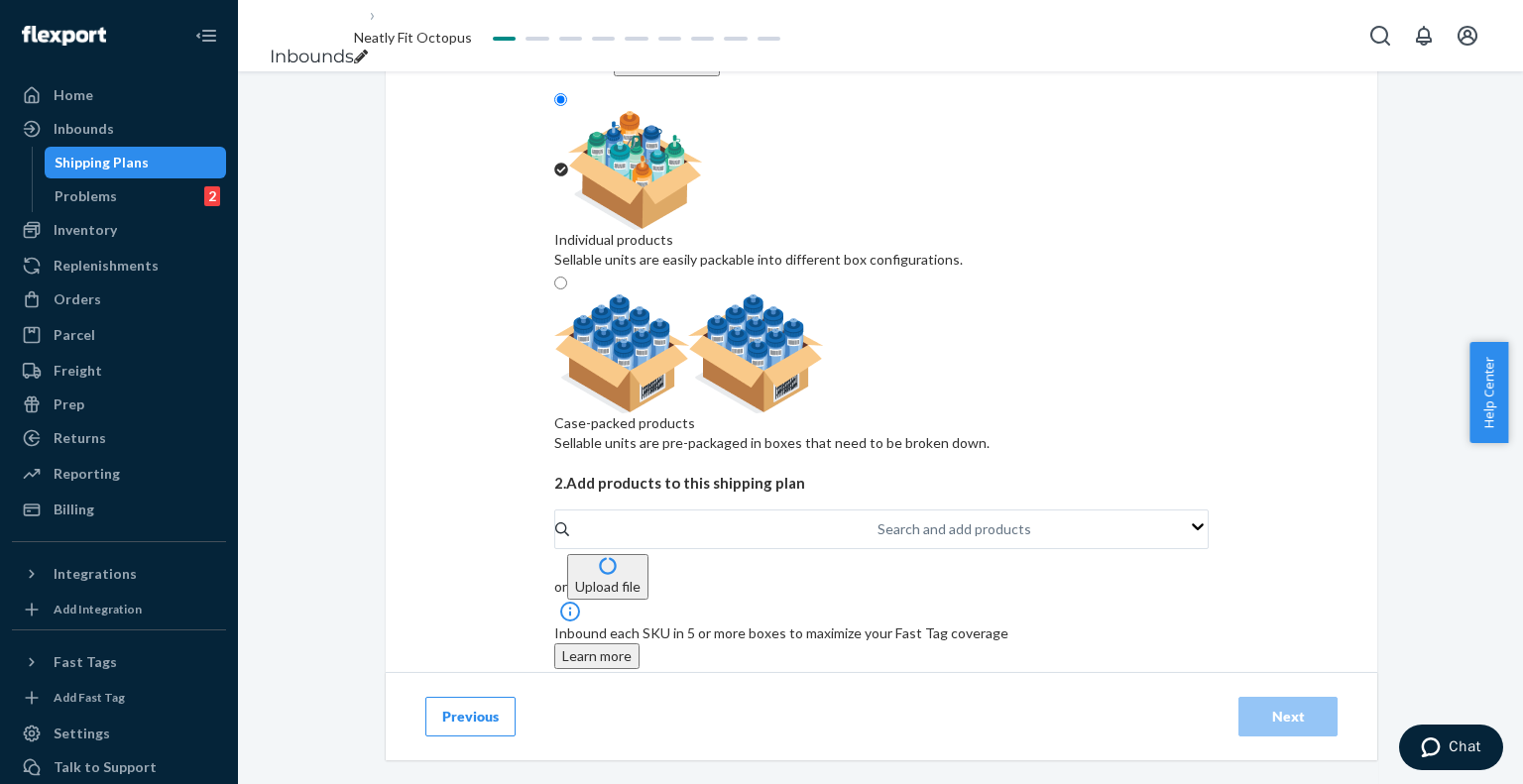 click on "SKUs" at bounding box center [767, 724] 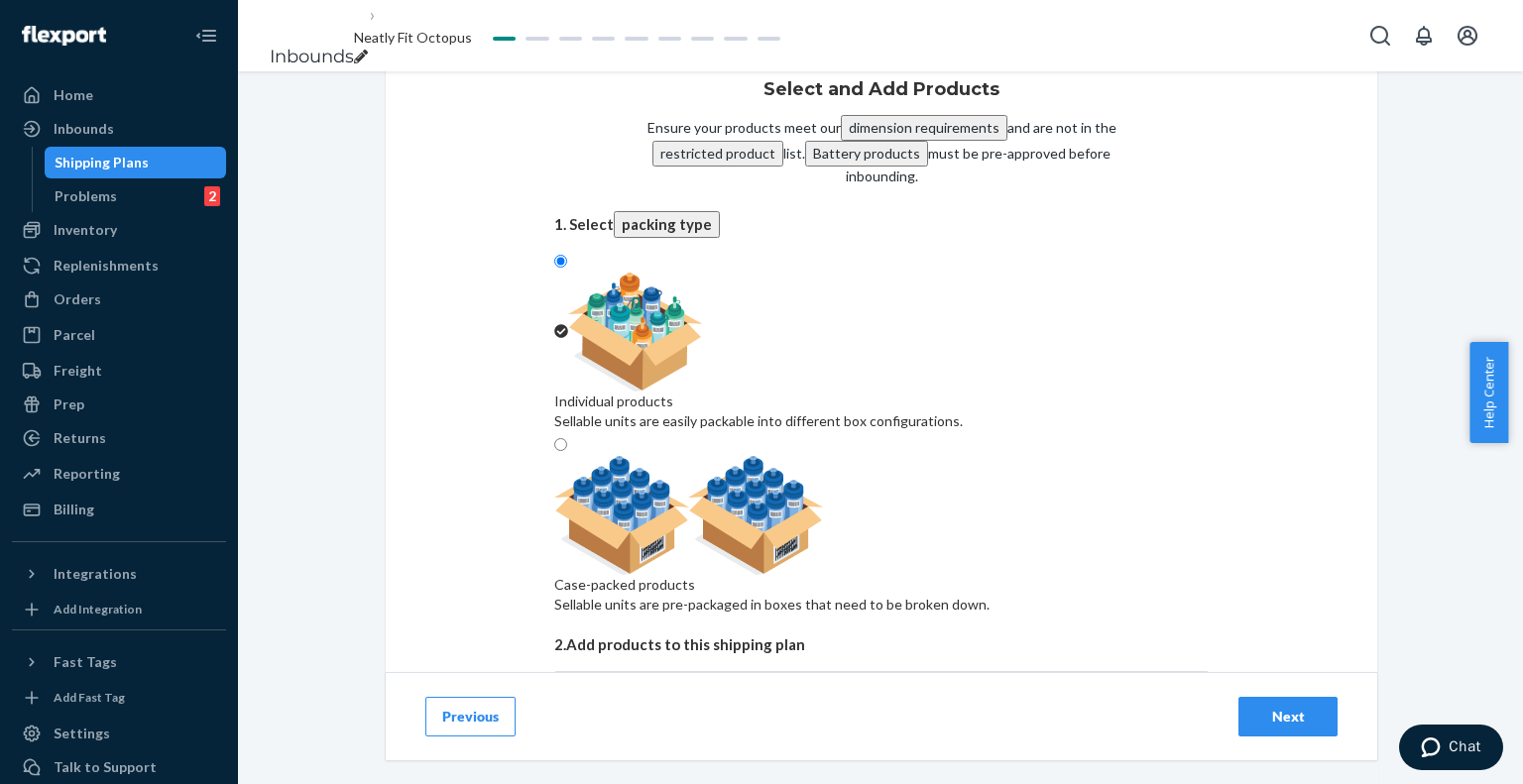 scroll, scrollTop: 53, scrollLeft: 0, axis: vertical 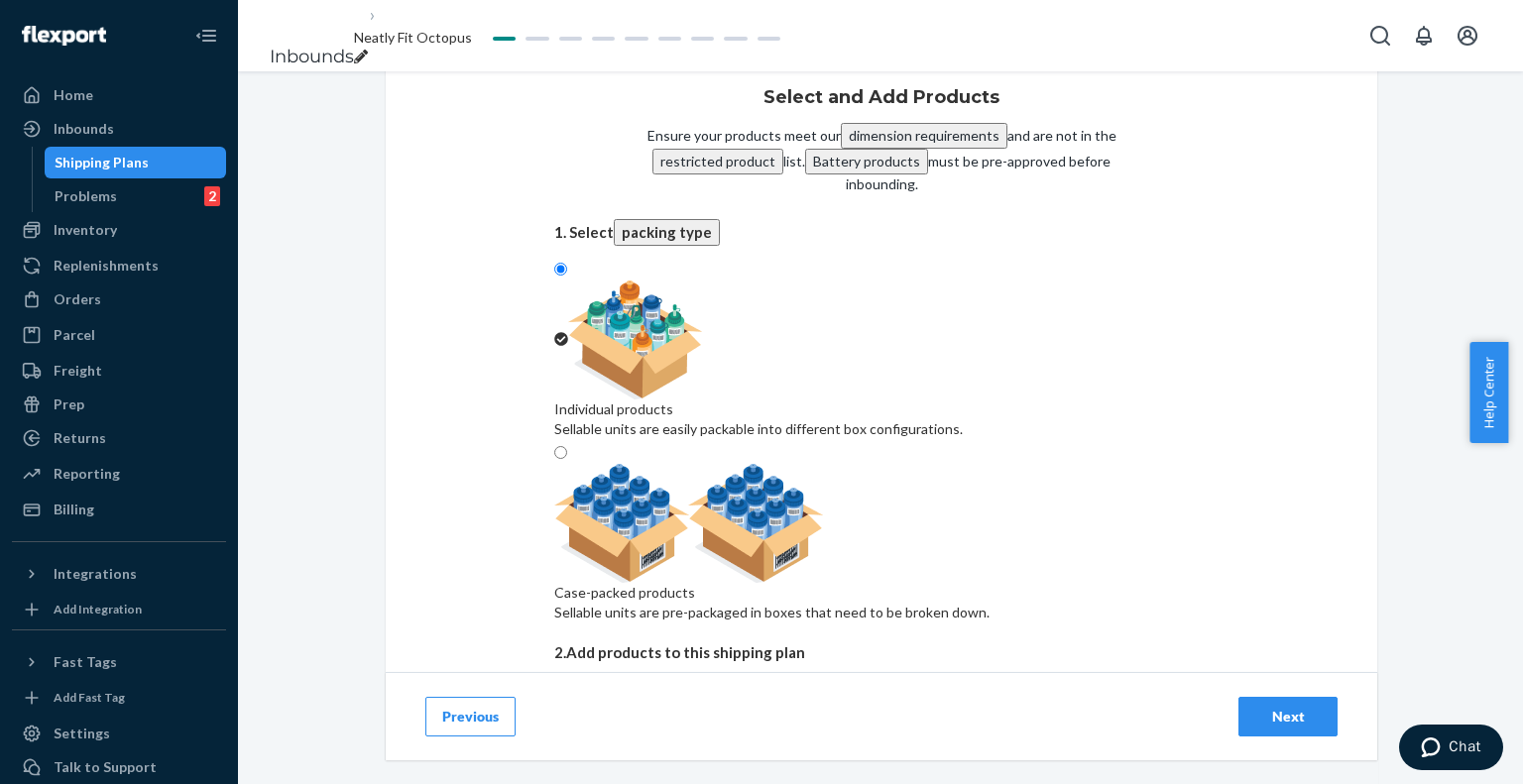 click on "Search and add products" at bounding box center [879, 699] 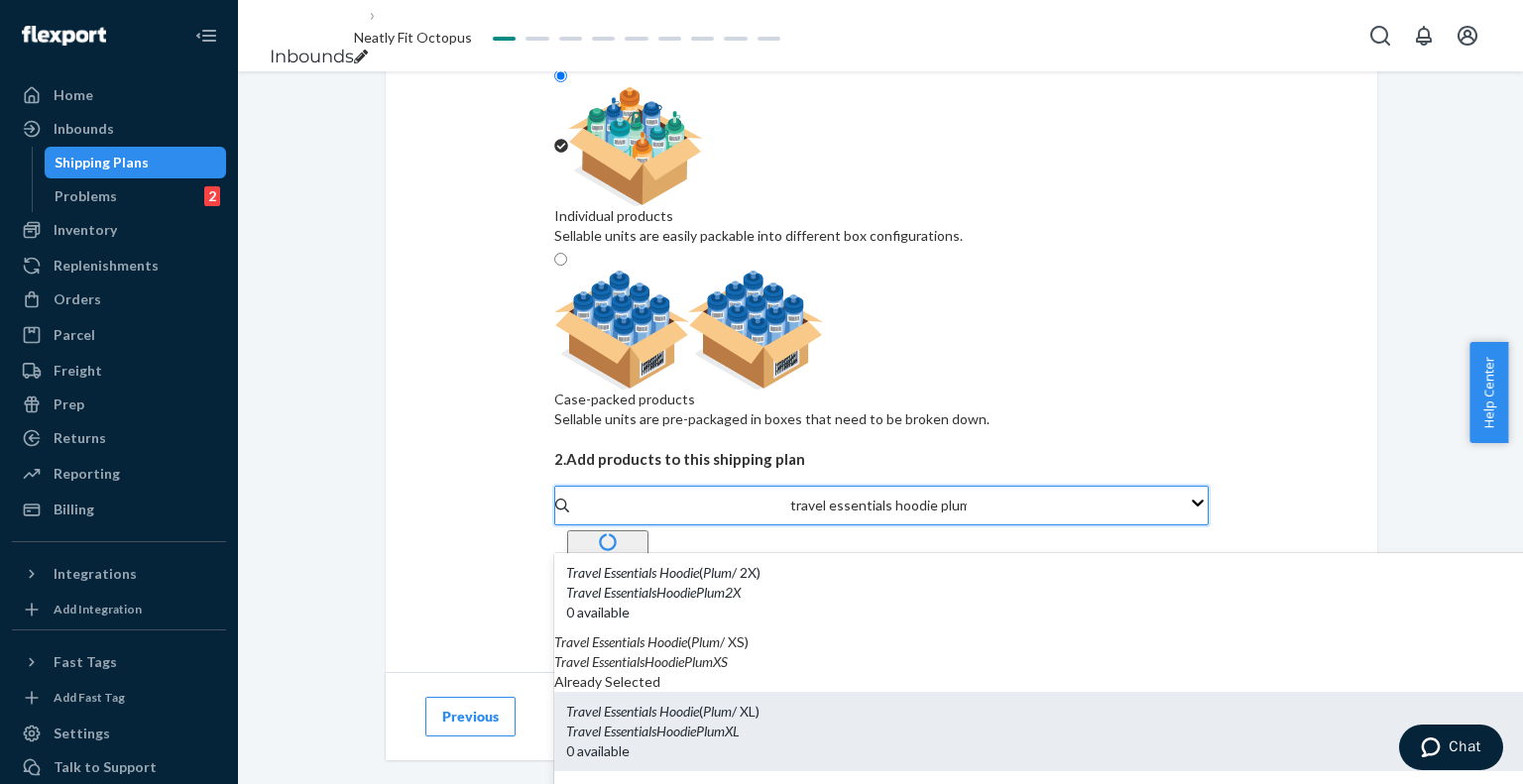 scroll, scrollTop: 251, scrollLeft: 0, axis: vertical 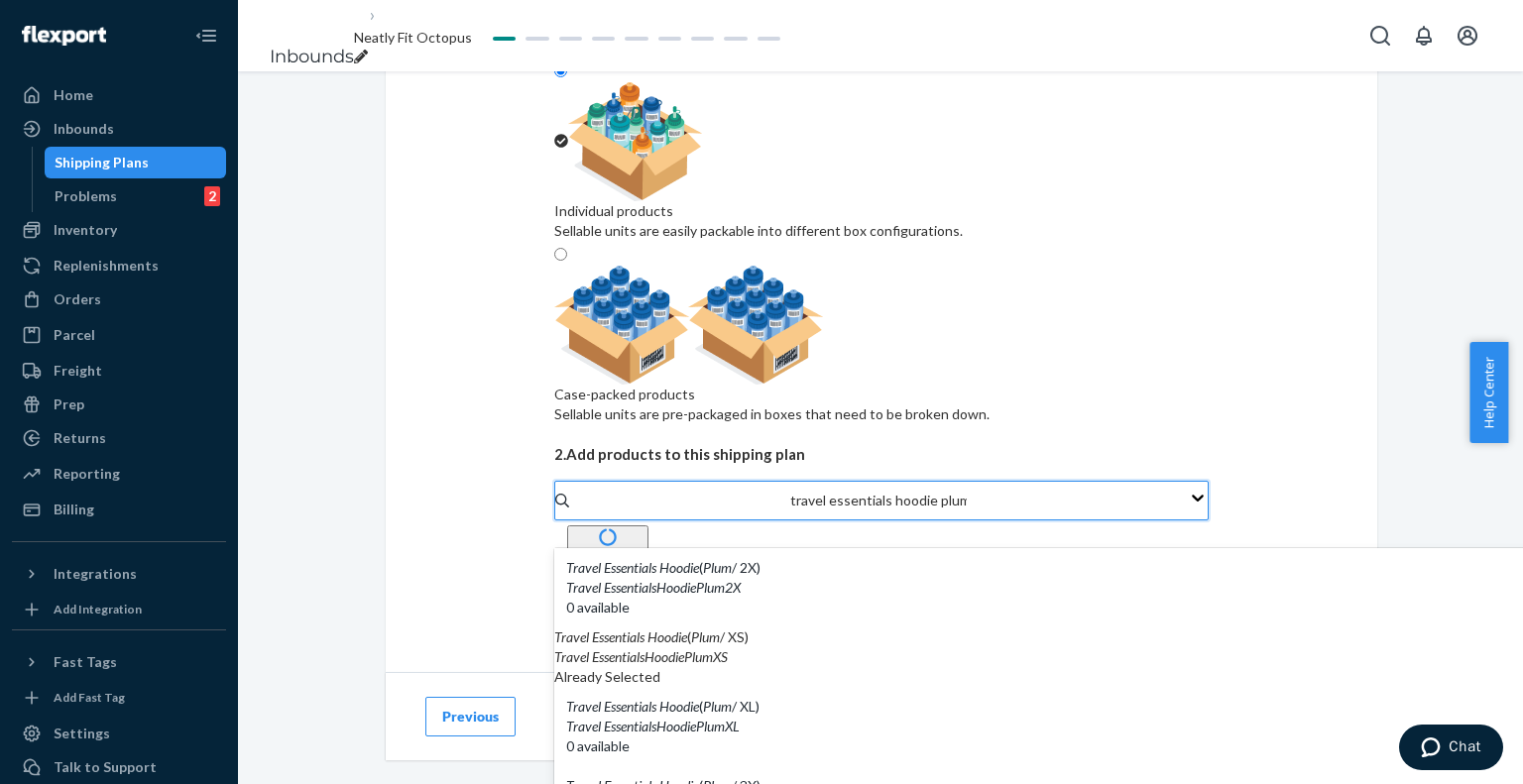 click on "Travel   Essentials   Hoodie  ( Plum  / L)" at bounding box center (1182, 984) 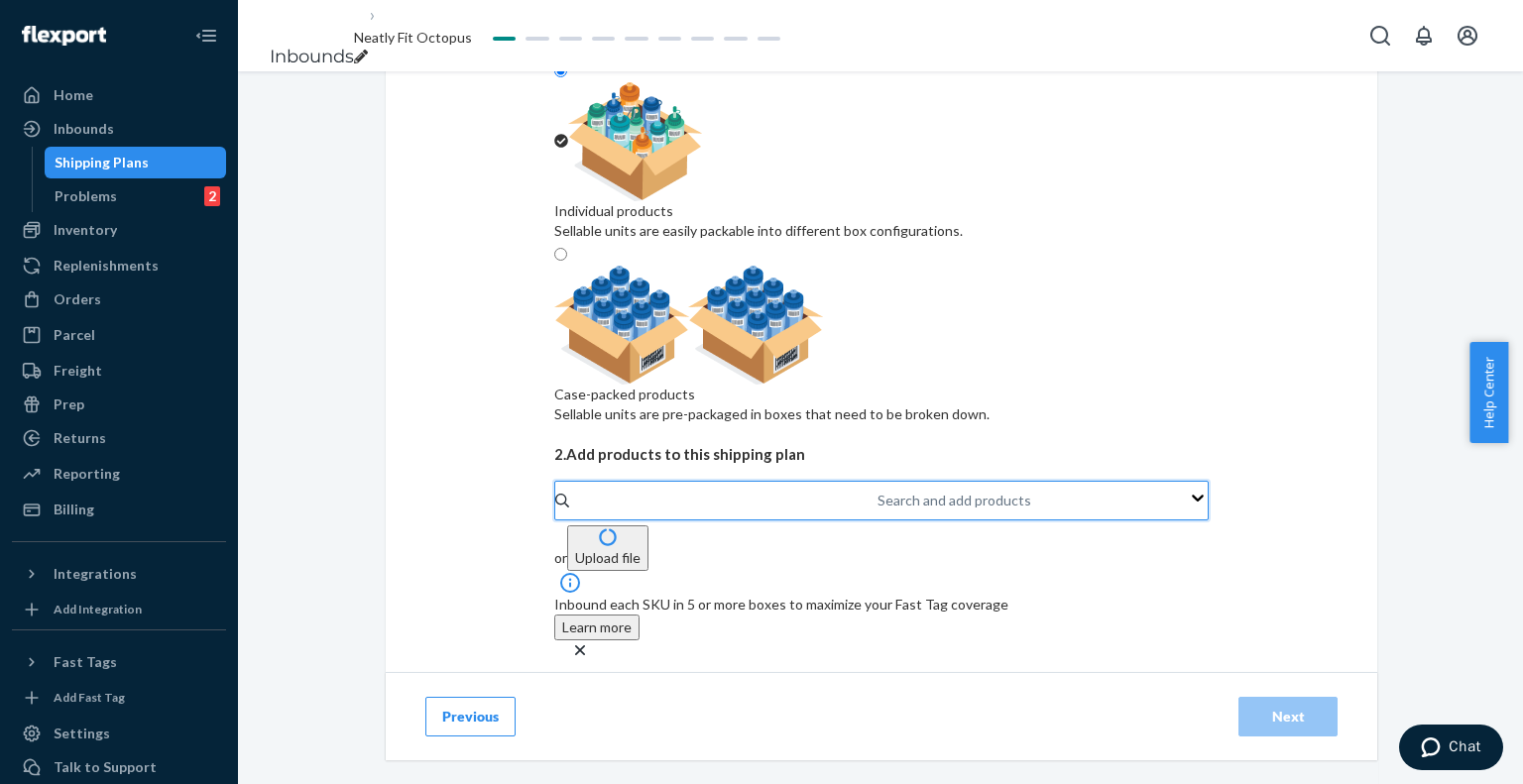 paste on "travel essentials hoodie plum" 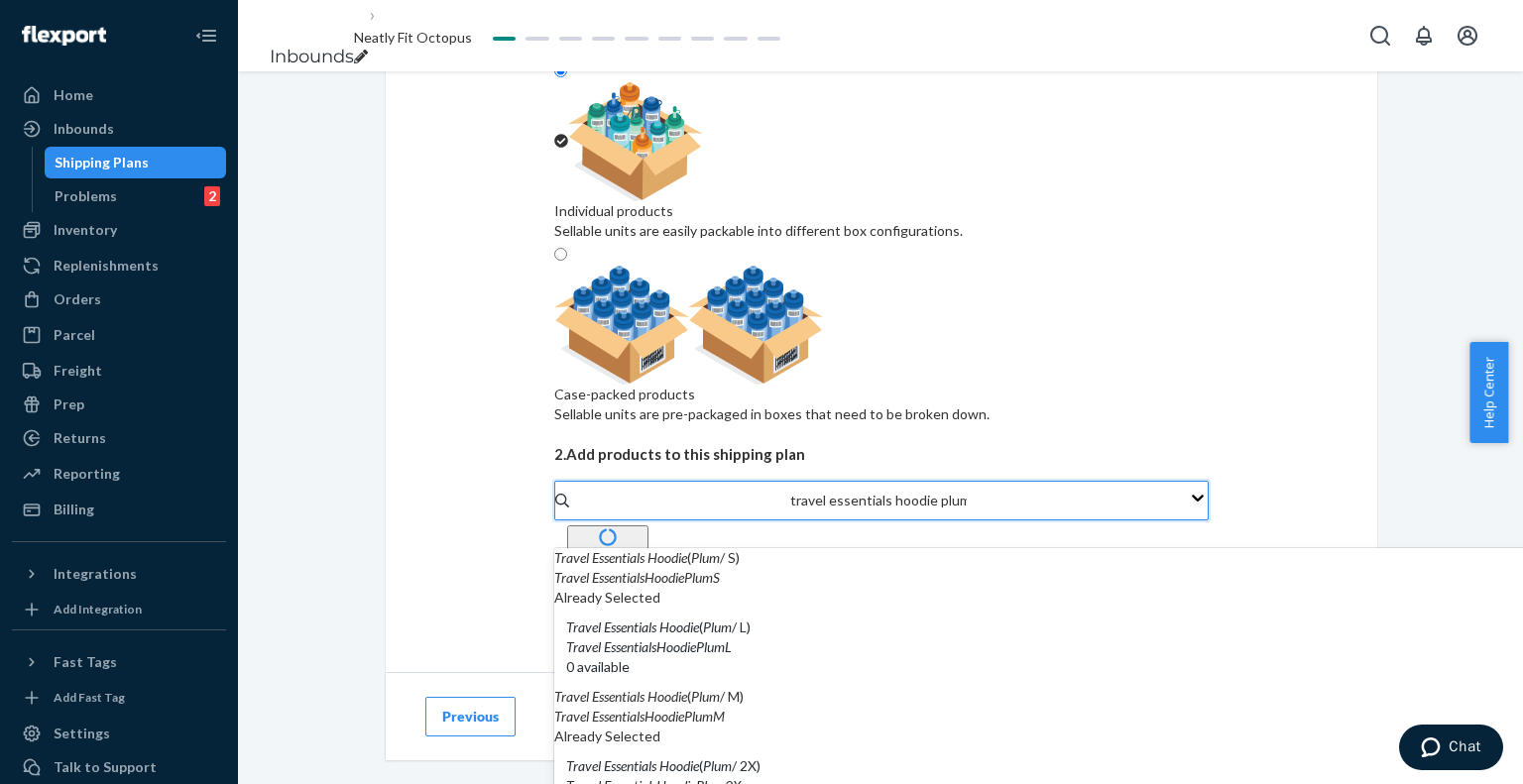 scroll, scrollTop: 198, scrollLeft: 0, axis: vertical 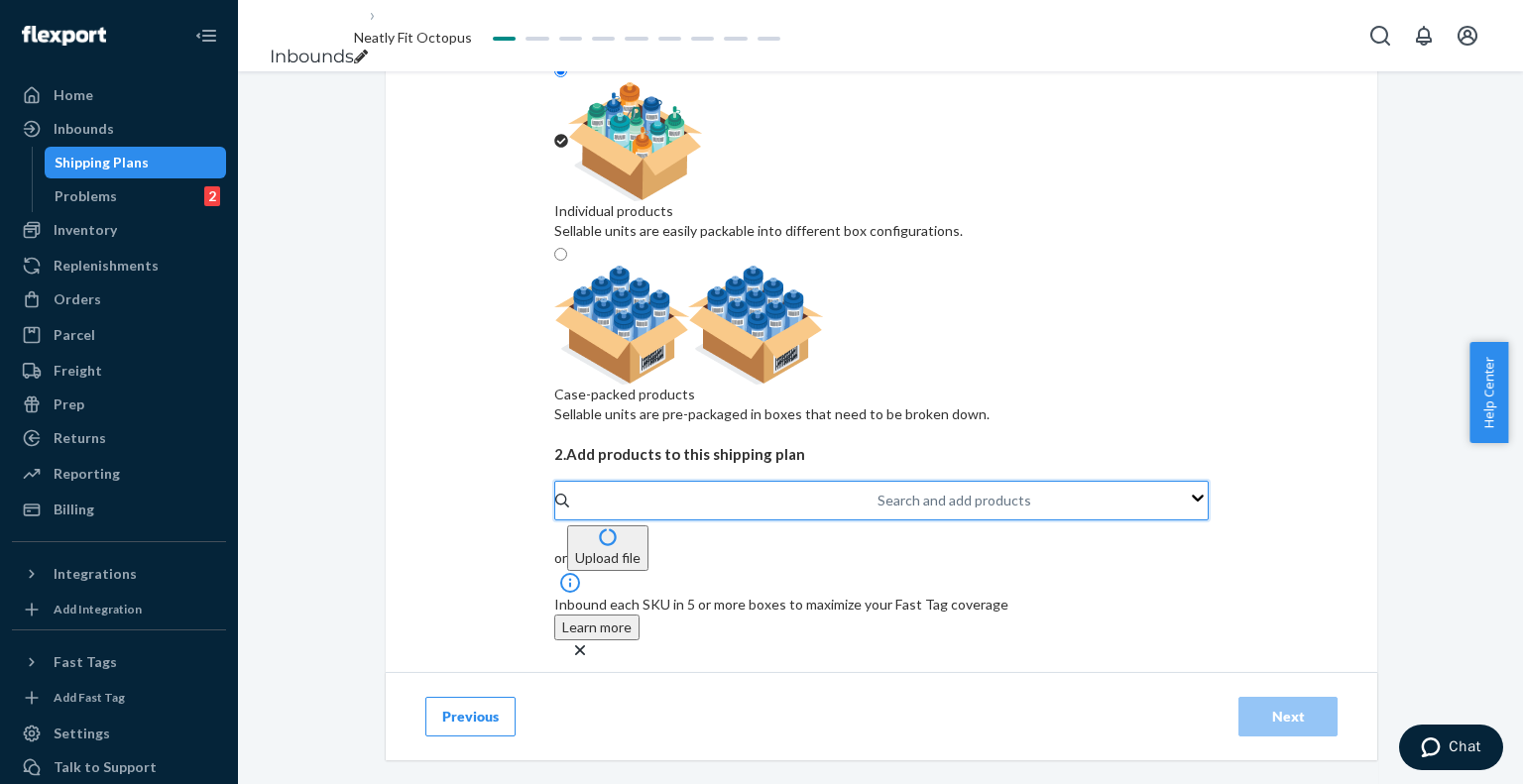 paste on "travel essentials hoodie plum" 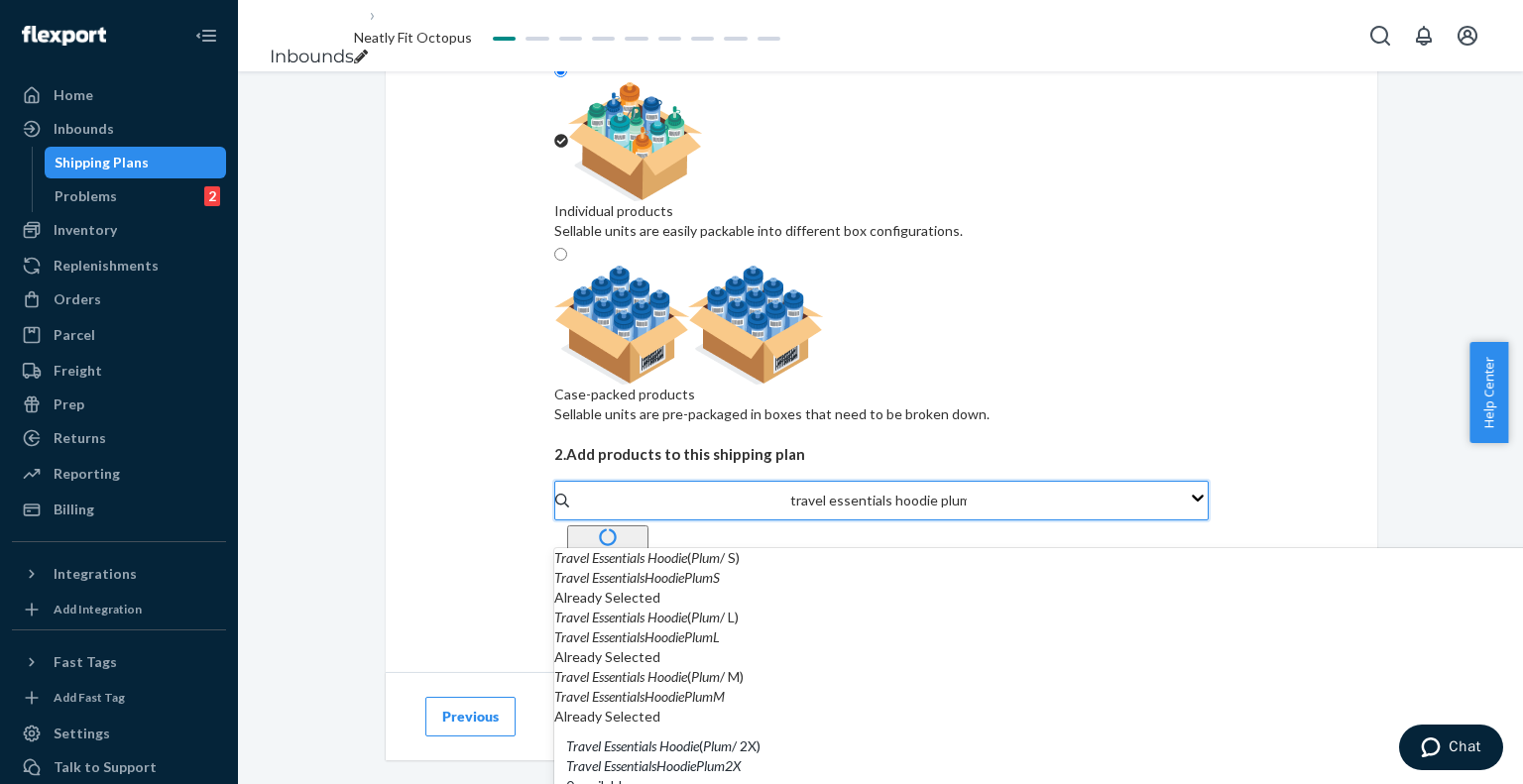 scroll, scrollTop: 198, scrollLeft: 0, axis: vertical 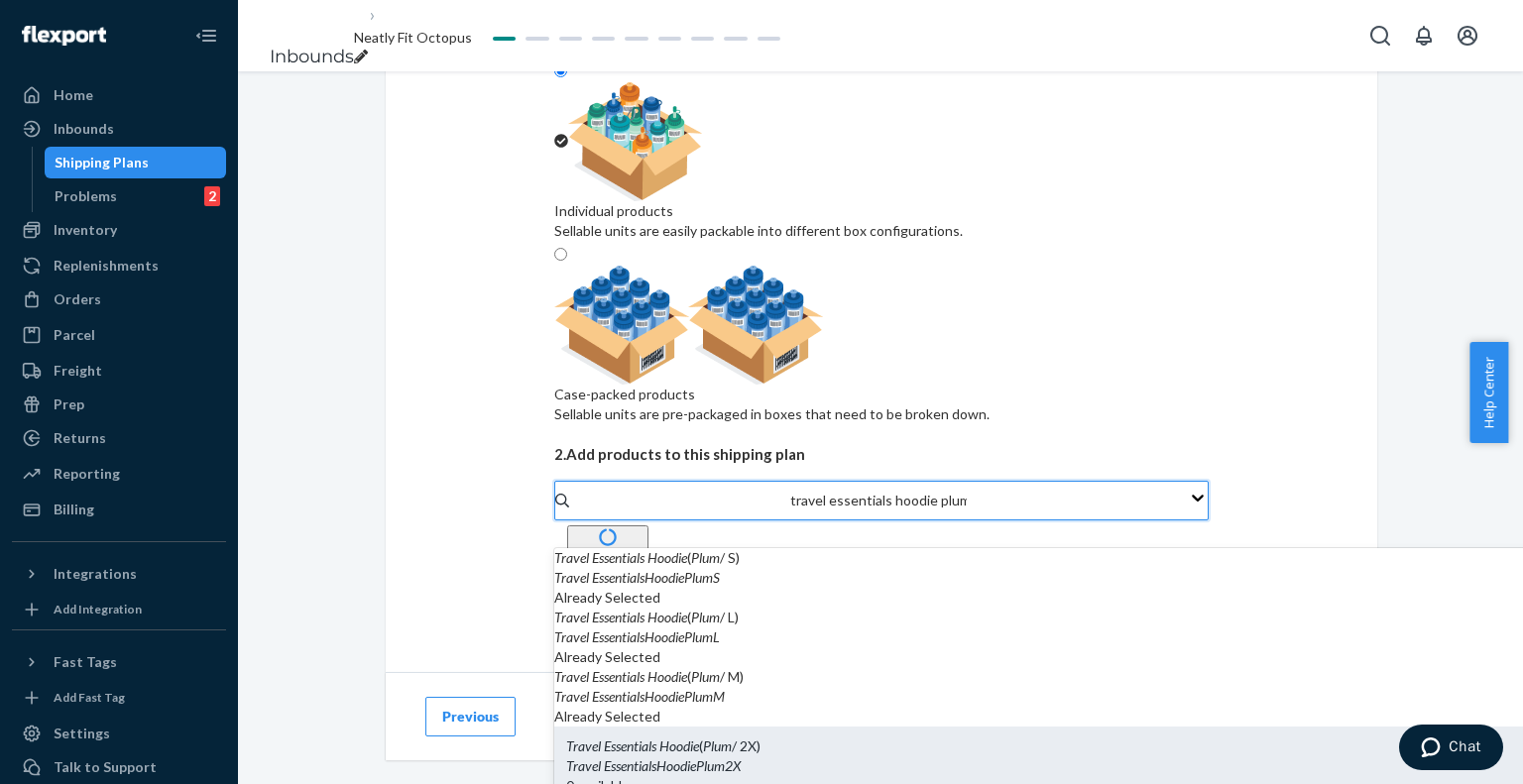 click on "Travel   EssentialsHoodiePlum2X" at bounding box center (1182, 766) 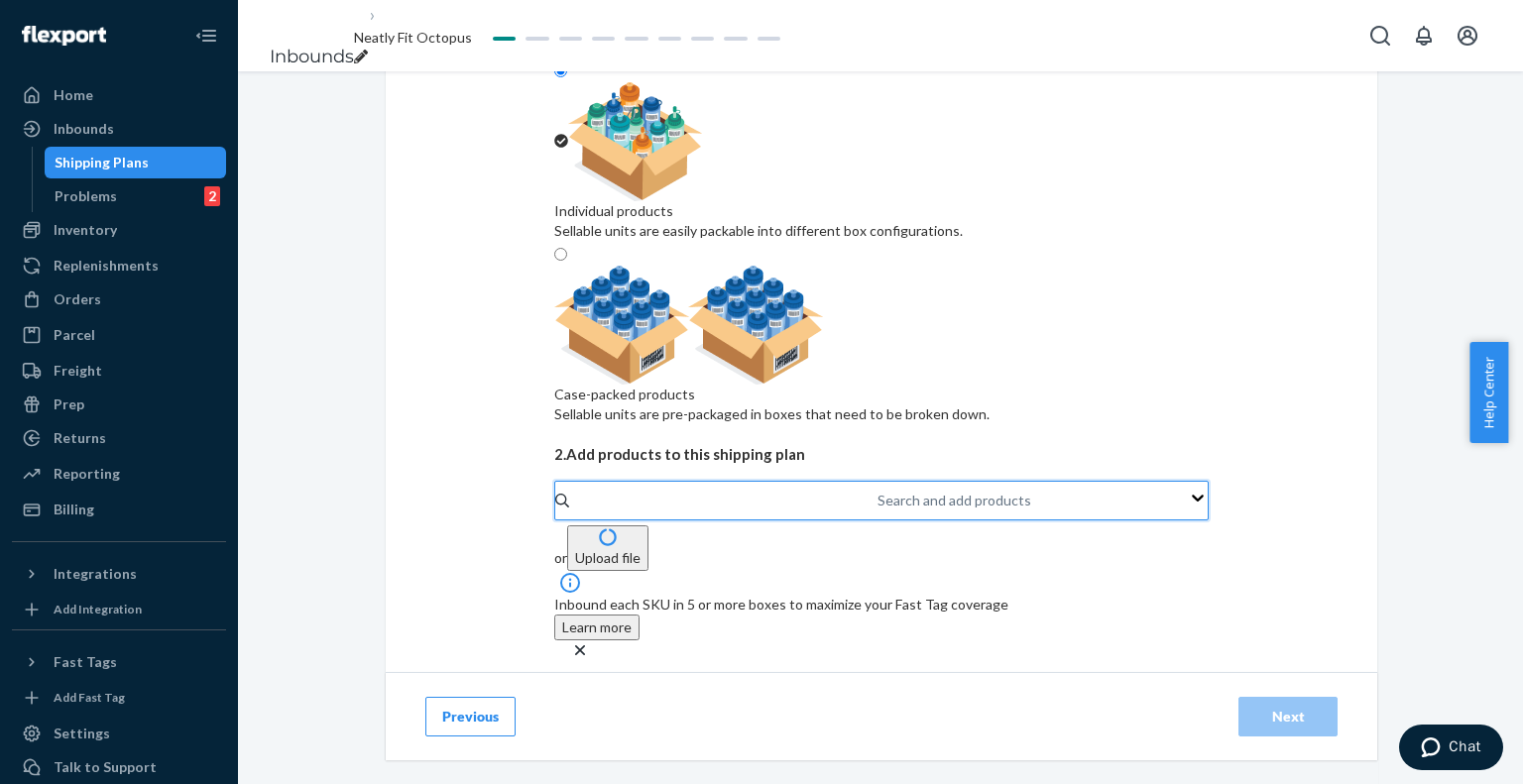 paste on "travel essentials hoodie plum" 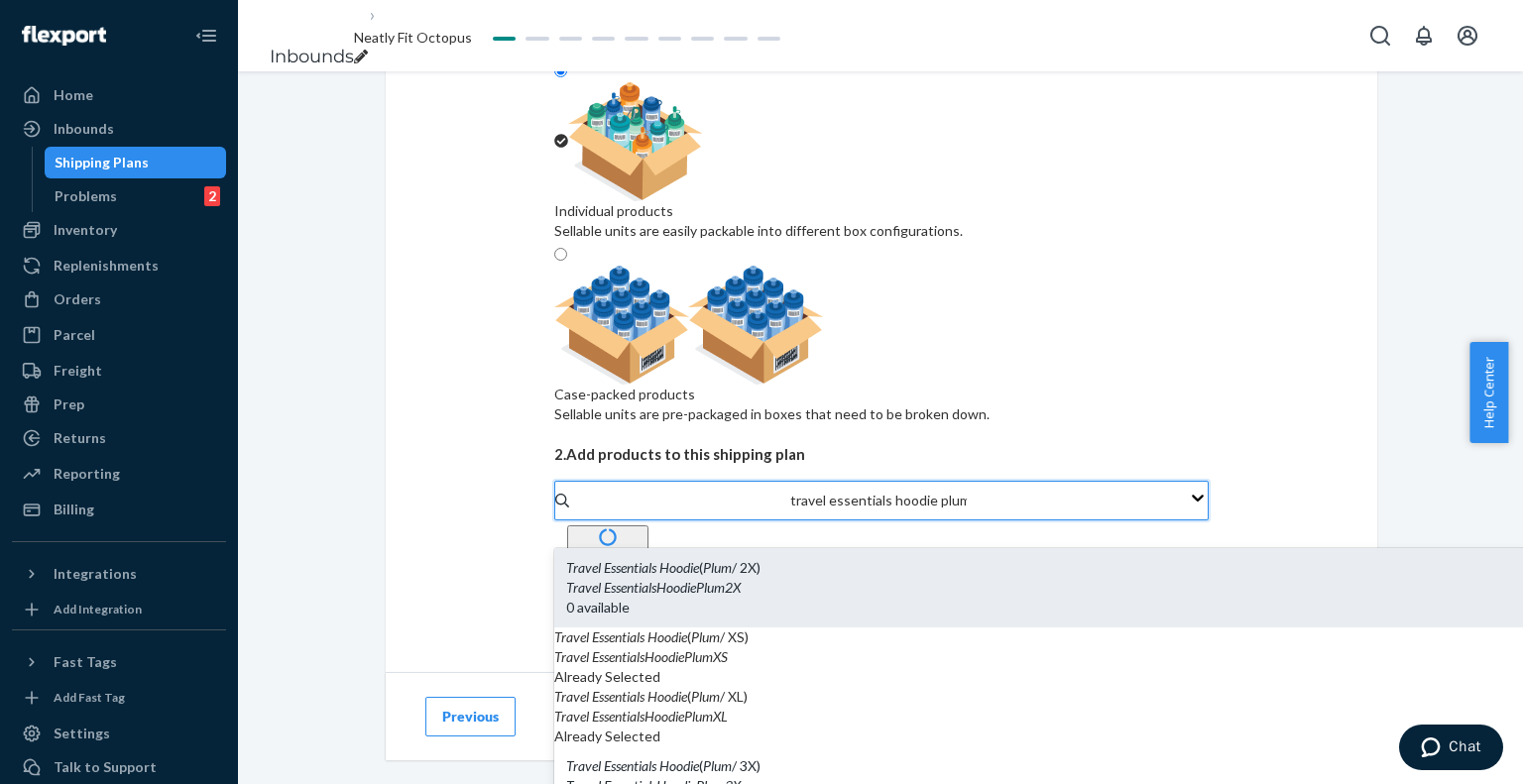 scroll, scrollTop: 198, scrollLeft: 0, axis: vertical 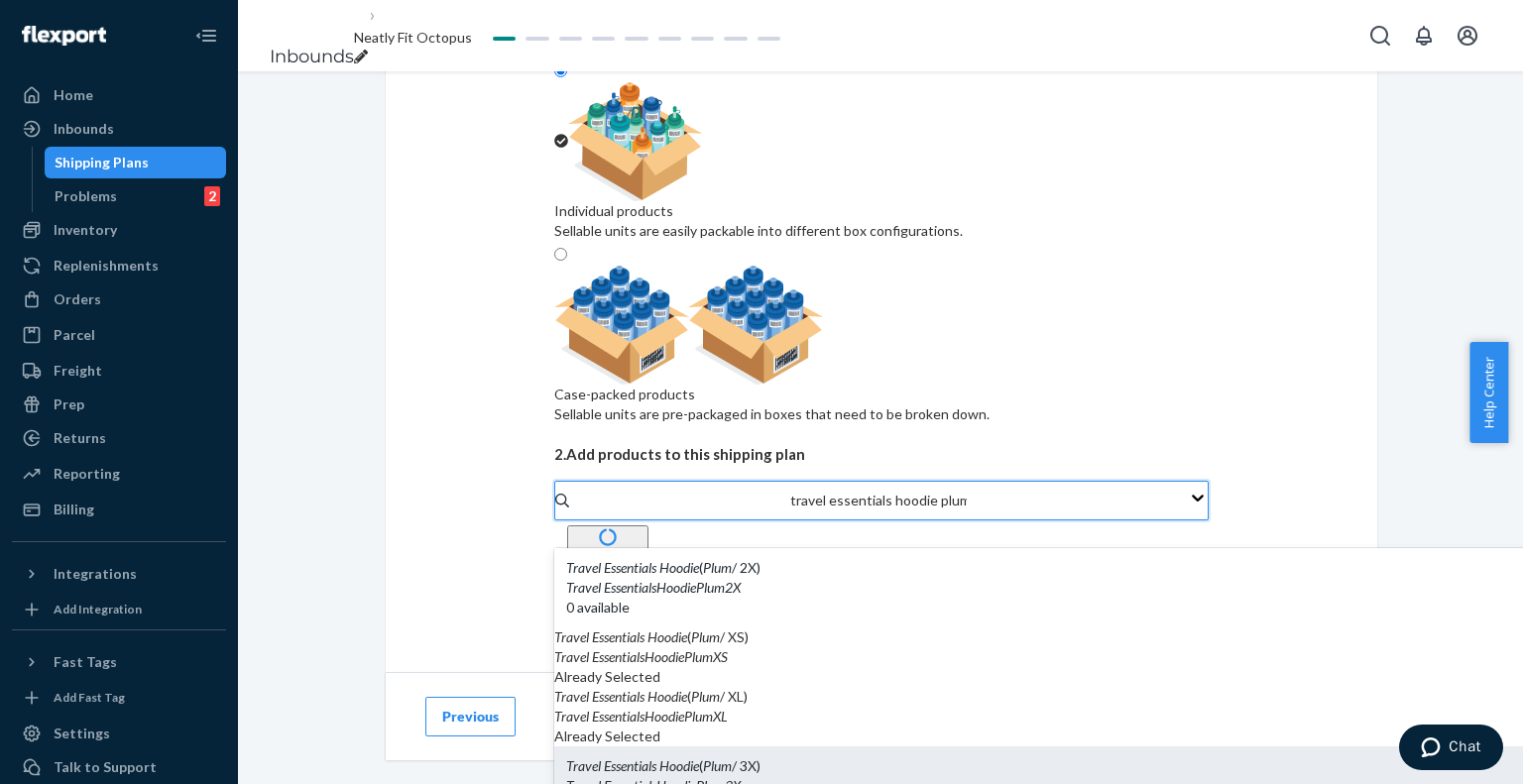 click on "Travel   Essentials   Hoodie  ( Plum  / 3X) Travel   EssentialsHoodiePlum3X 0 available" at bounding box center [1182, 786] 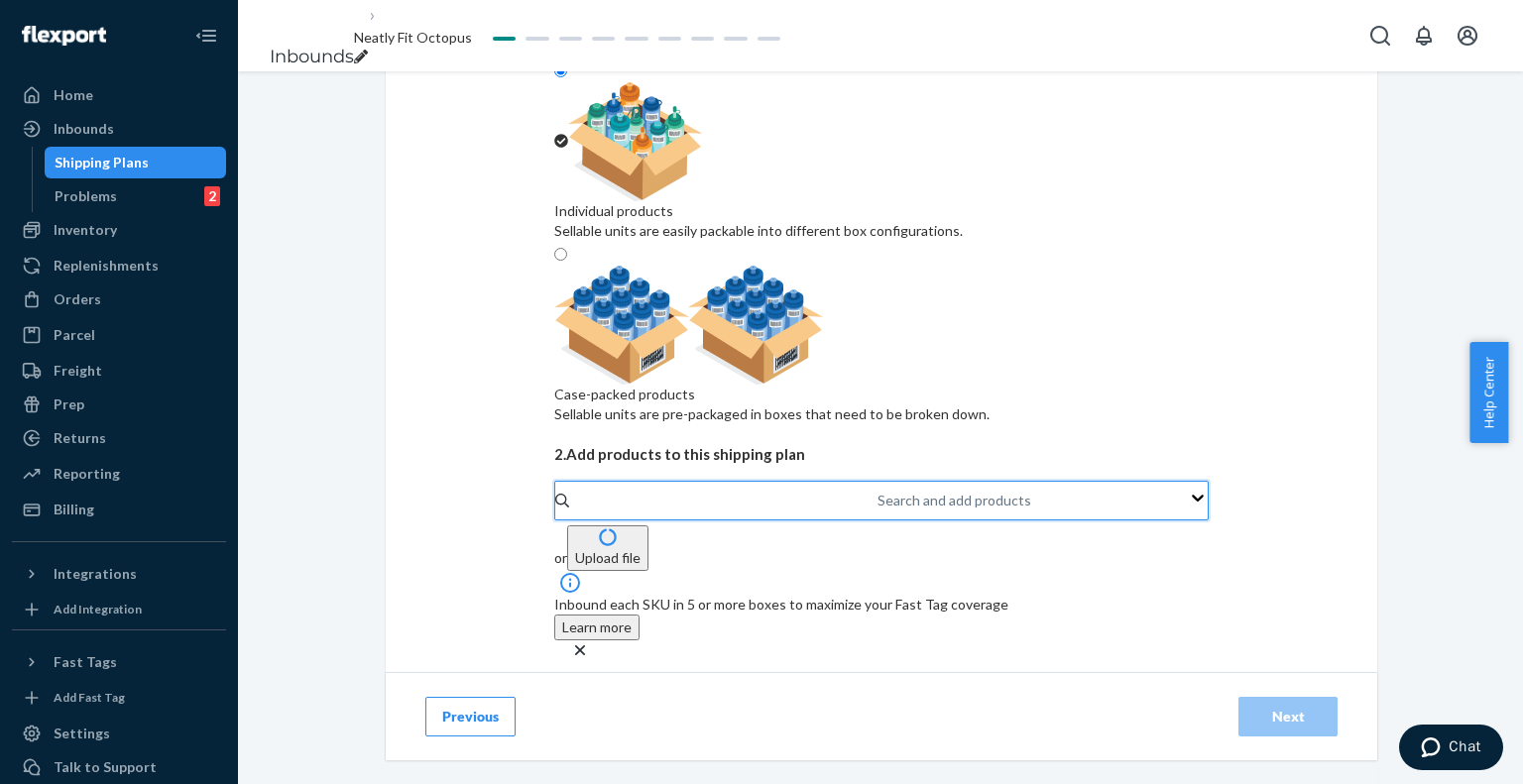paste on "travel essentials hoodie plum" 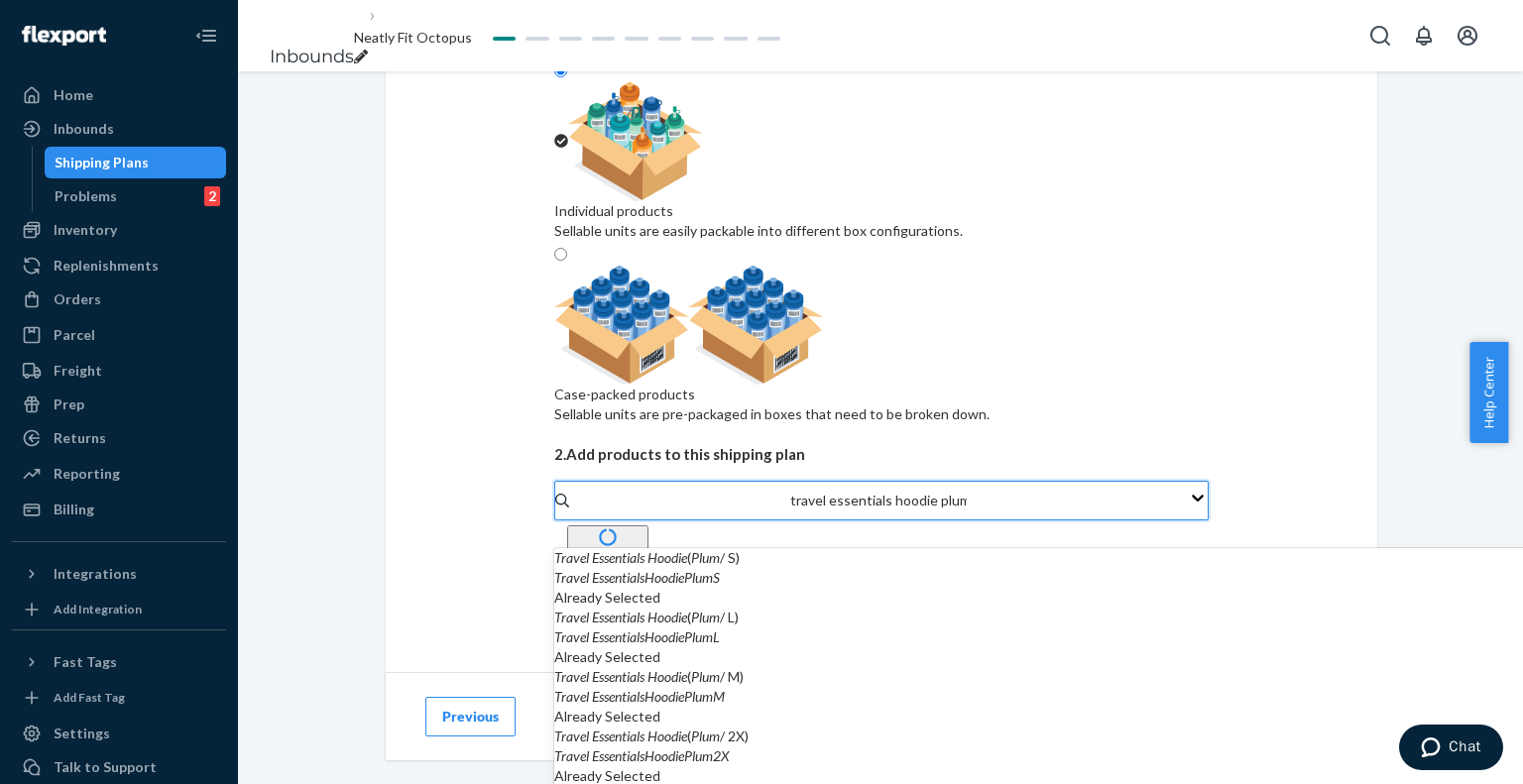 type on "travel essentials hoodie plum" 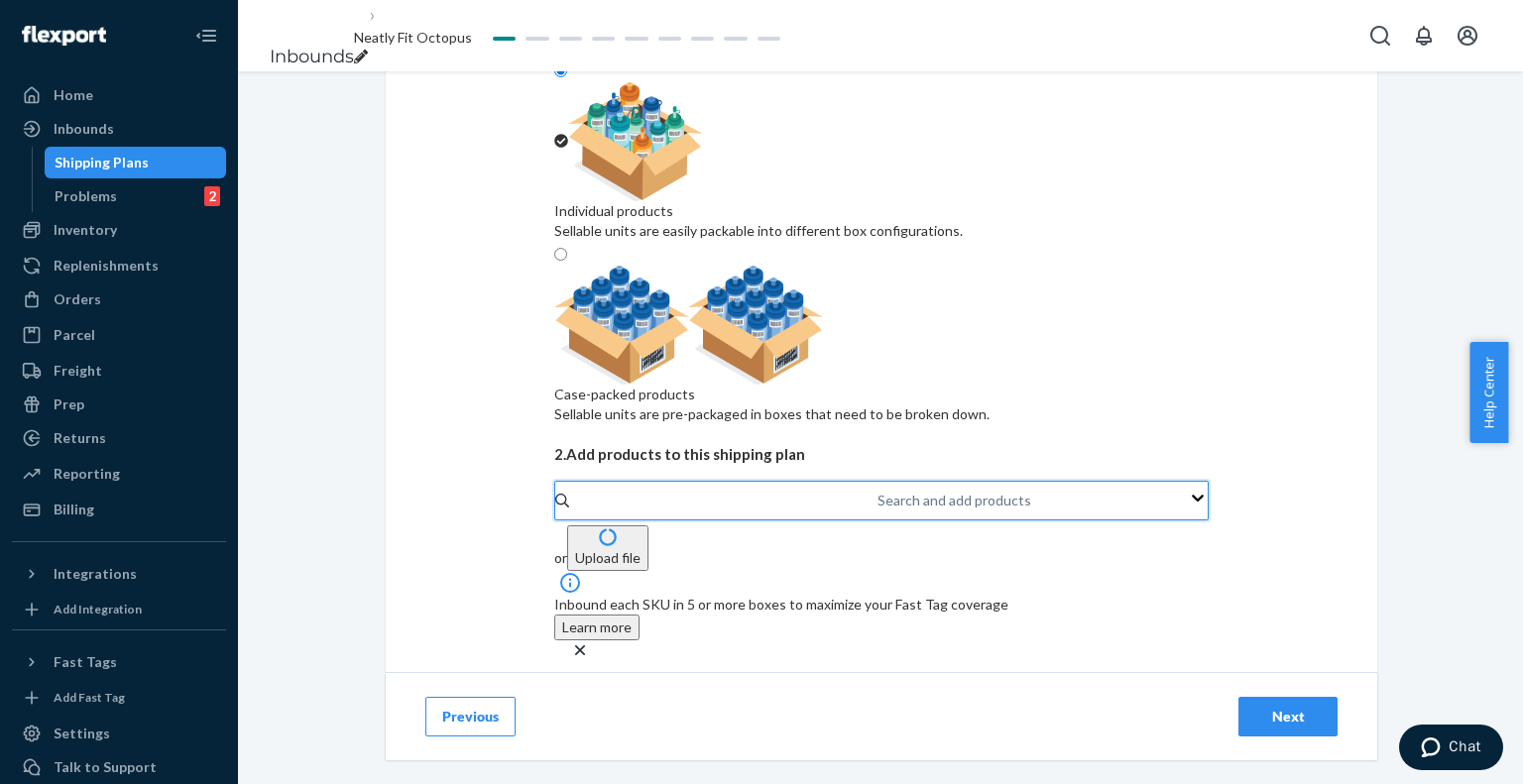 click on "Search and add products" at bounding box center (954, 501) 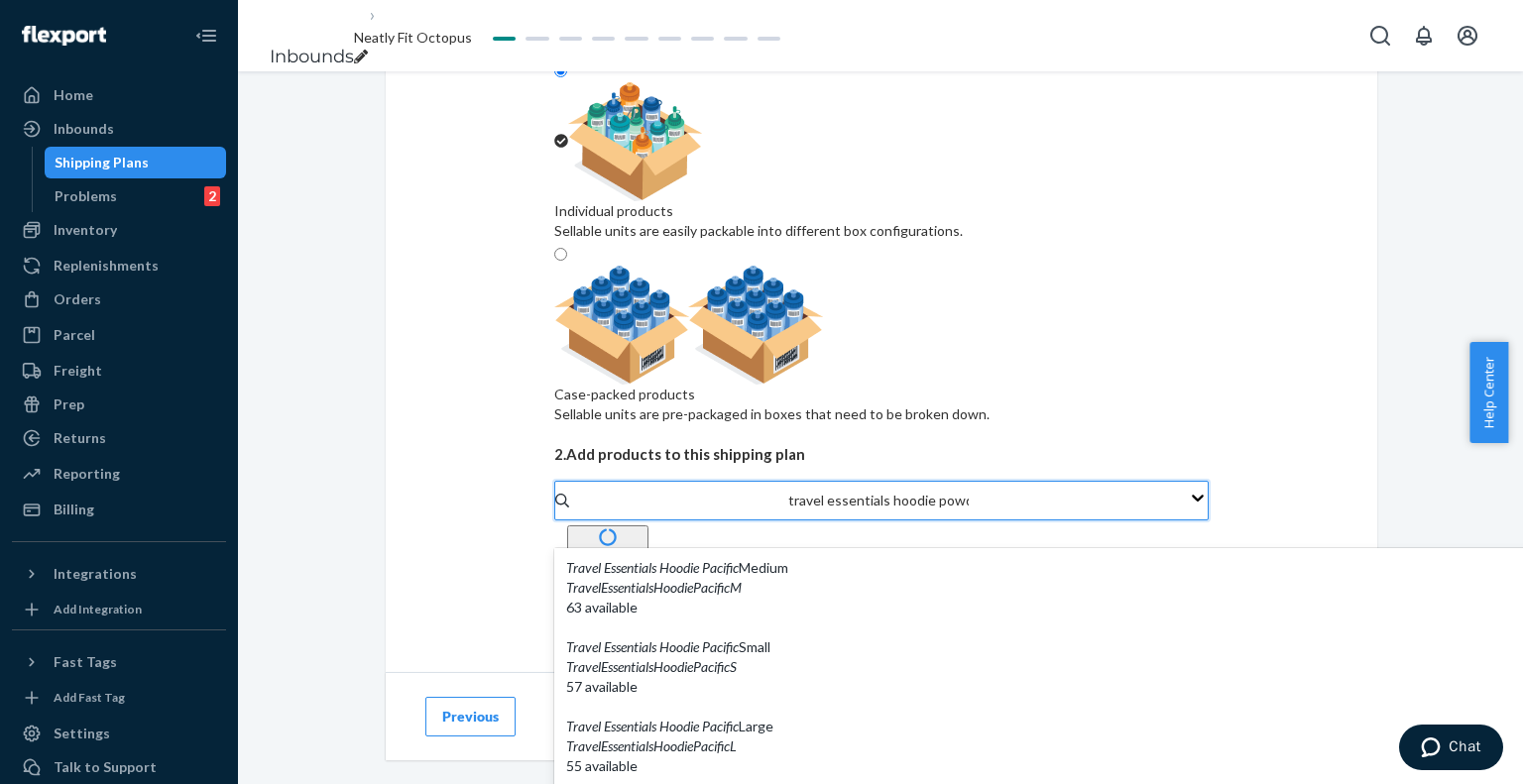 type on "travel essentials hoodie powder" 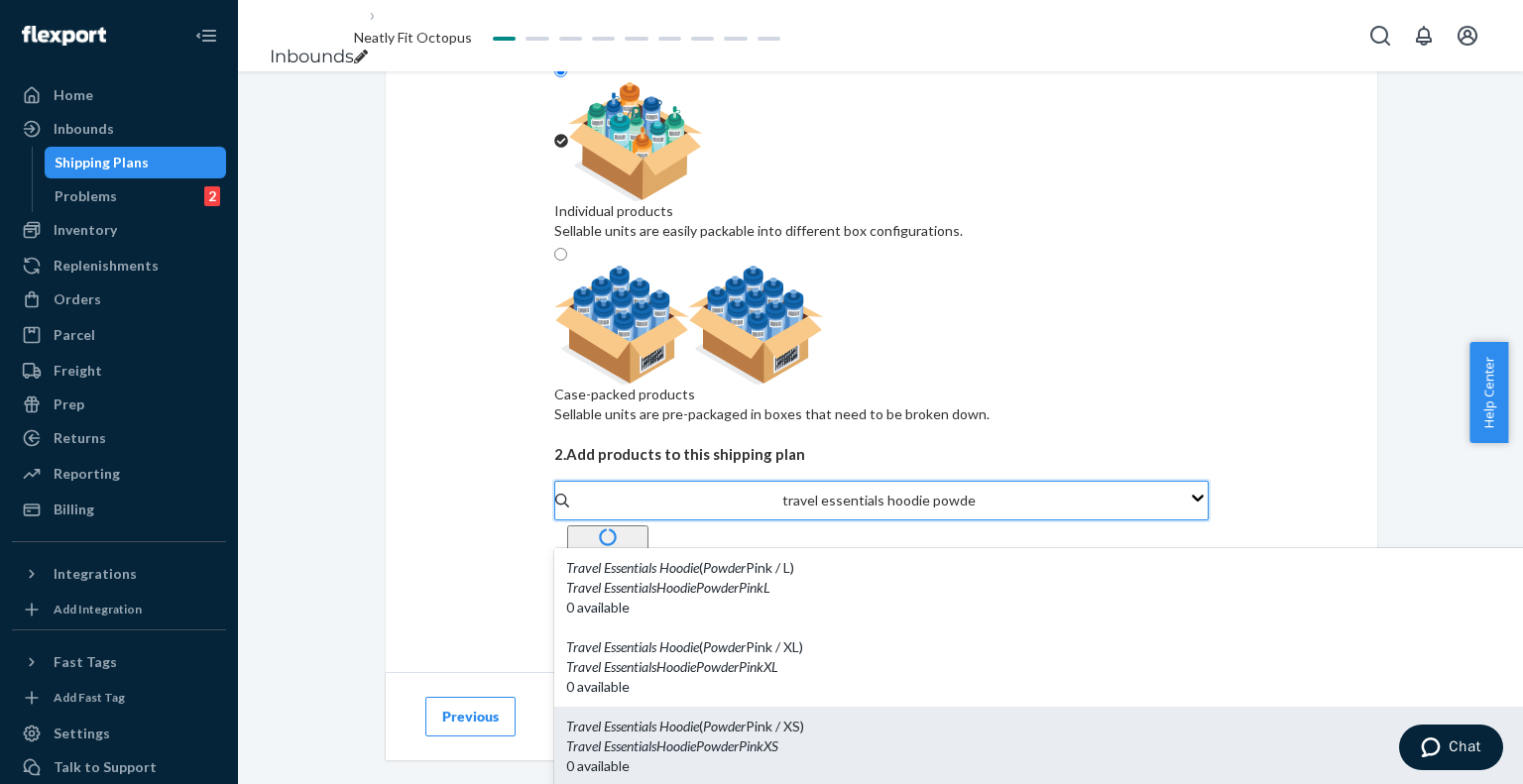 click on "Travel   EssentialsHoodiePowderPinkXS" at bounding box center [1182, 746] 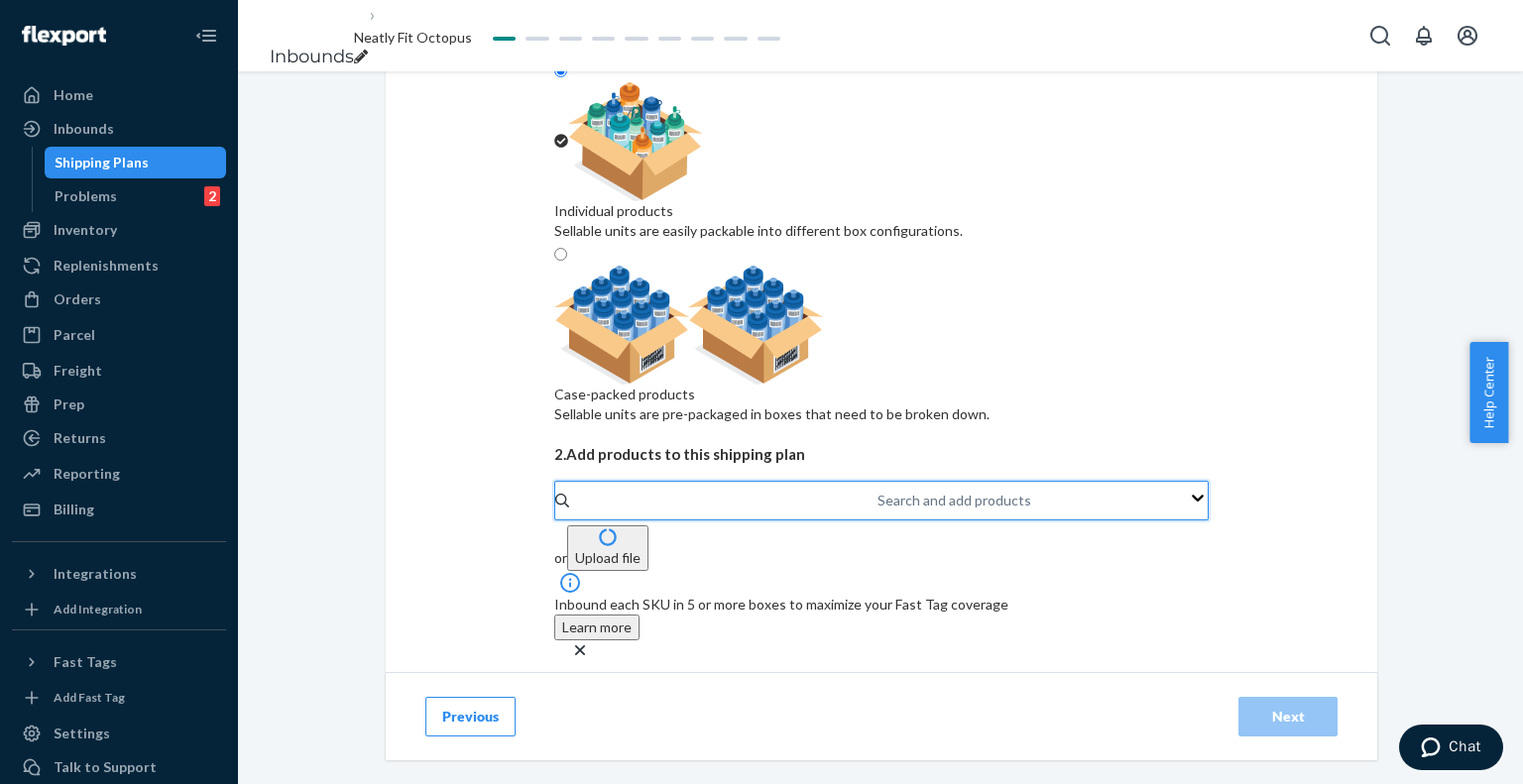 paste on "travel essentials hoodie powder" 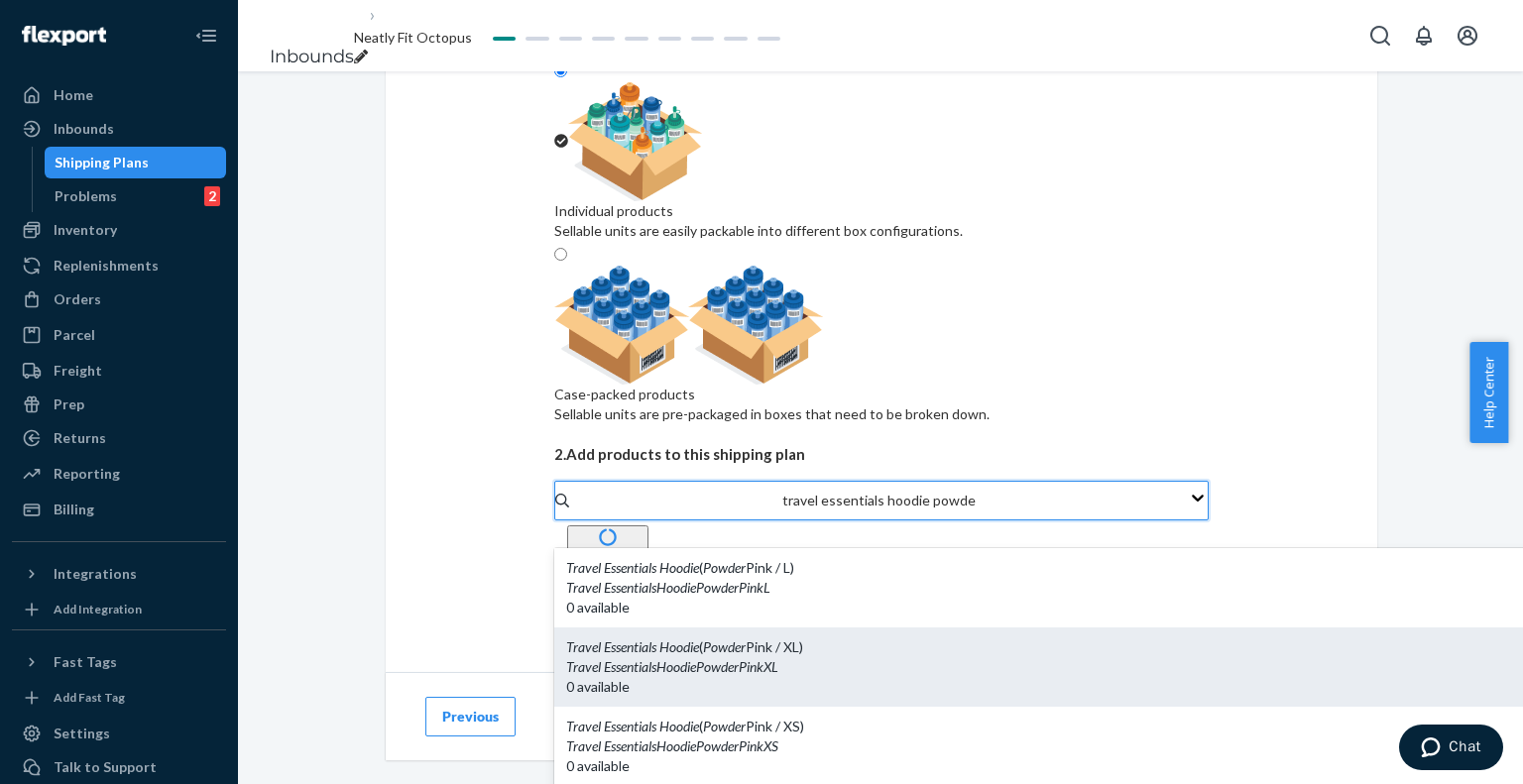 scroll, scrollTop: 198, scrollLeft: 0, axis: vertical 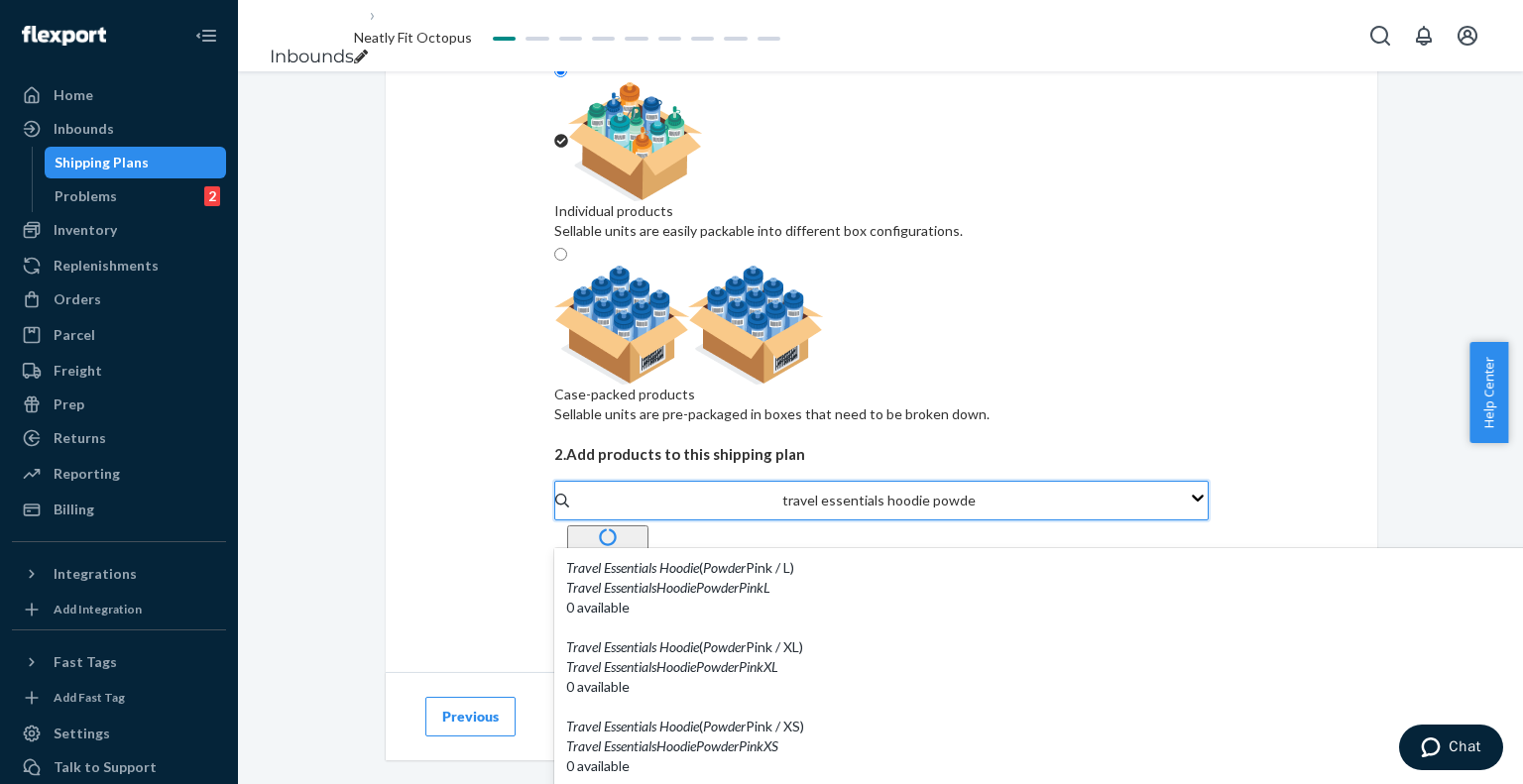 click on "Travel   Essentials   Hoodie  ( Powder  Pink / S)" at bounding box center (1182, 1044) 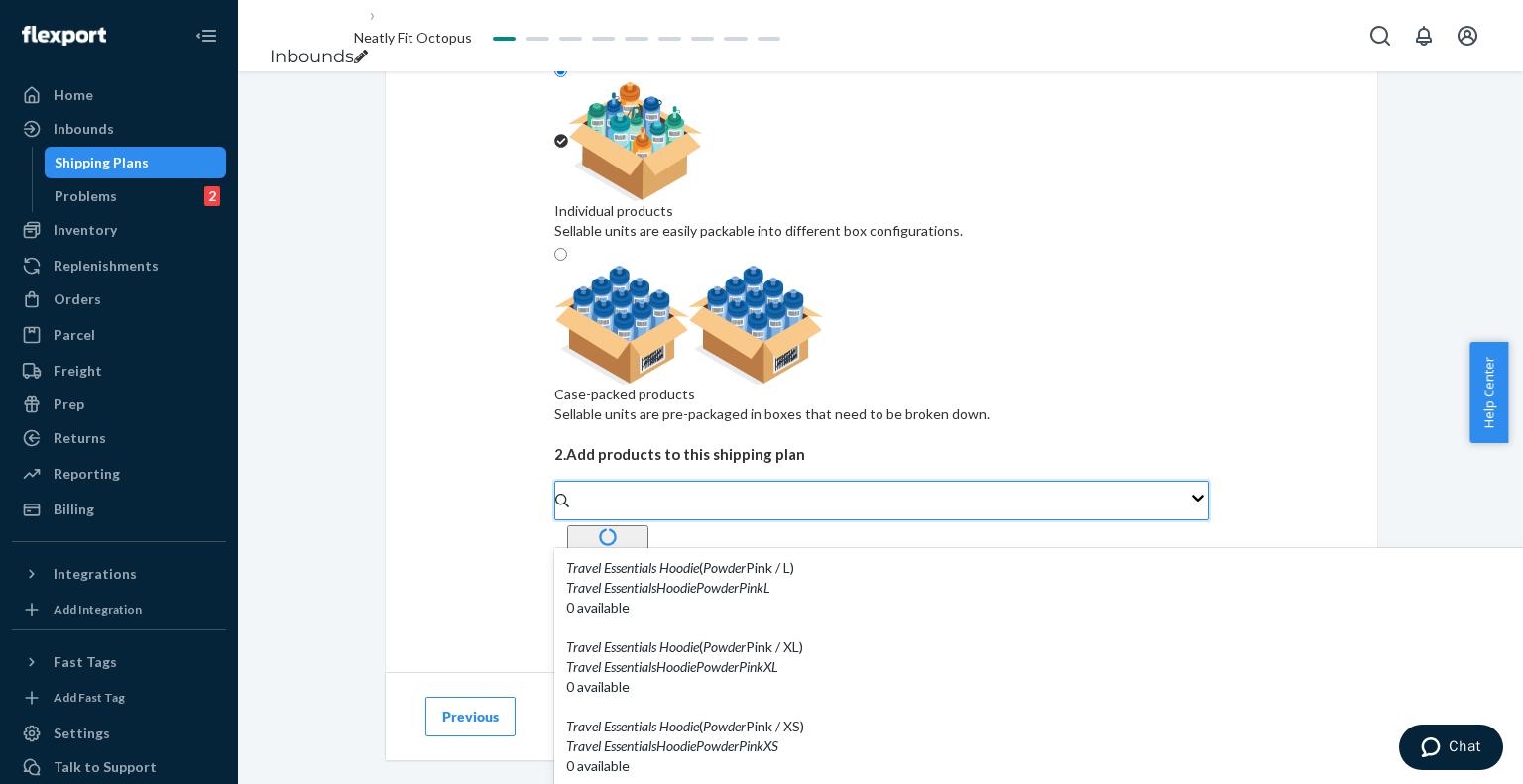 paste on "travel essentials hoodie powder" 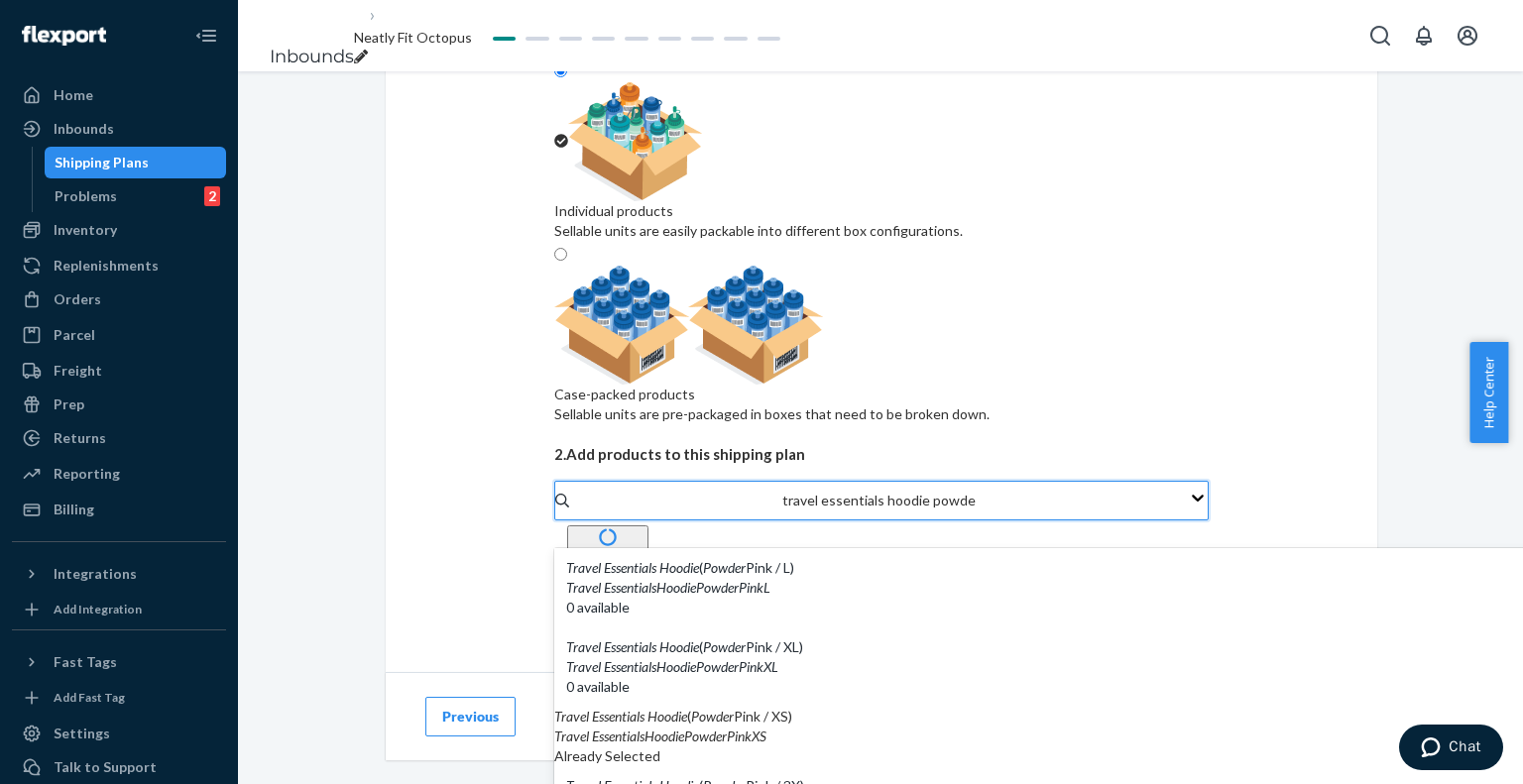 scroll, scrollTop: 206, scrollLeft: 0, axis: vertical 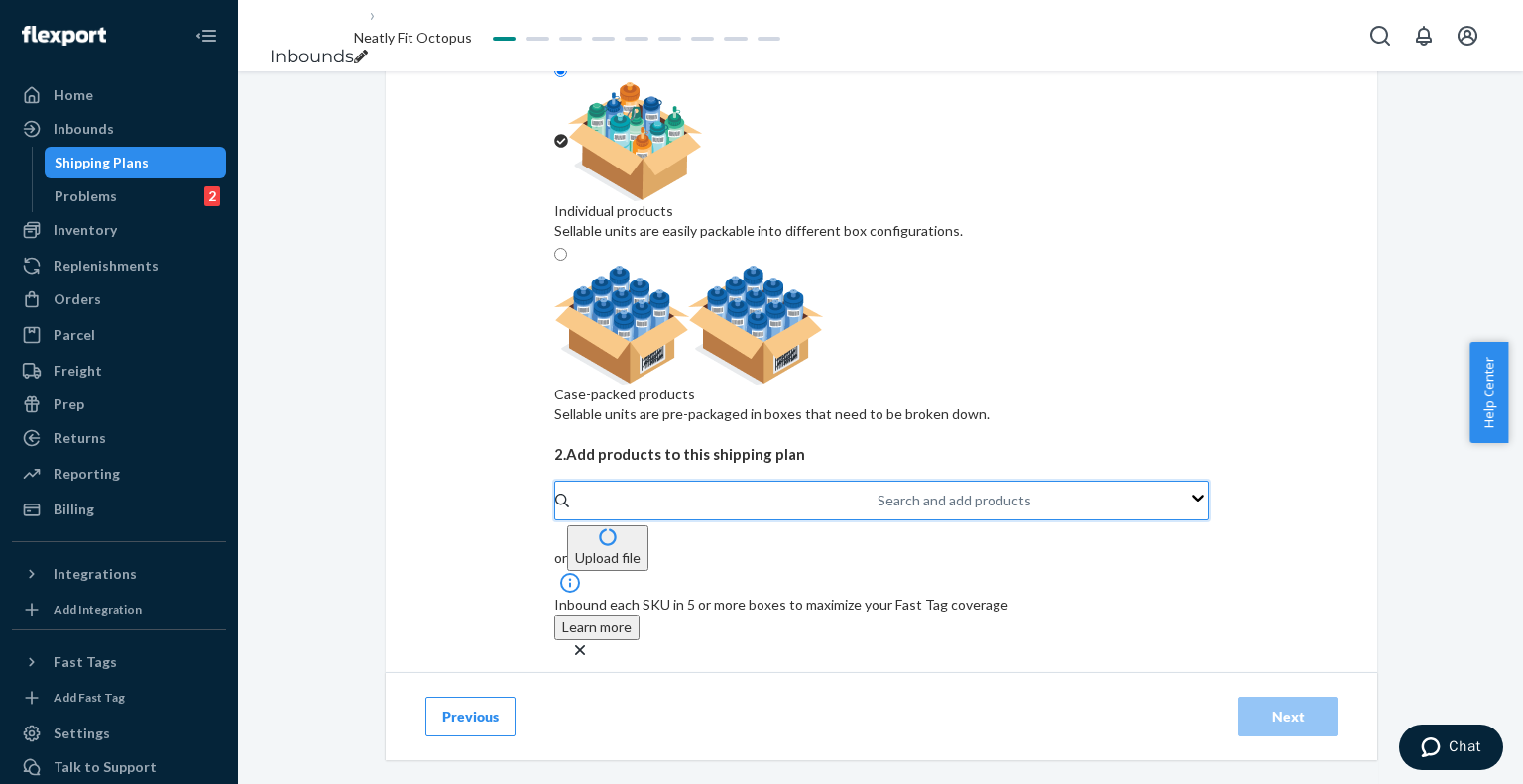paste on "travel essentials hoodie powder" 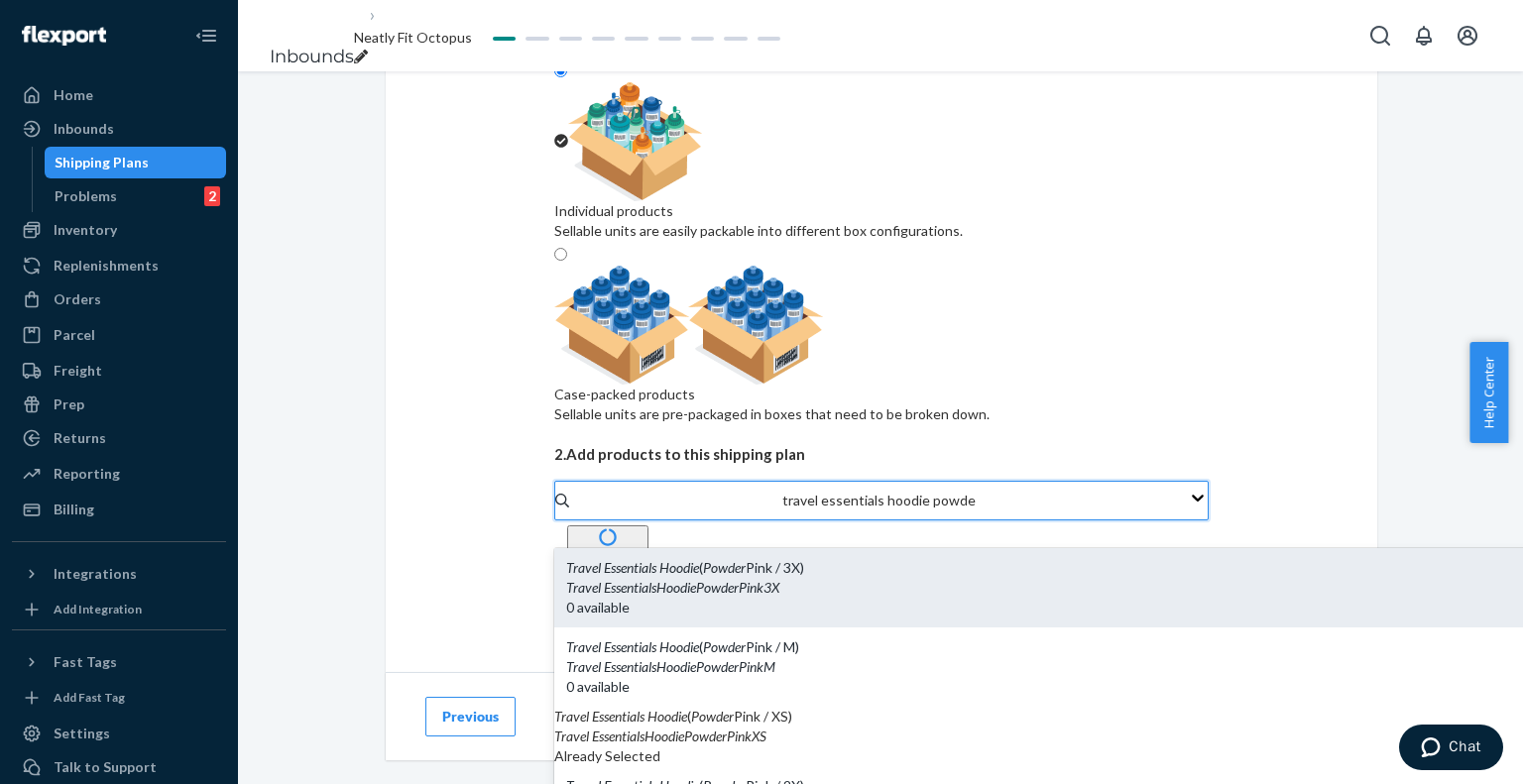 scroll, scrollTop: 198, scrollLeft: 0, axis: vertical 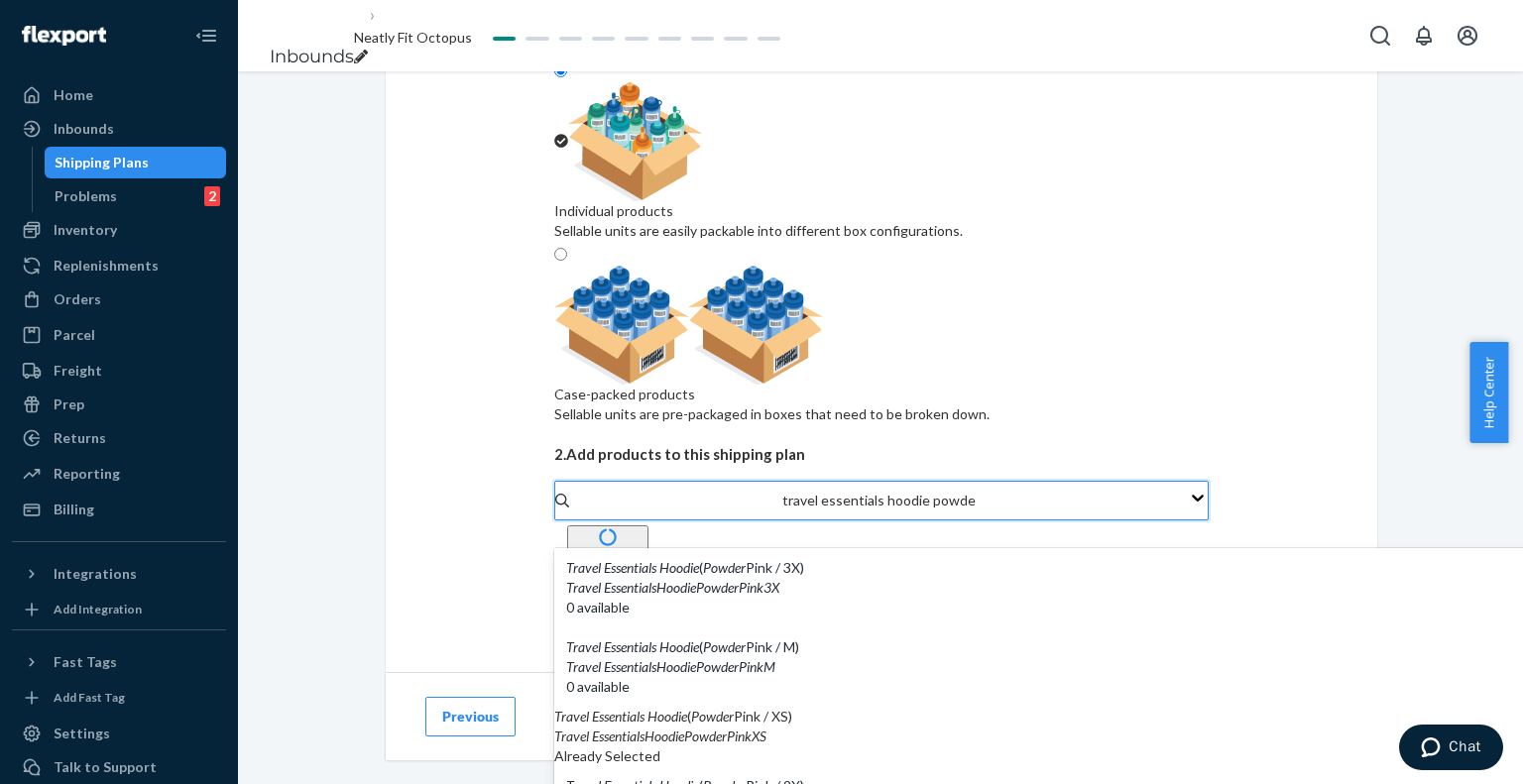 click on "Travel   Essentials   Hoodie  ( Powder  Pink / L)" at bounding box center [1182, 925] 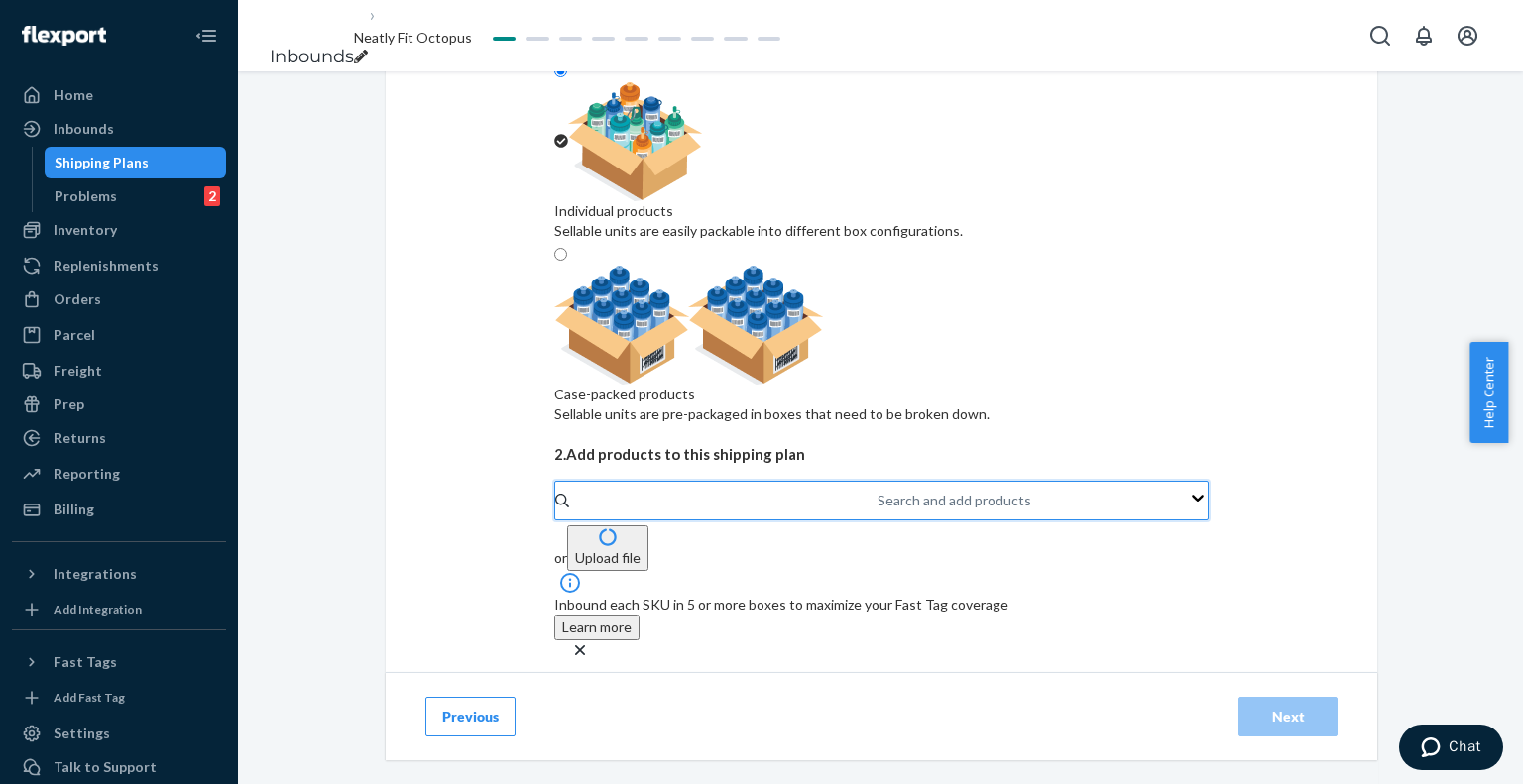 paste on "travel essentials hoodie powder" 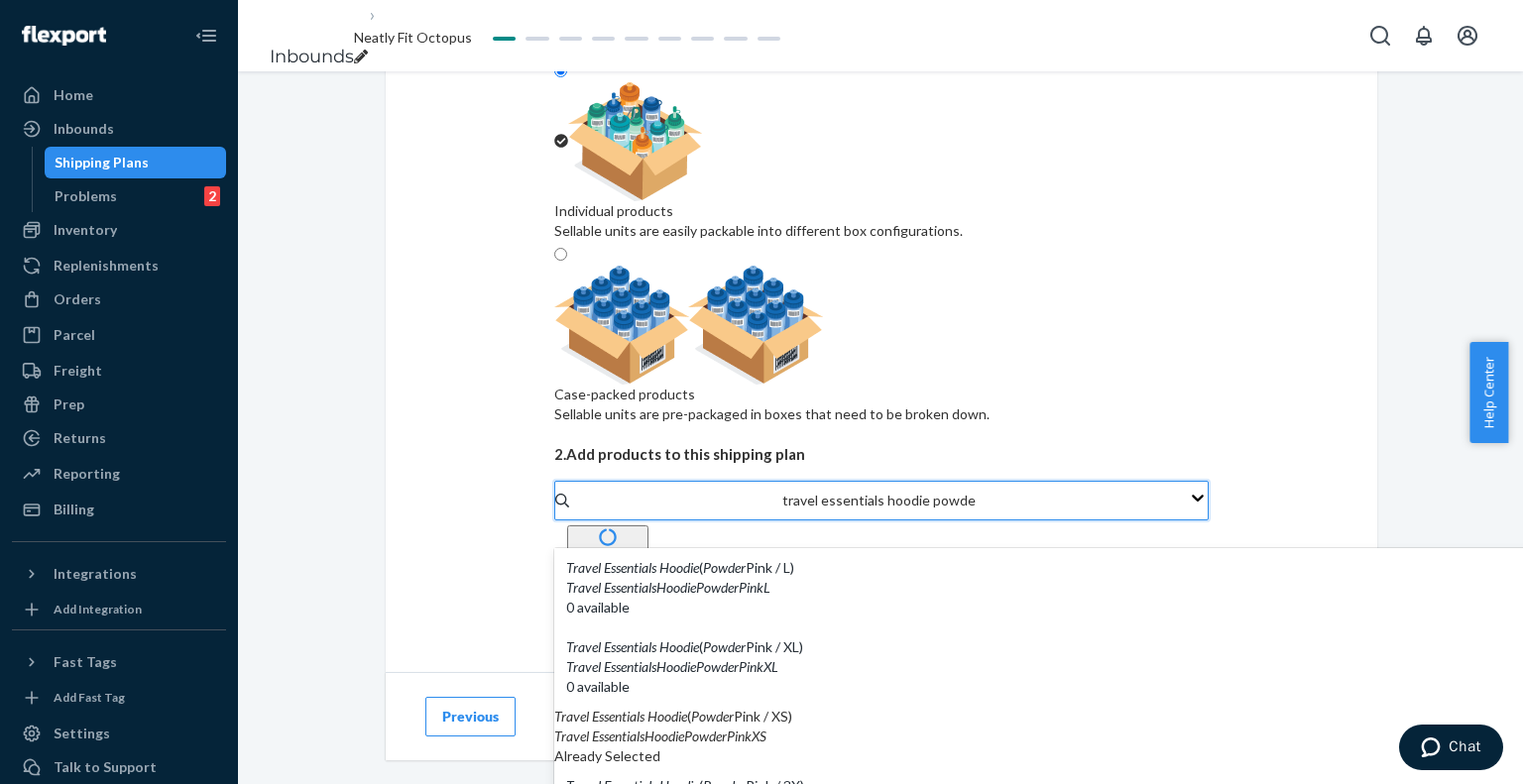 scroll, scrollTop: 0, scrollLeft: 0, axis: both 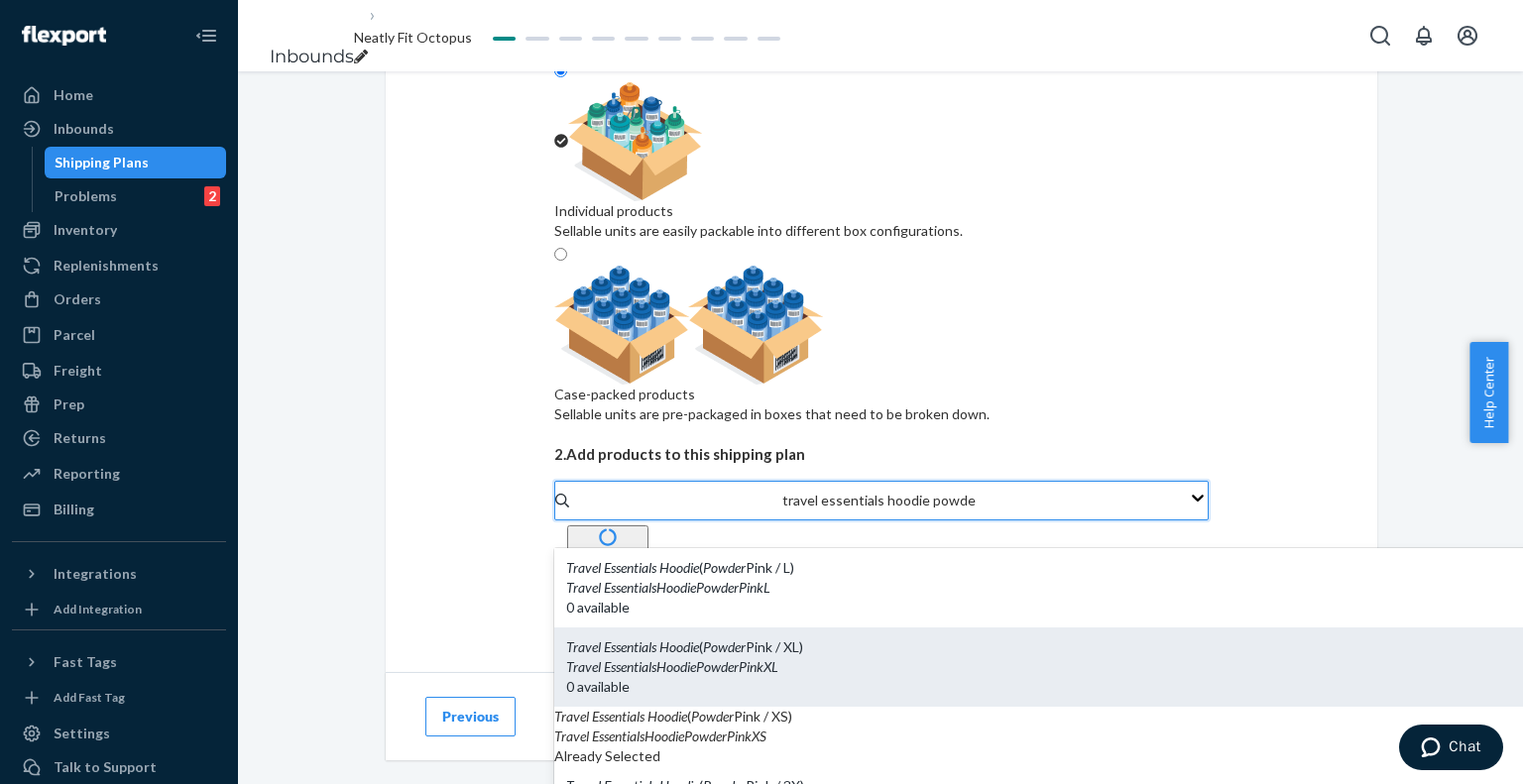 click on "Travel   Essentials   Hoodie  ( Powder  Pink / XL)" at bounding box center (1182, 647) 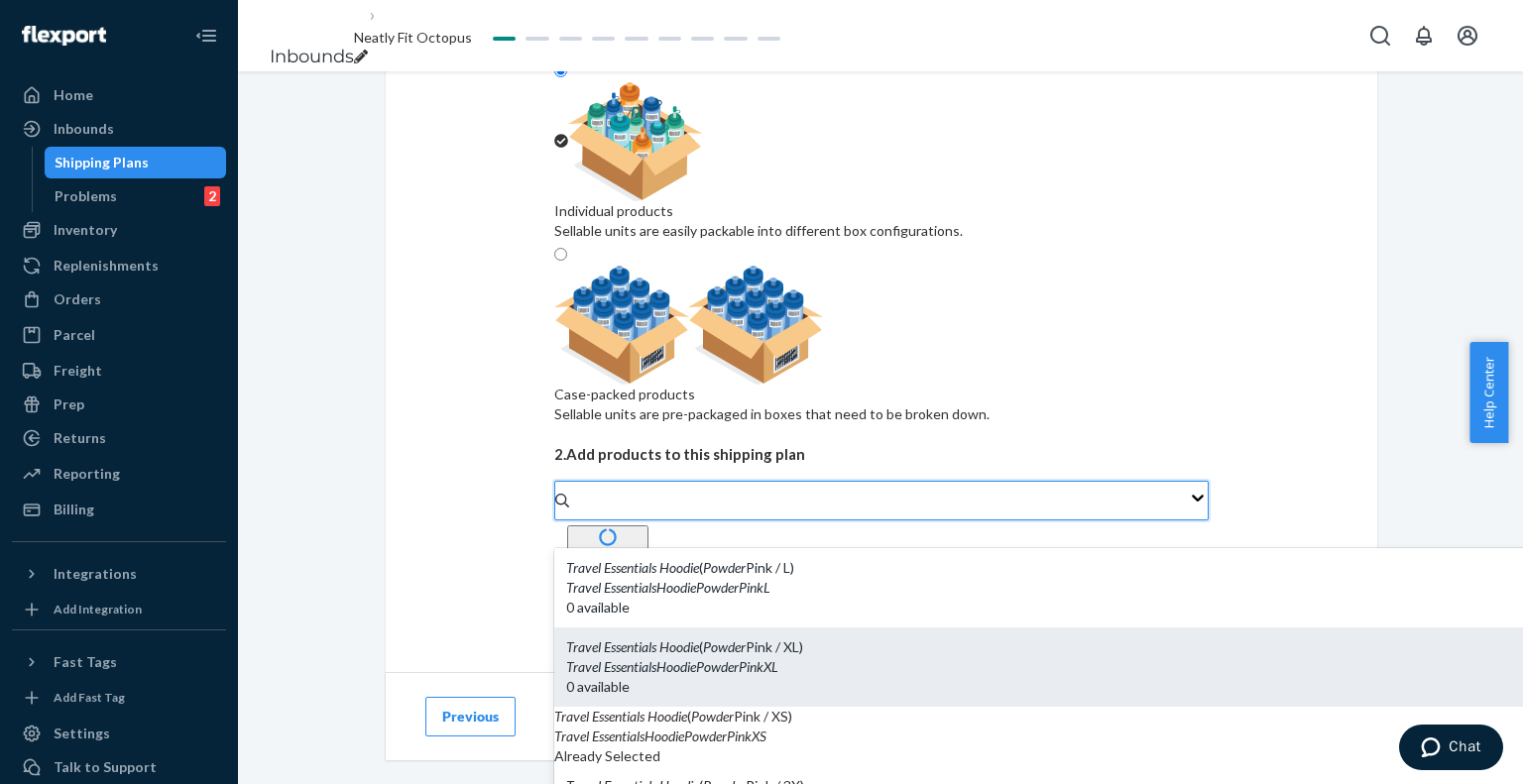 paste on "travel essentials hoodie powder" 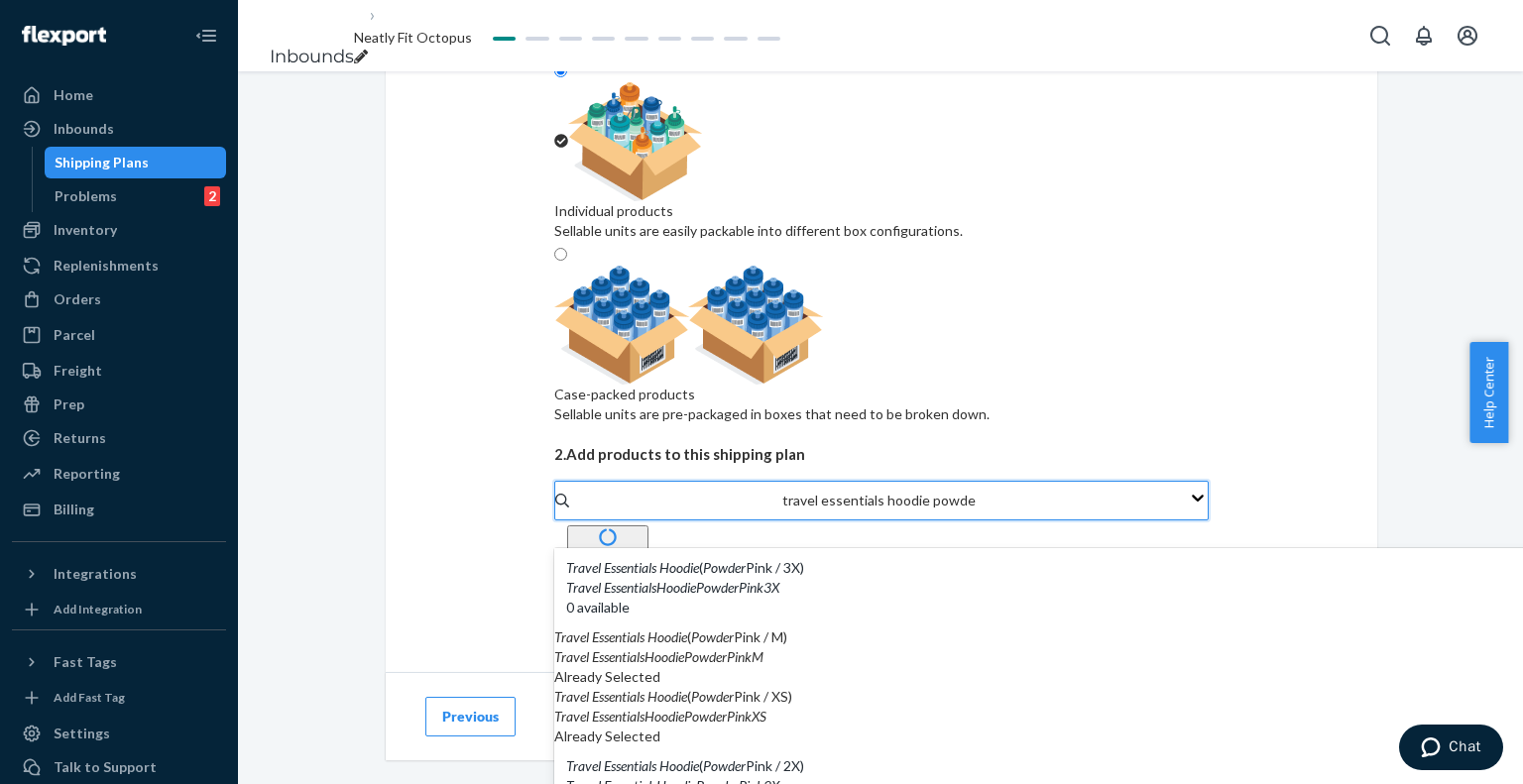 scroll, scrollTop: 99, scrollLeft: 0, axis: vertical 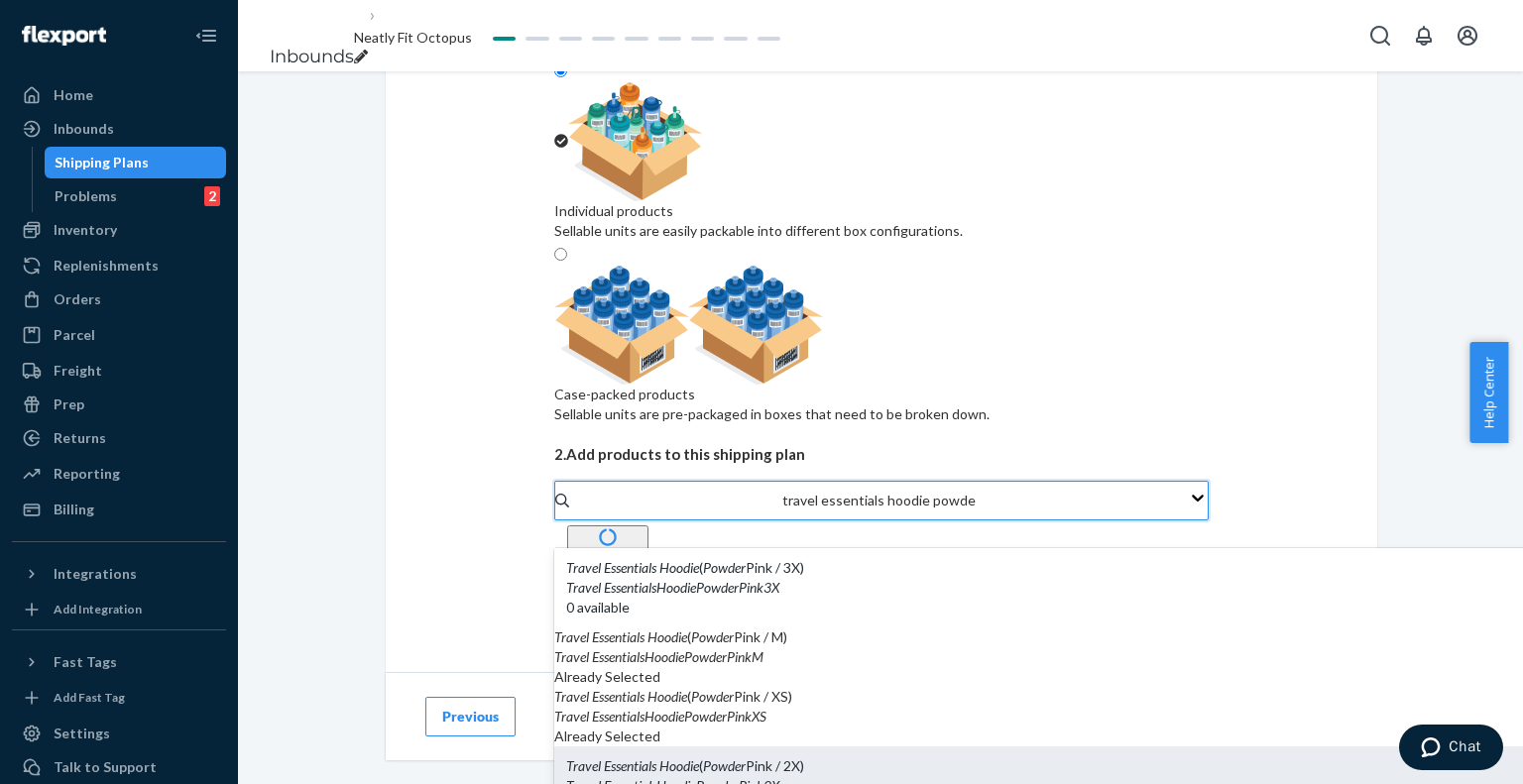 click on "Travel   Essentials   Hoodie  ( Powder  Pink / 2X)" at bounding box center (1182, 766) 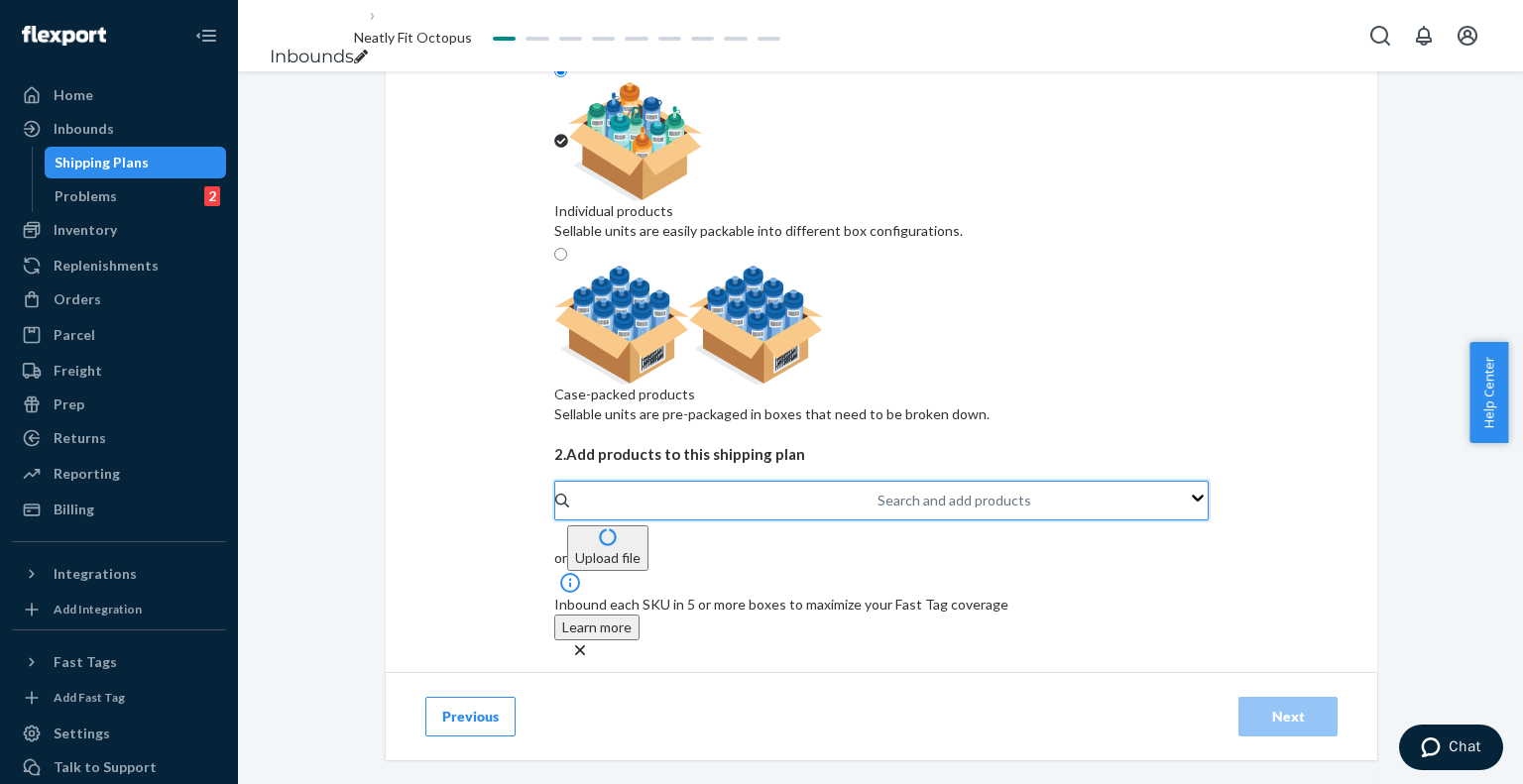 paste on "travel essentials hoodie powder" 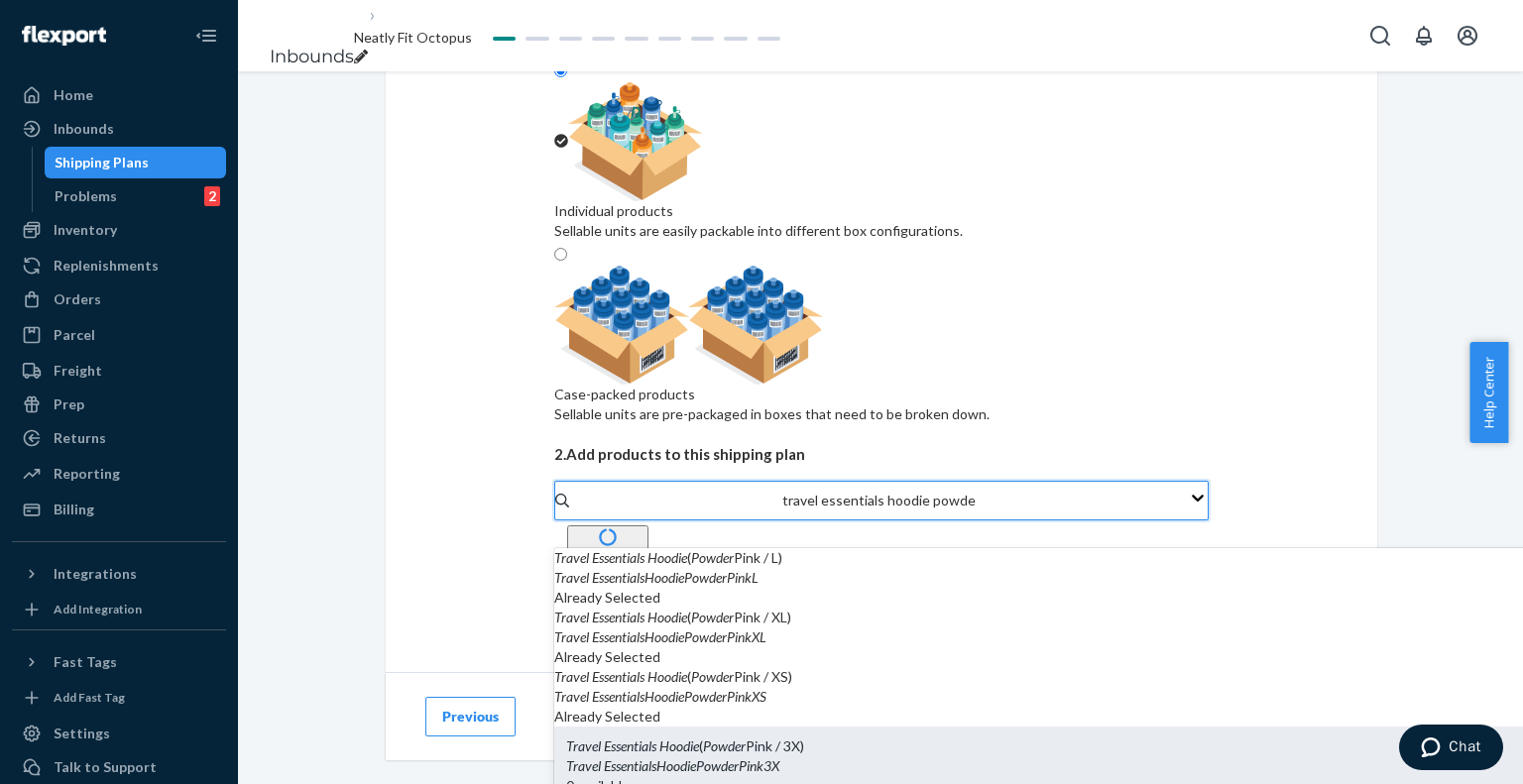 scroll, scrollTop: 107, scrollLeft: 0, axis: vertical 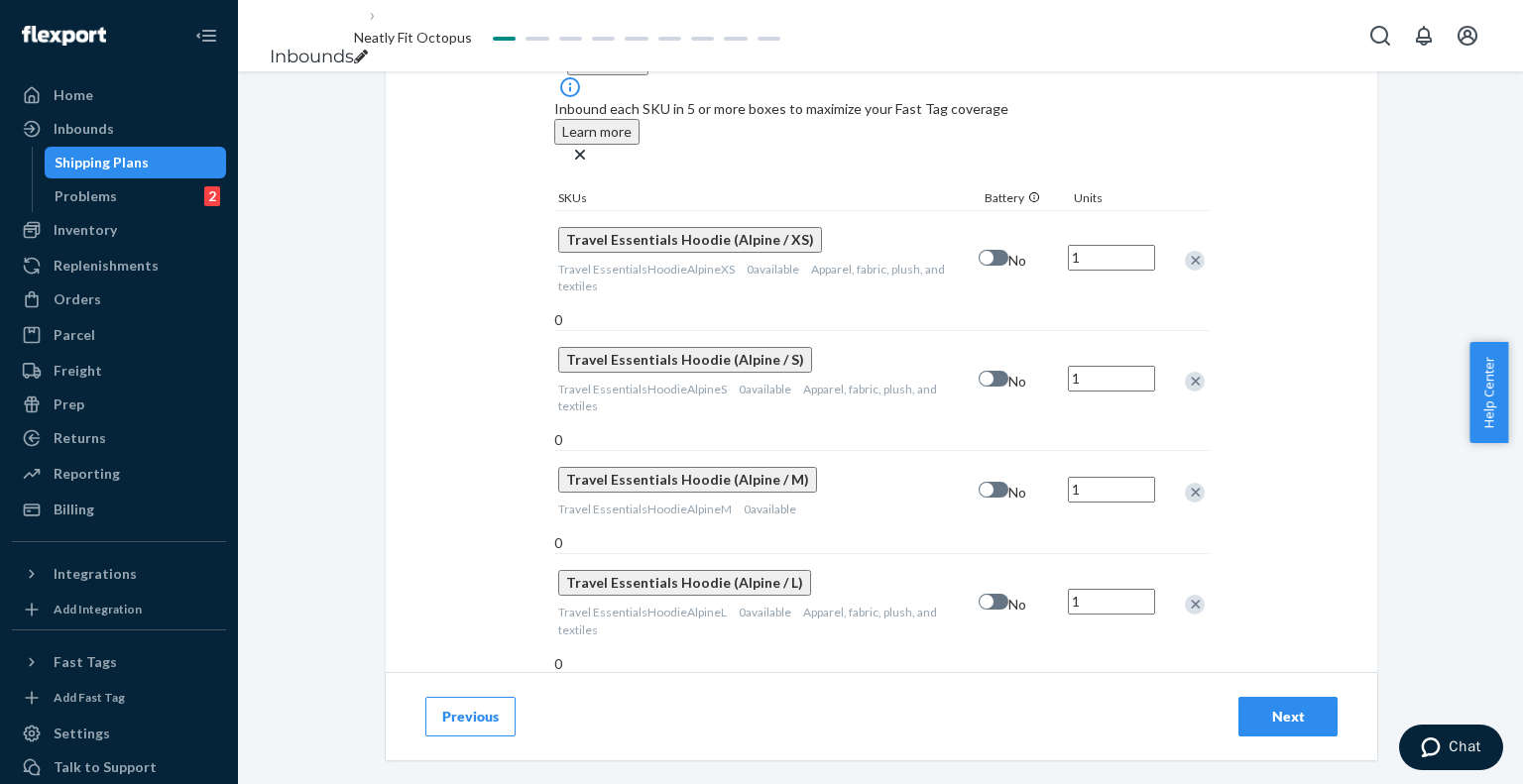 drag, startPoint x: 1245, startPoint y: 716, endPoint x: 1262, endPoint y: 721, distance: 17.720045 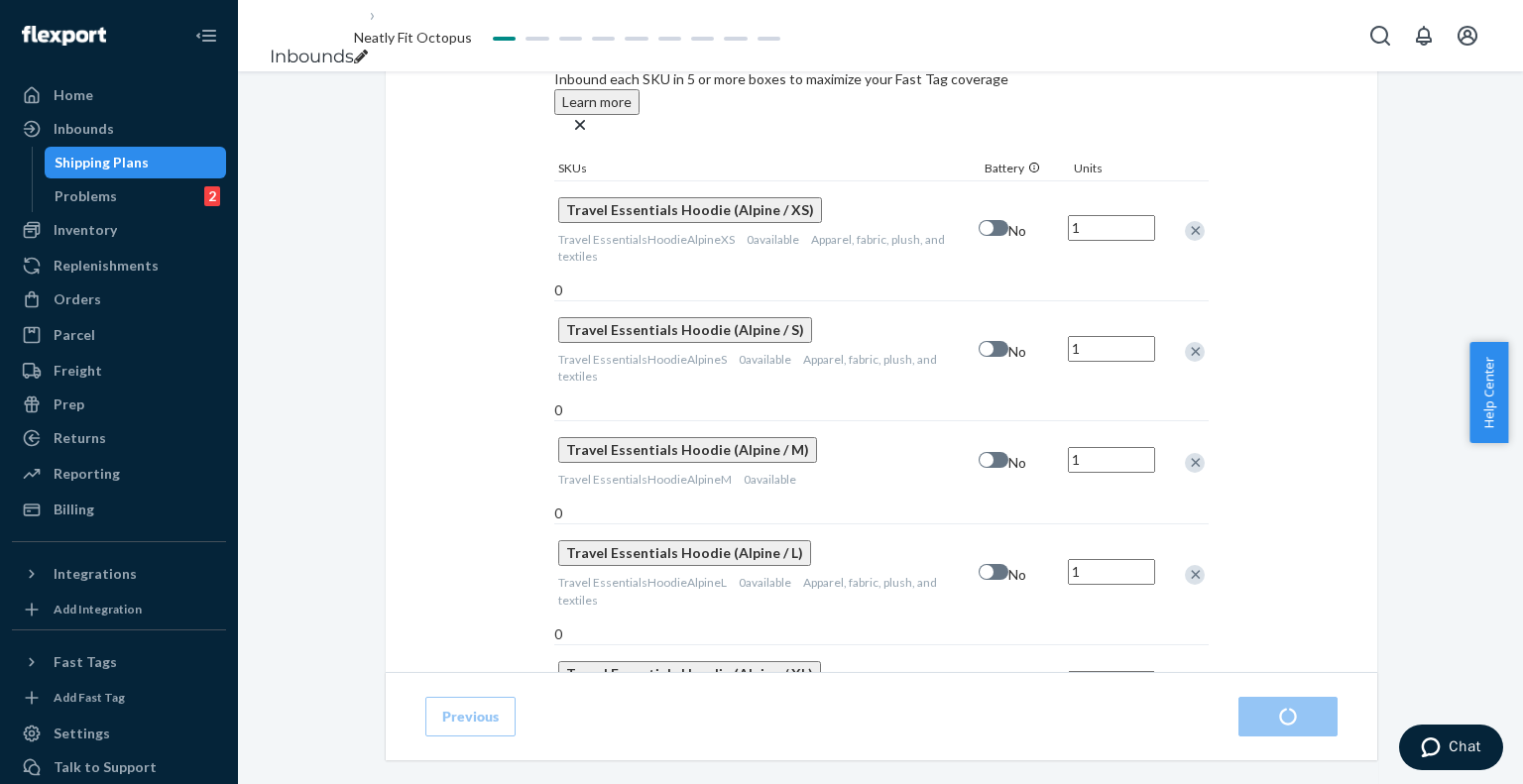 scroll, scrollTop: 0, scrollLeft: 0, axis: both 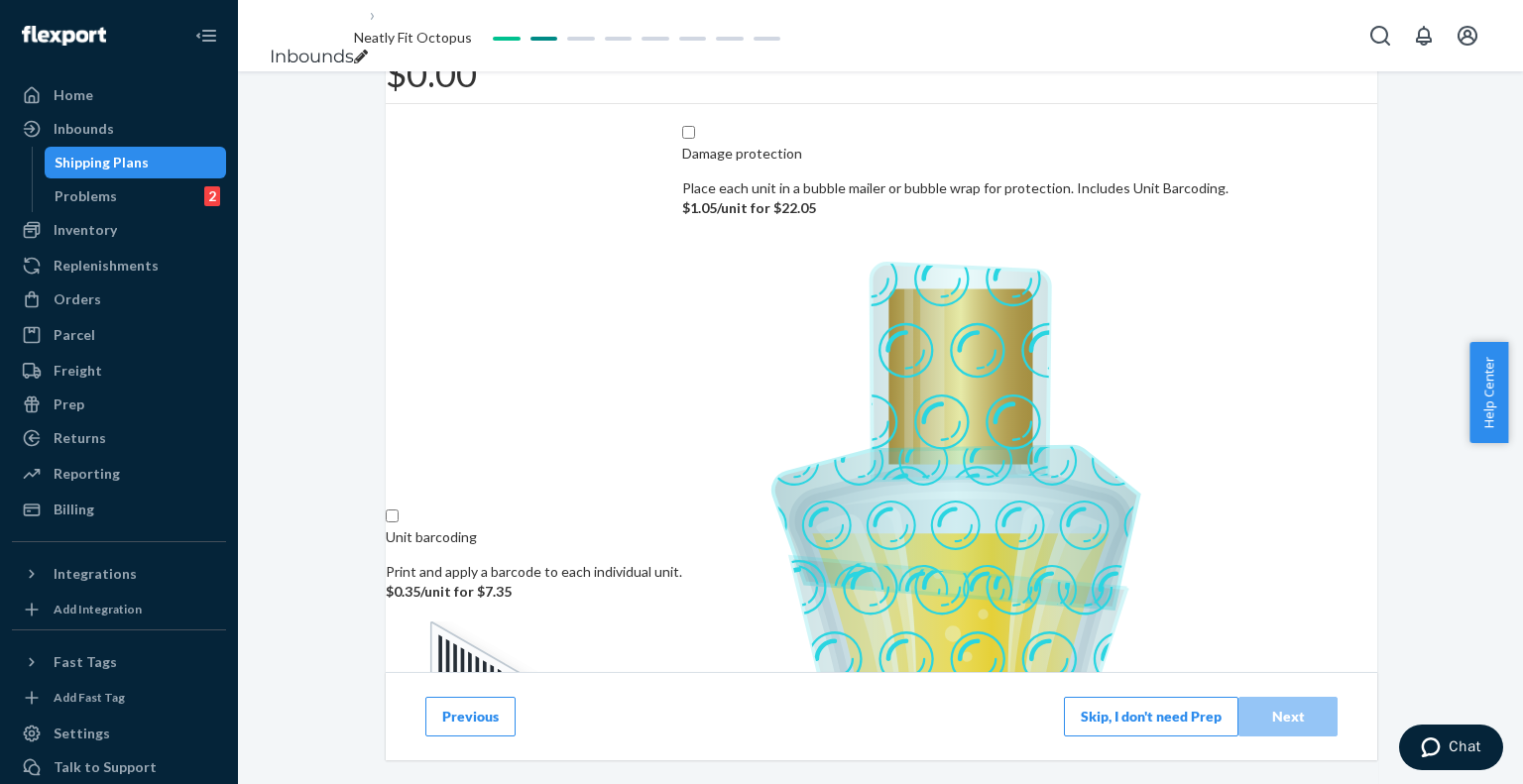 click on "Skip, I don't need Prep" at bounding box center [1151, 717] 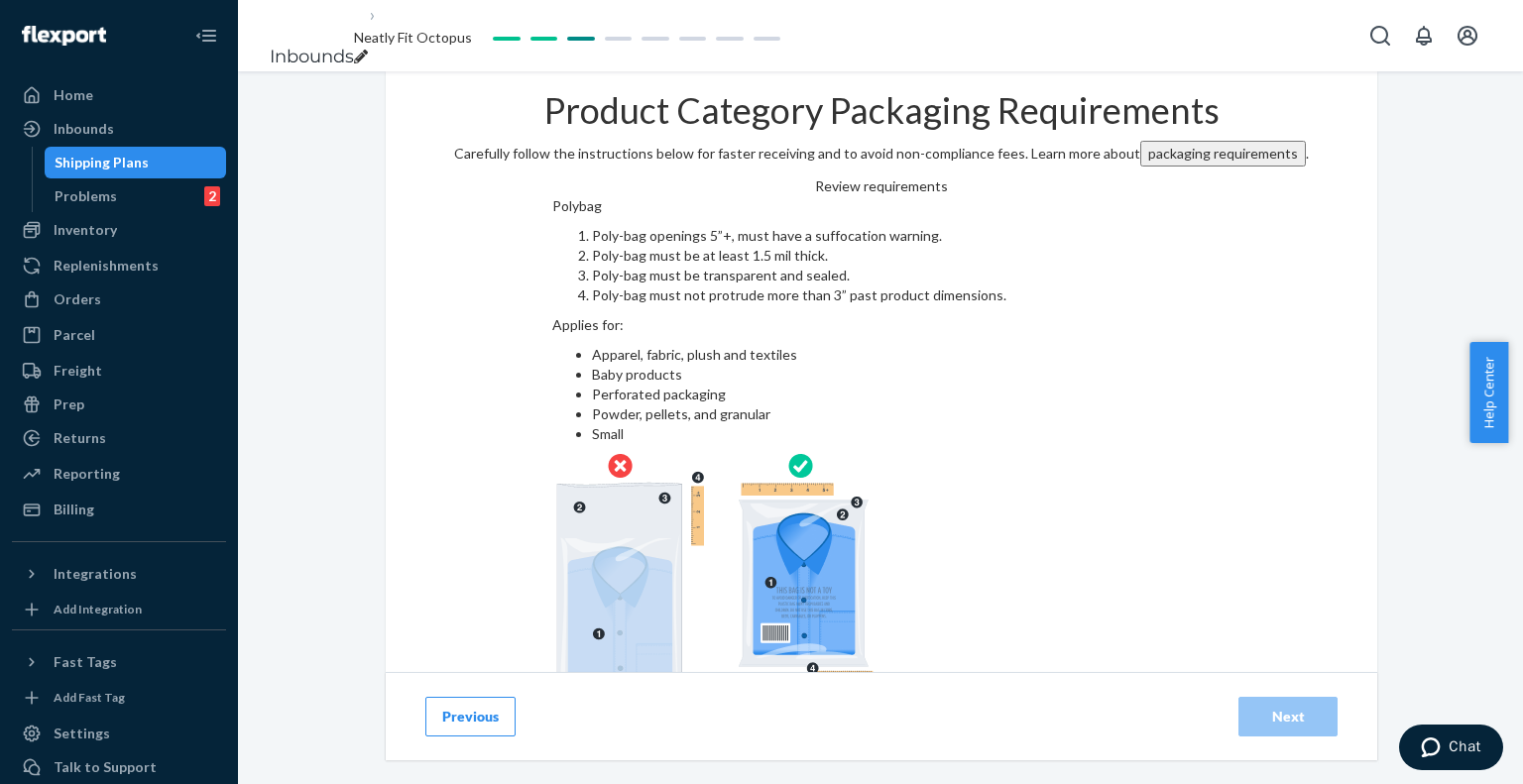 scroll, scrollTop: 74, scrollLeft: 0, axis: vertical 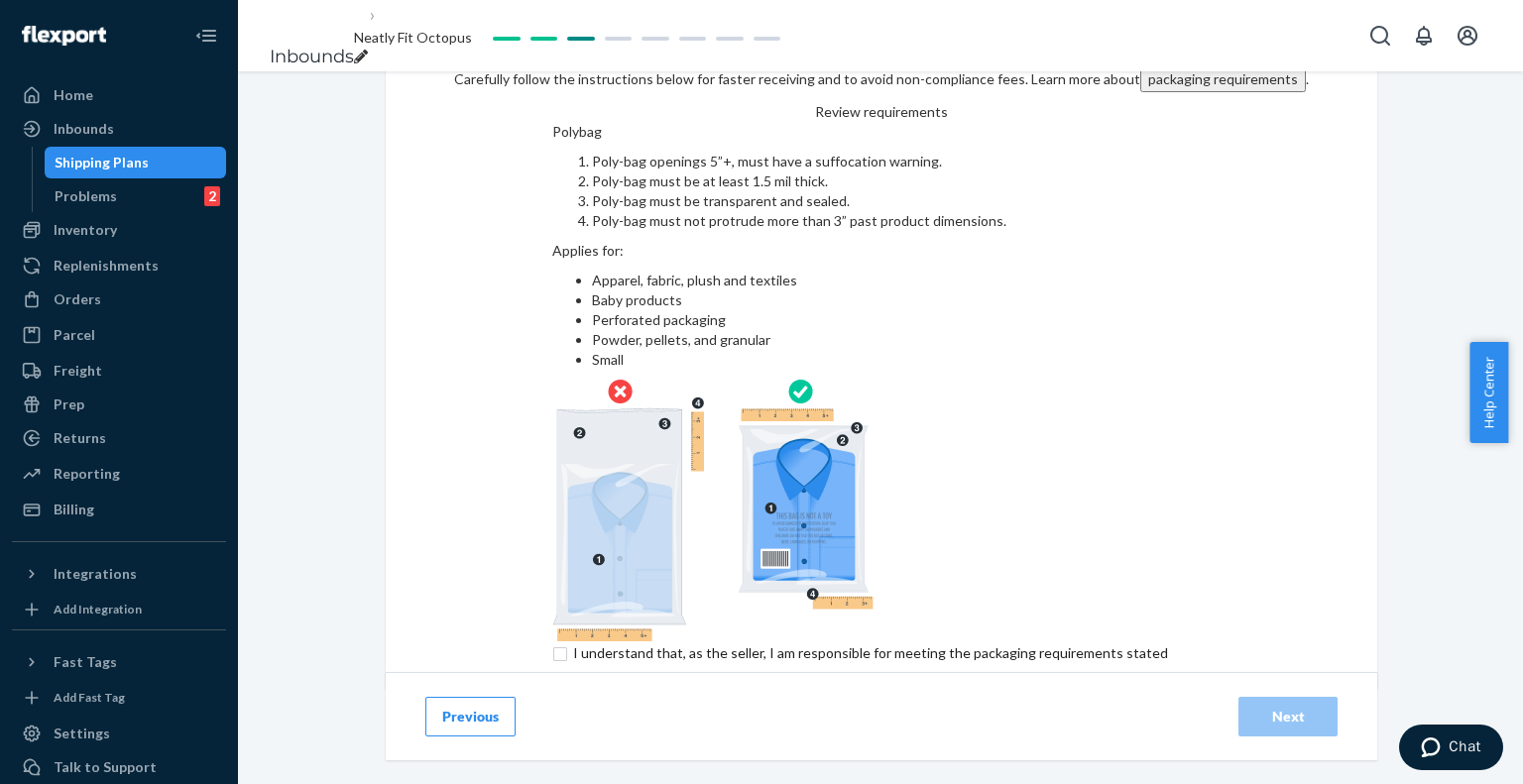 click at bounding box center (881, 665) 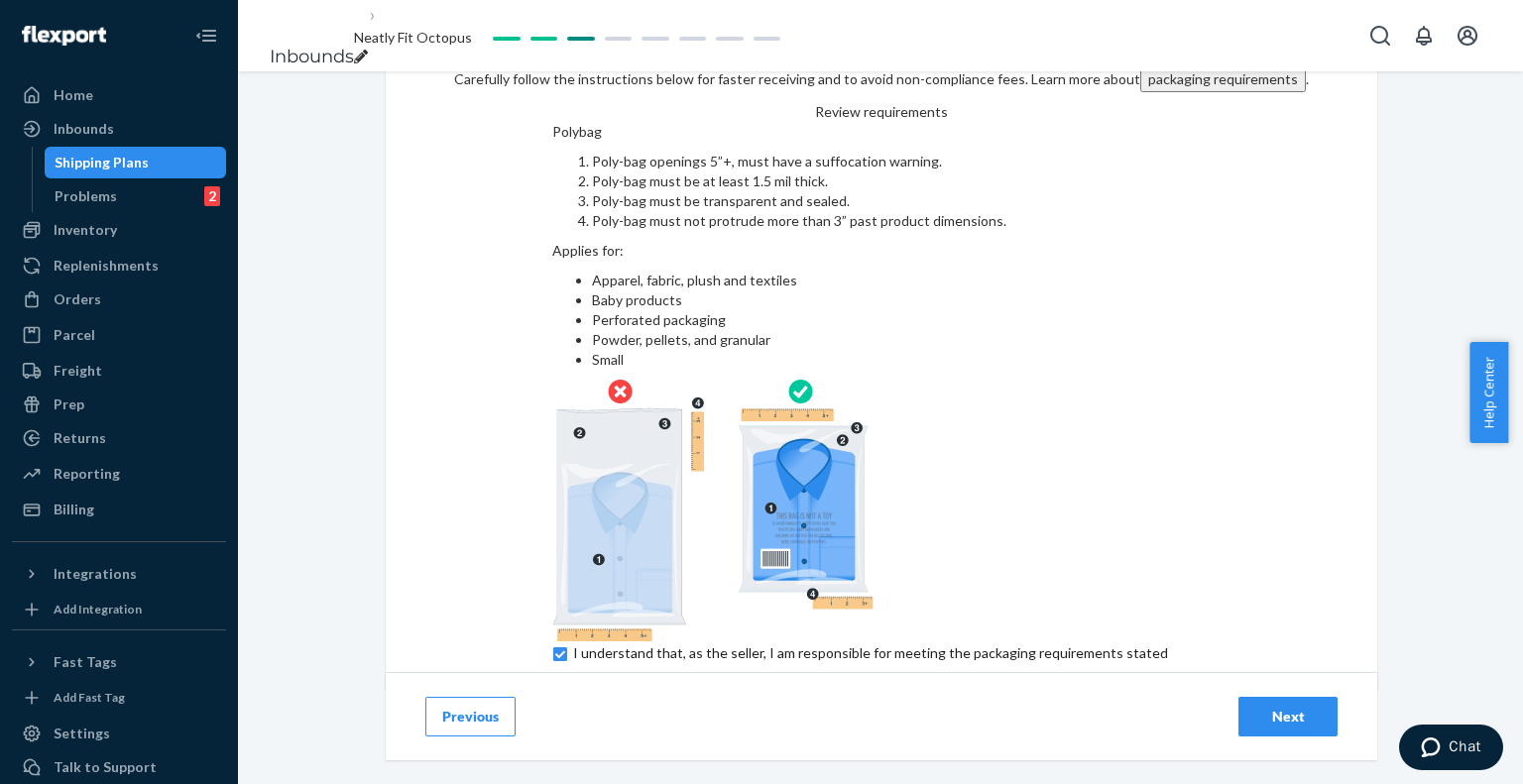 click on "Previous Next" at bounding box center [881, 716] 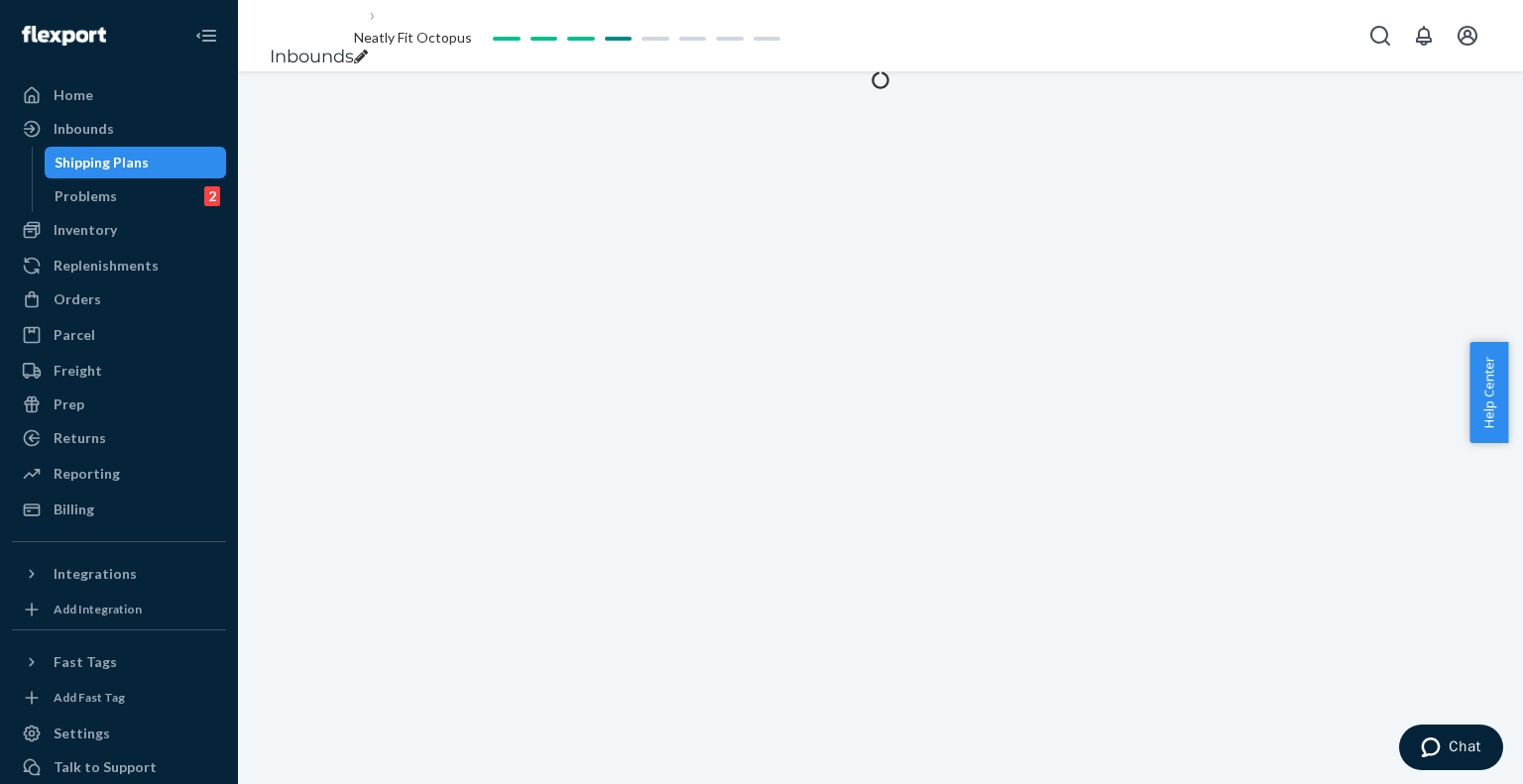 scroll, scrollTop: 0, scrollLeft: 0, axis: both 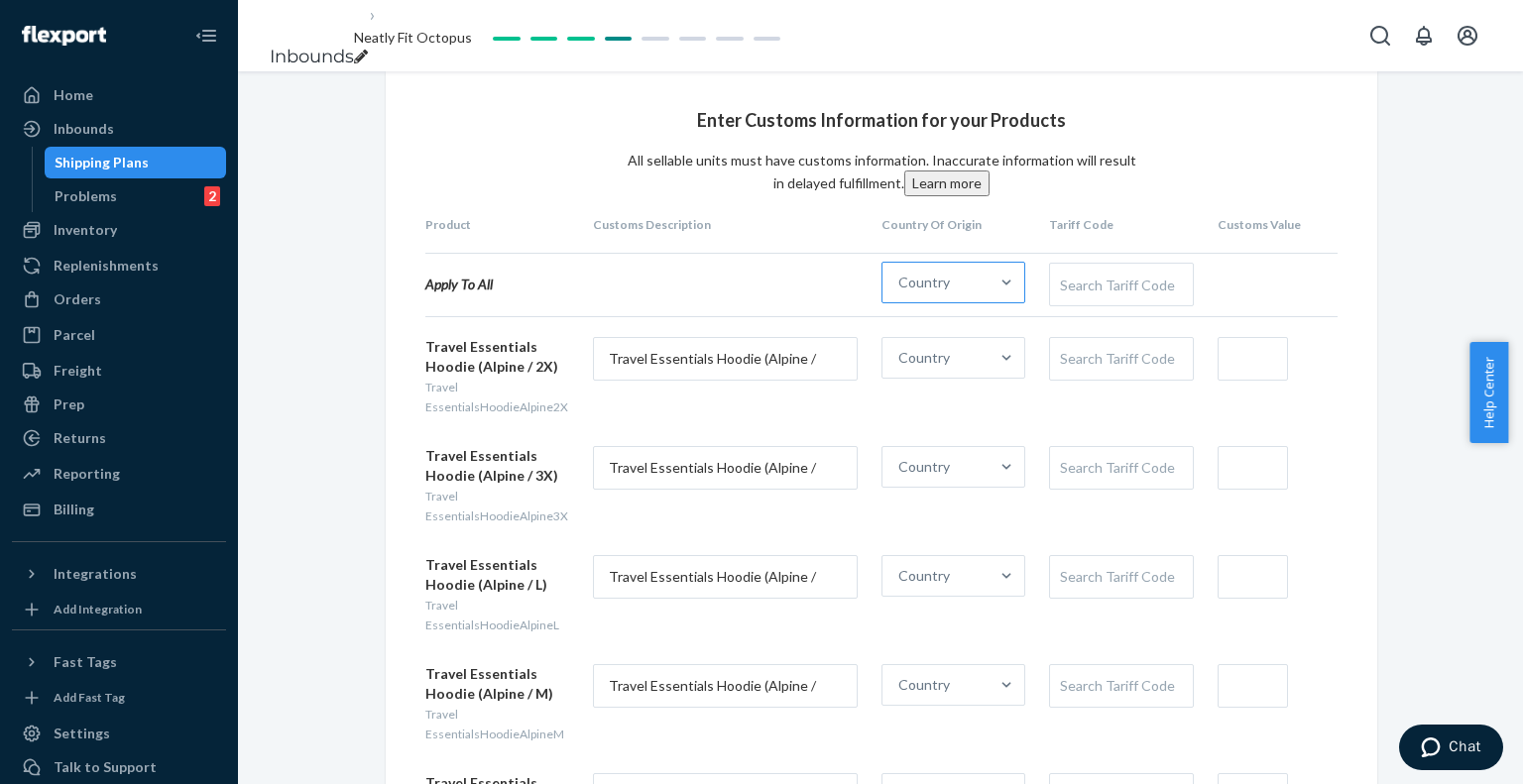 click on "Country" at bounding box center (935, 282) 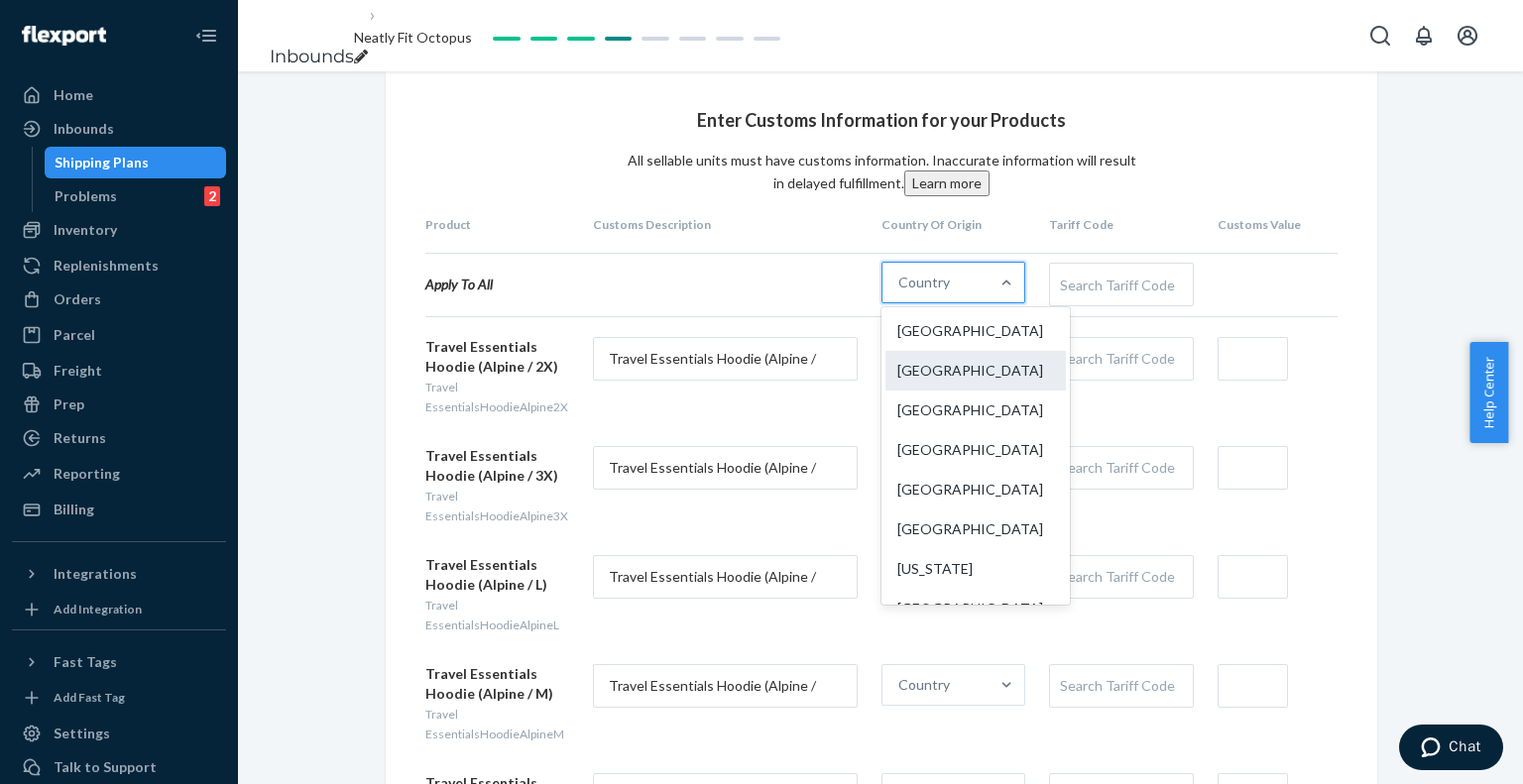 click on "[GEOGRAPHIC_DATA]" at bounding box center (976, 371) 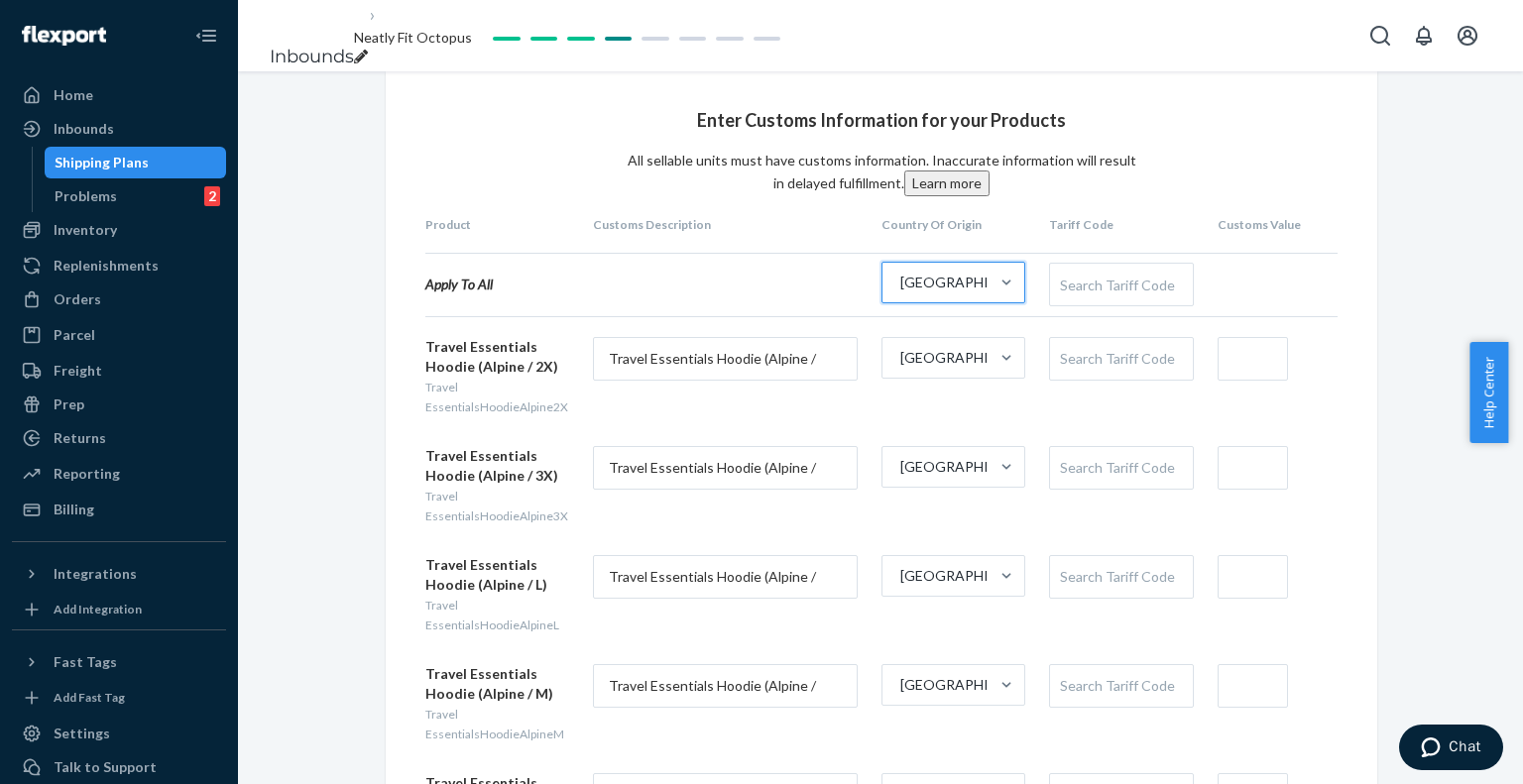 click at bounding box center [1252, 359] 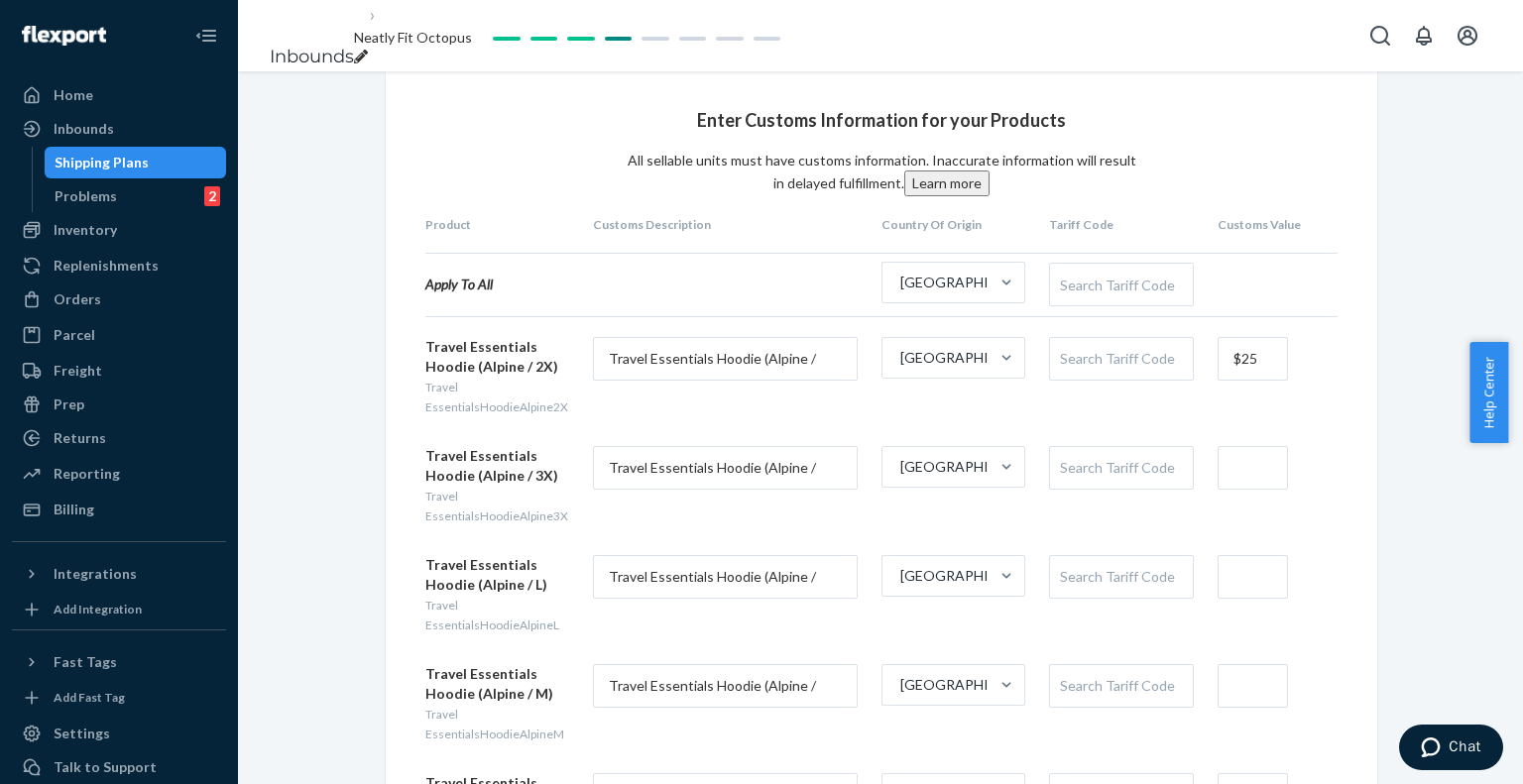 type on "$25" 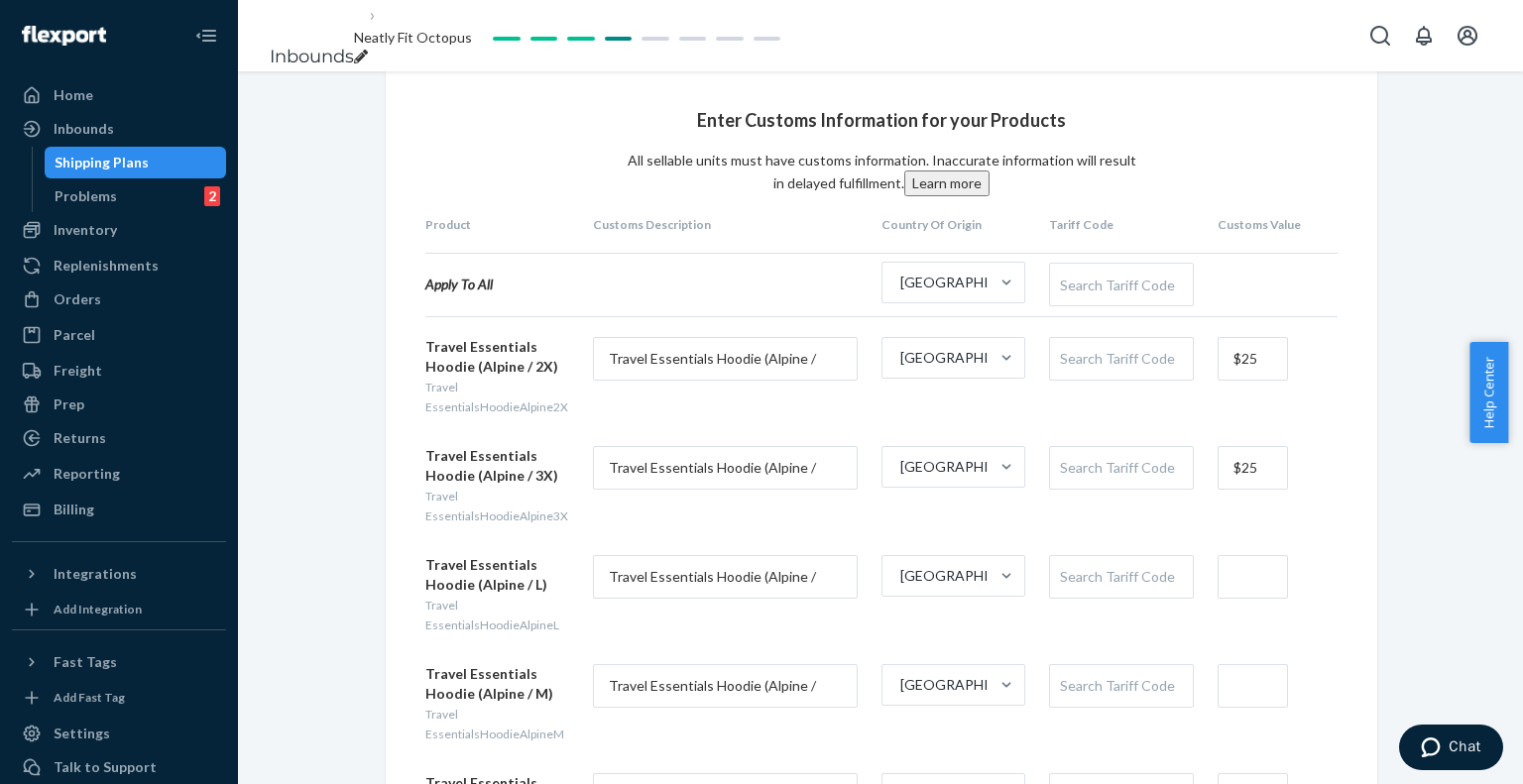 type on "$25" 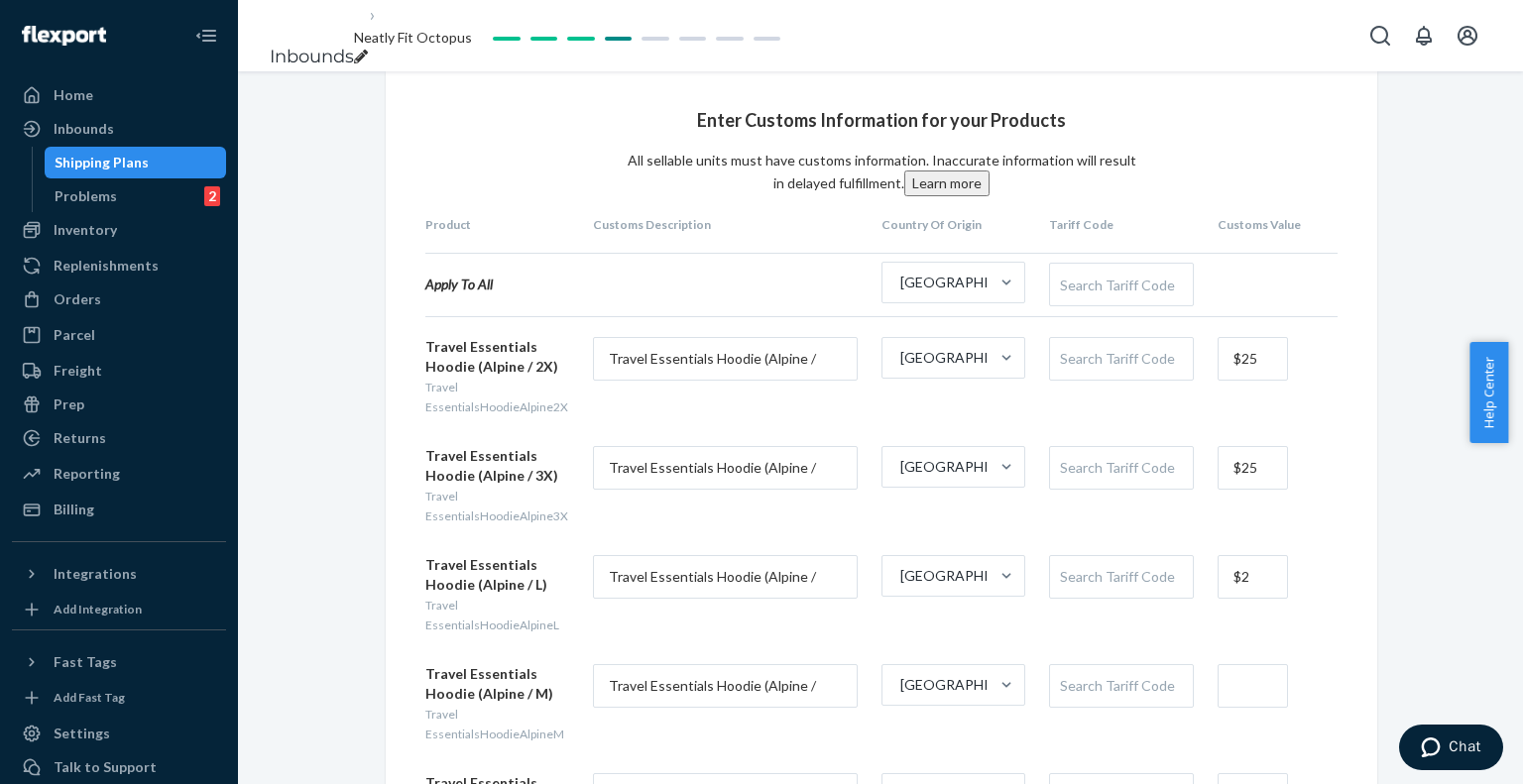 click on "$2" at bounding box center (1252, 577) 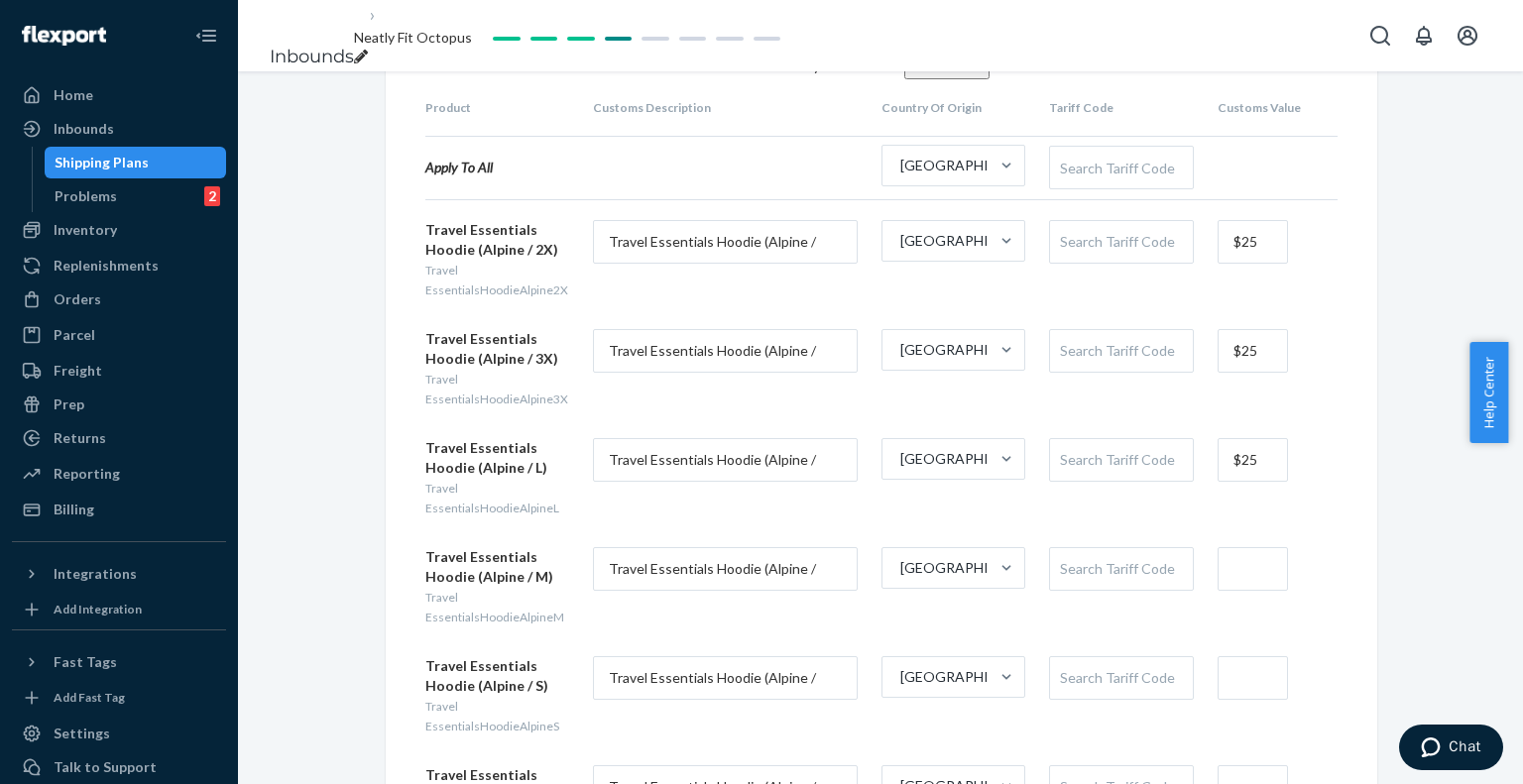 scroll, scrollTop: 297, scrollLeft: 0, axis: vertical 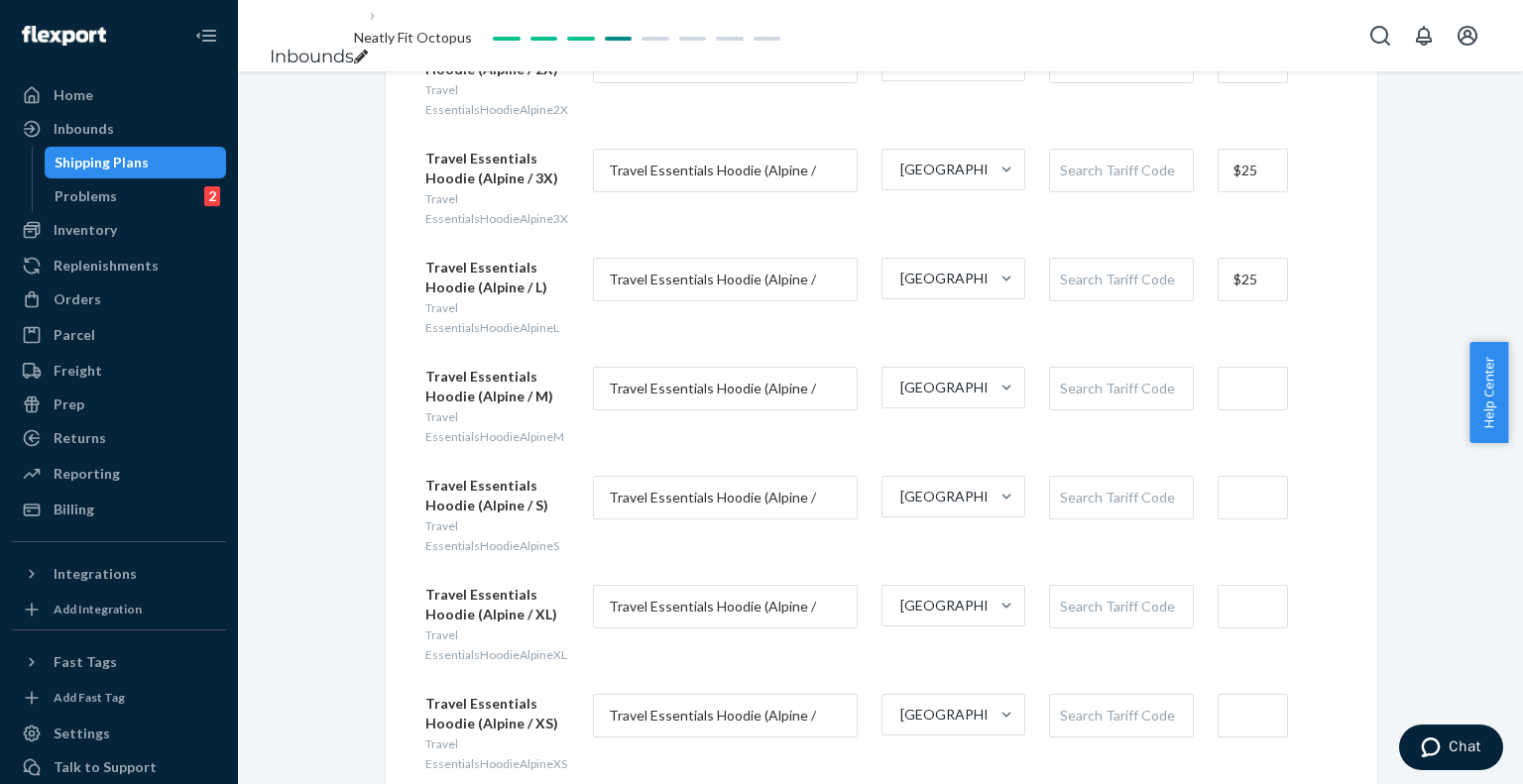 type on "$25" 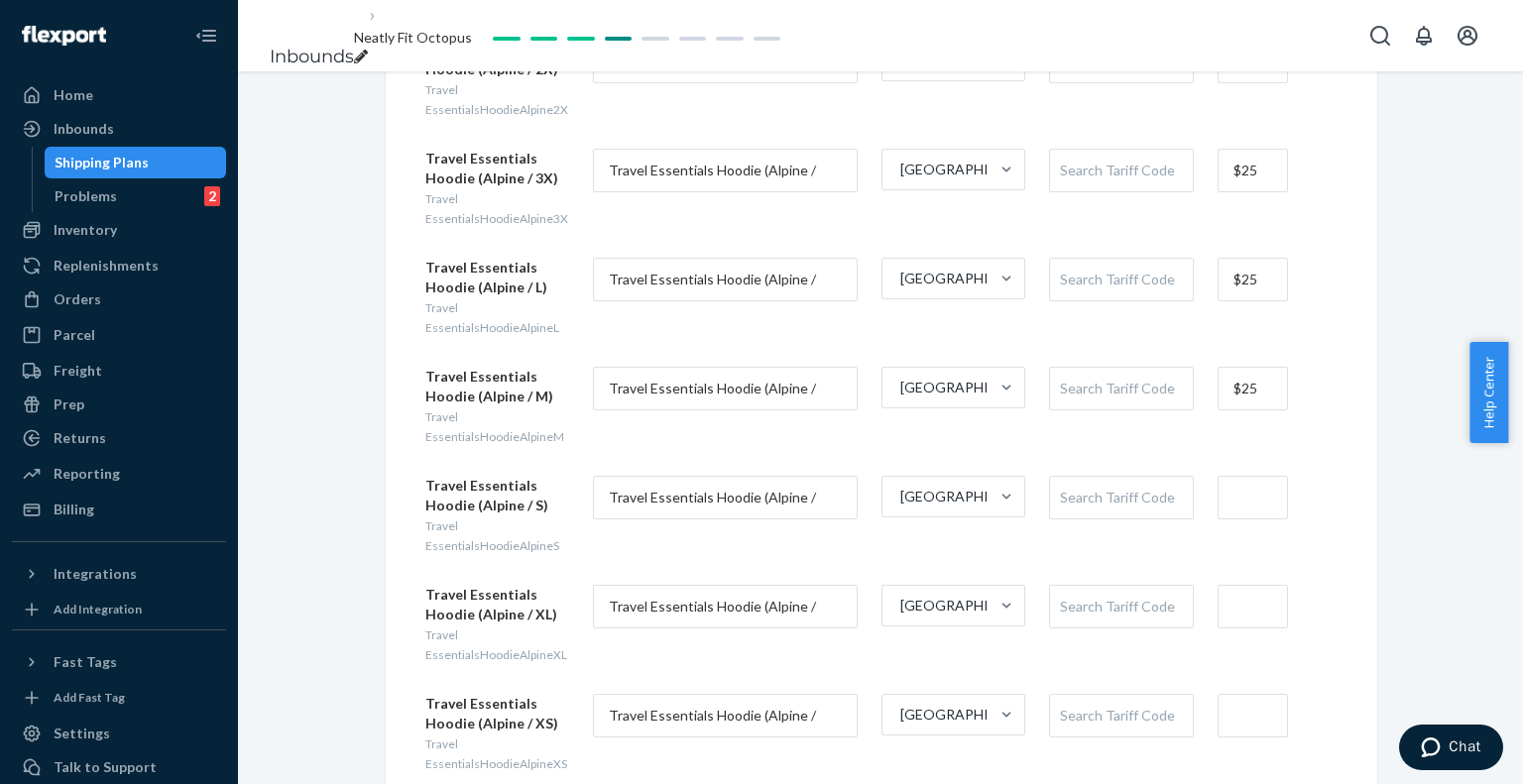 type on "$25" 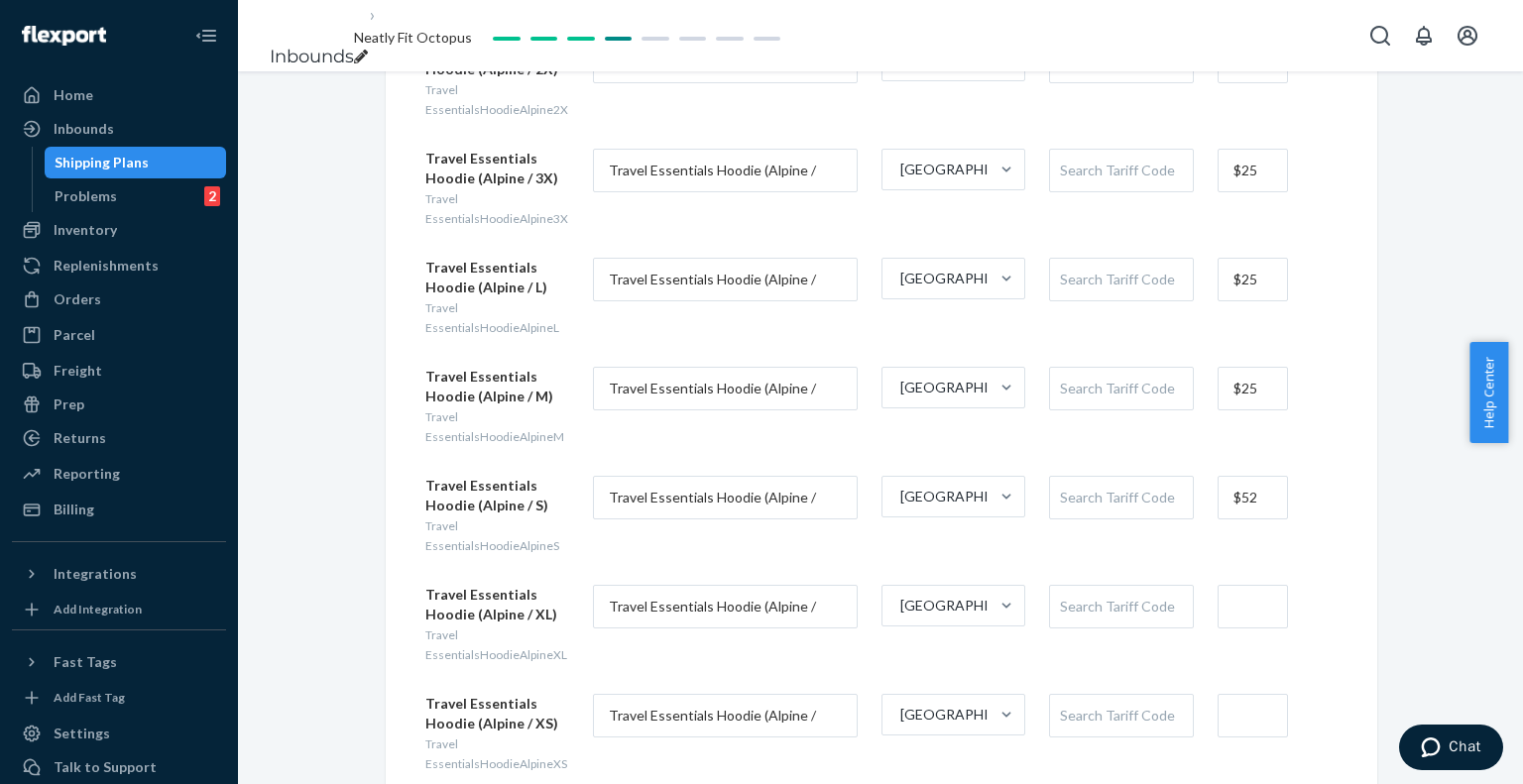 type on "$52" 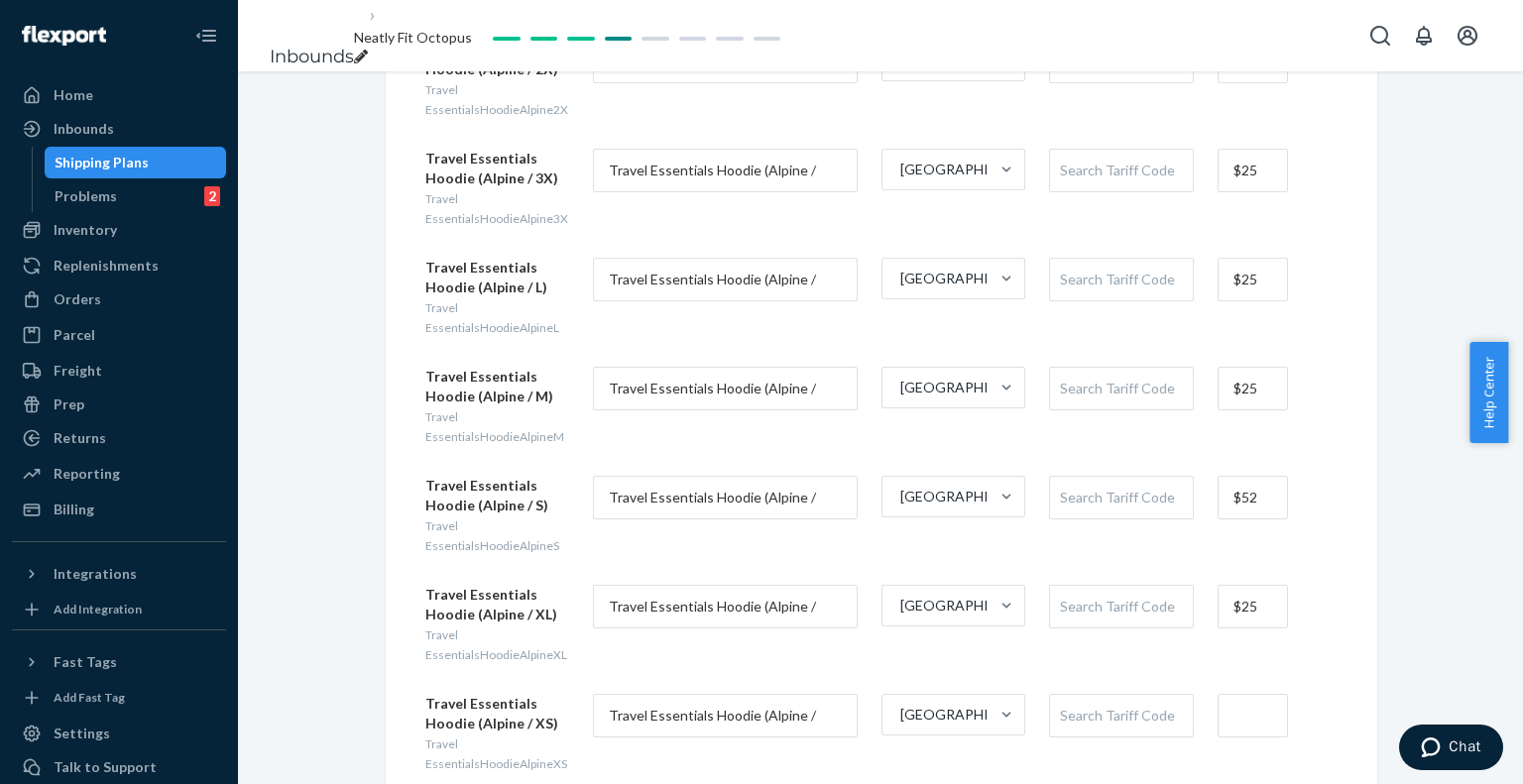 type on "$25" 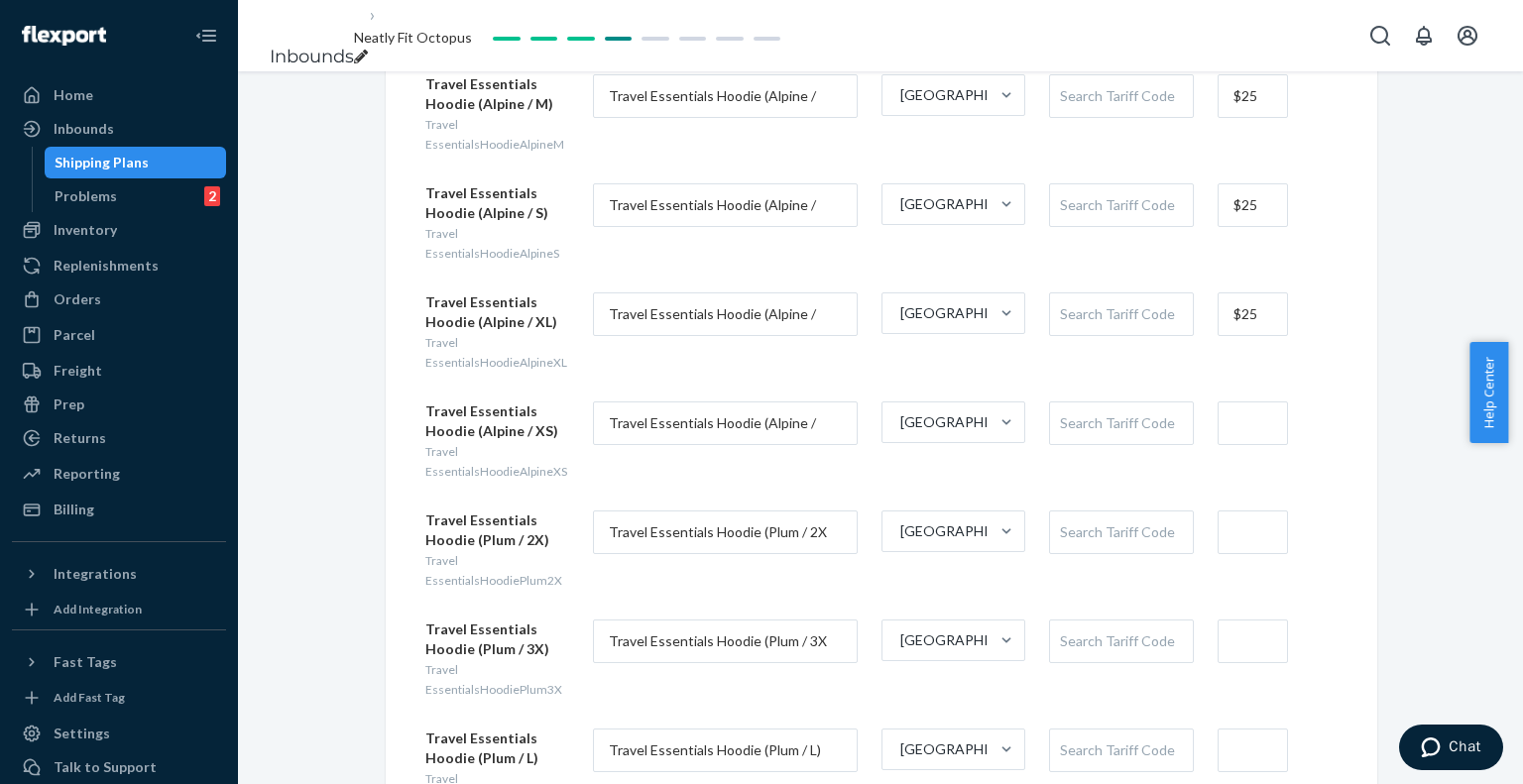 scroll, scrollTop: 595, scrollLeft: 0, axis: vertical 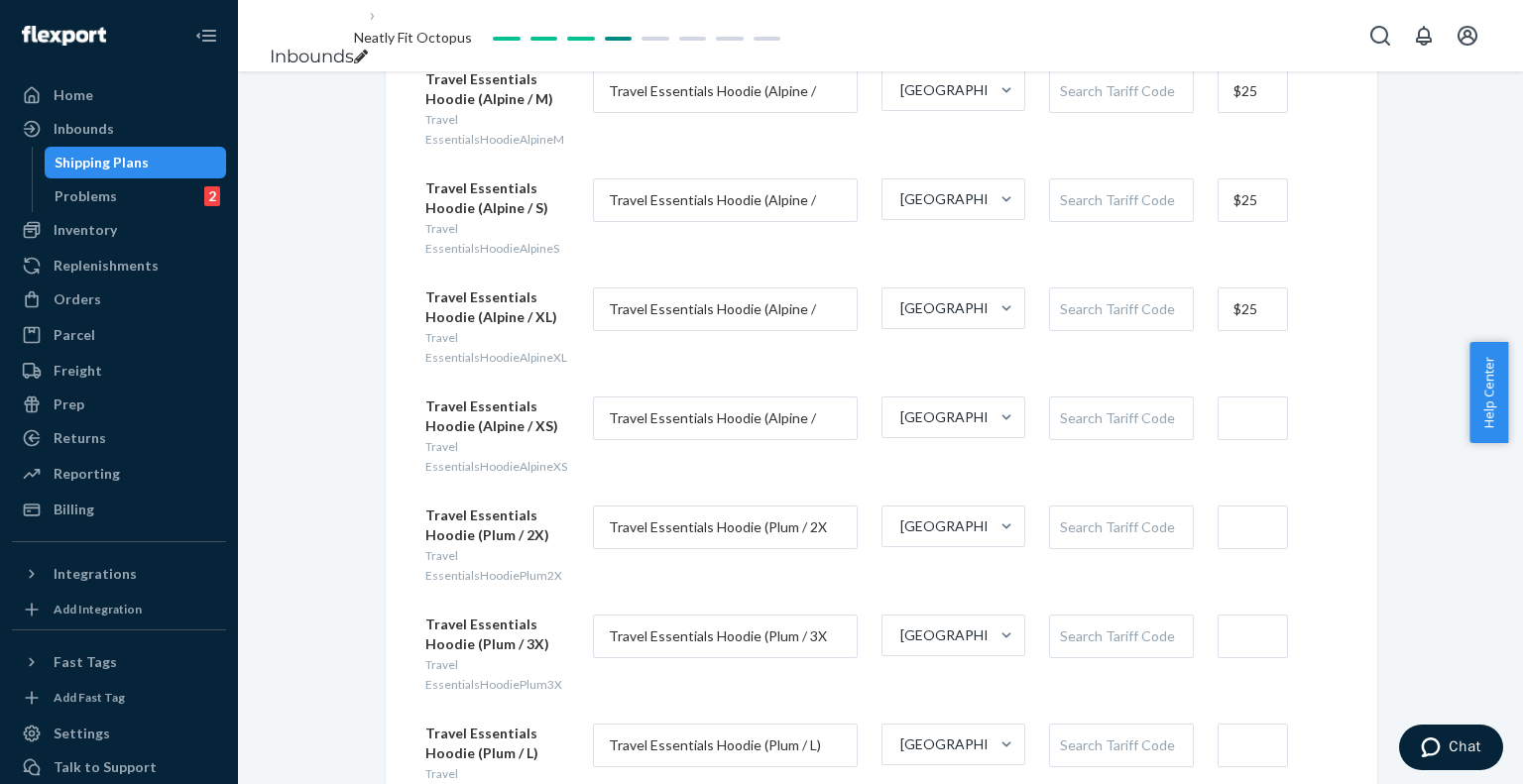 type on "$25" 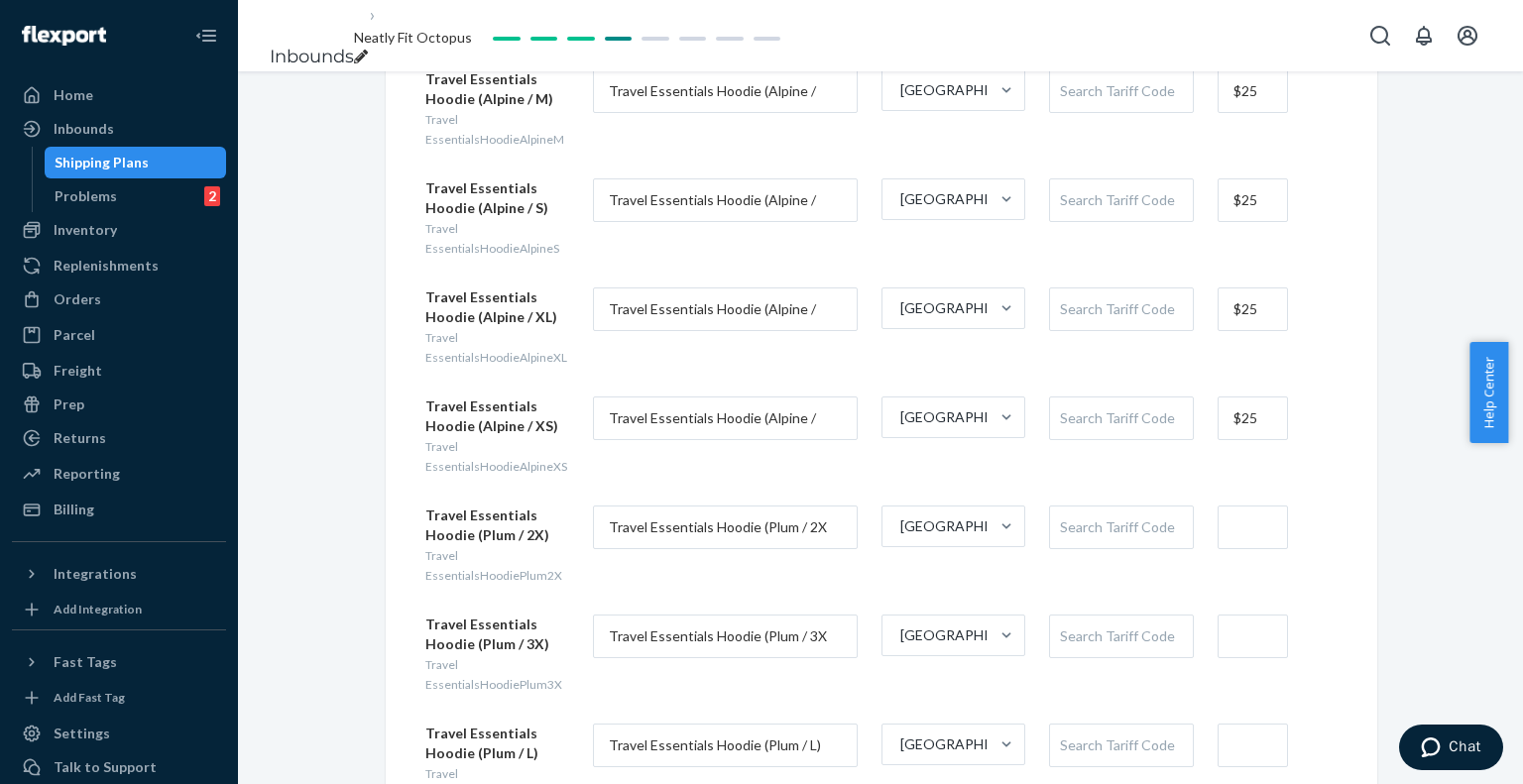 type on "$25" 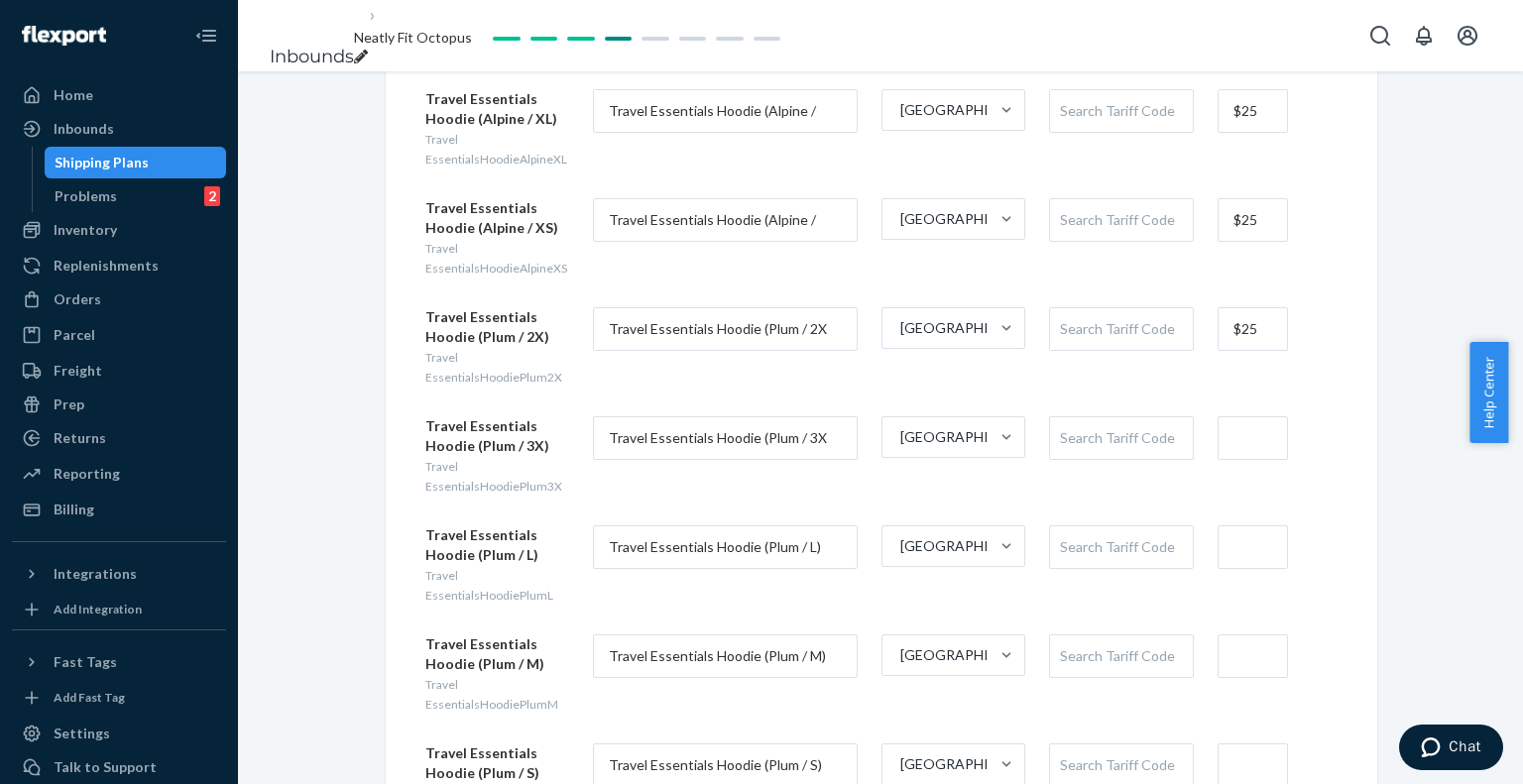 type on "$25" 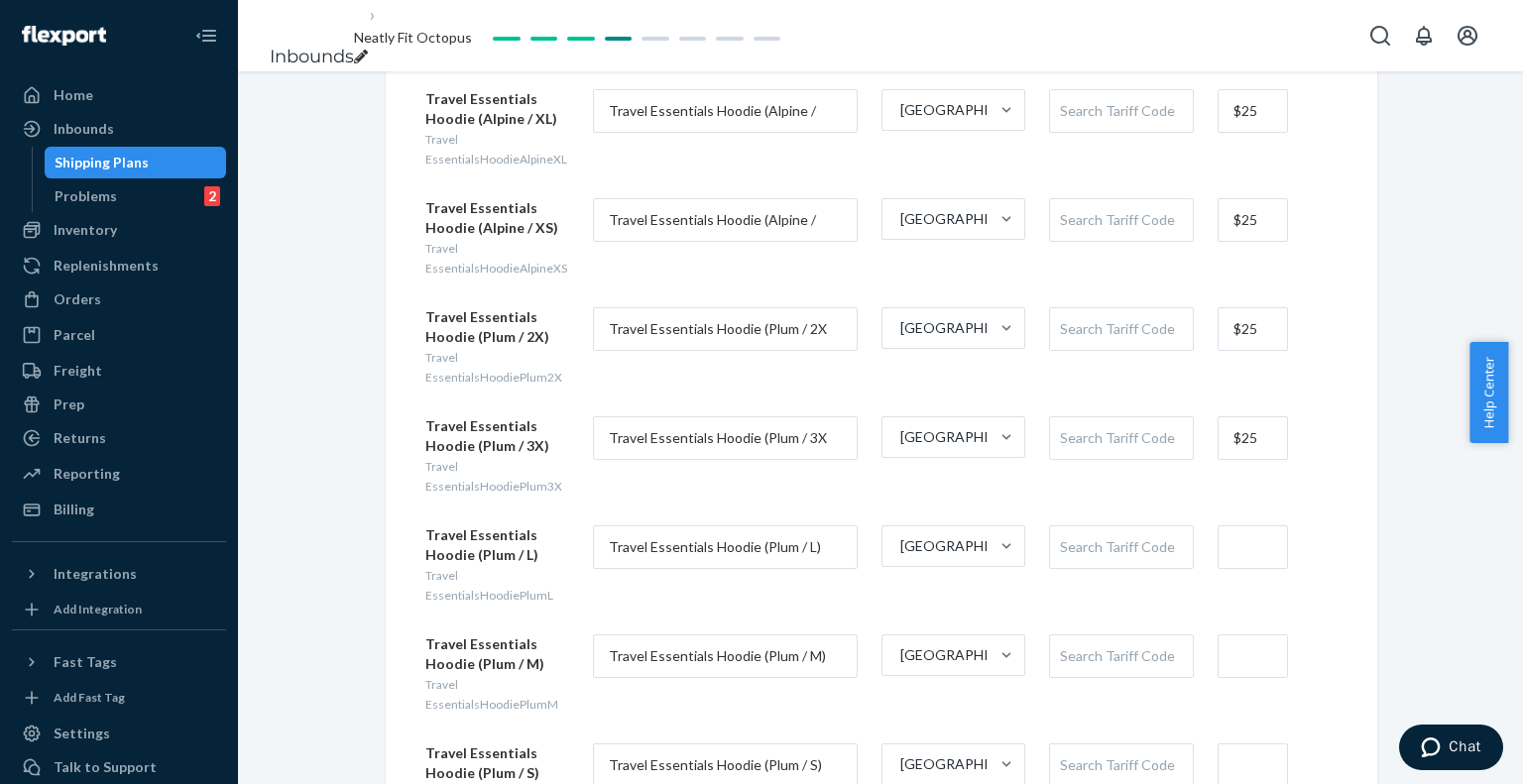 scroll, scrollTop: 991, scrollLeft: 0, axis: vertical 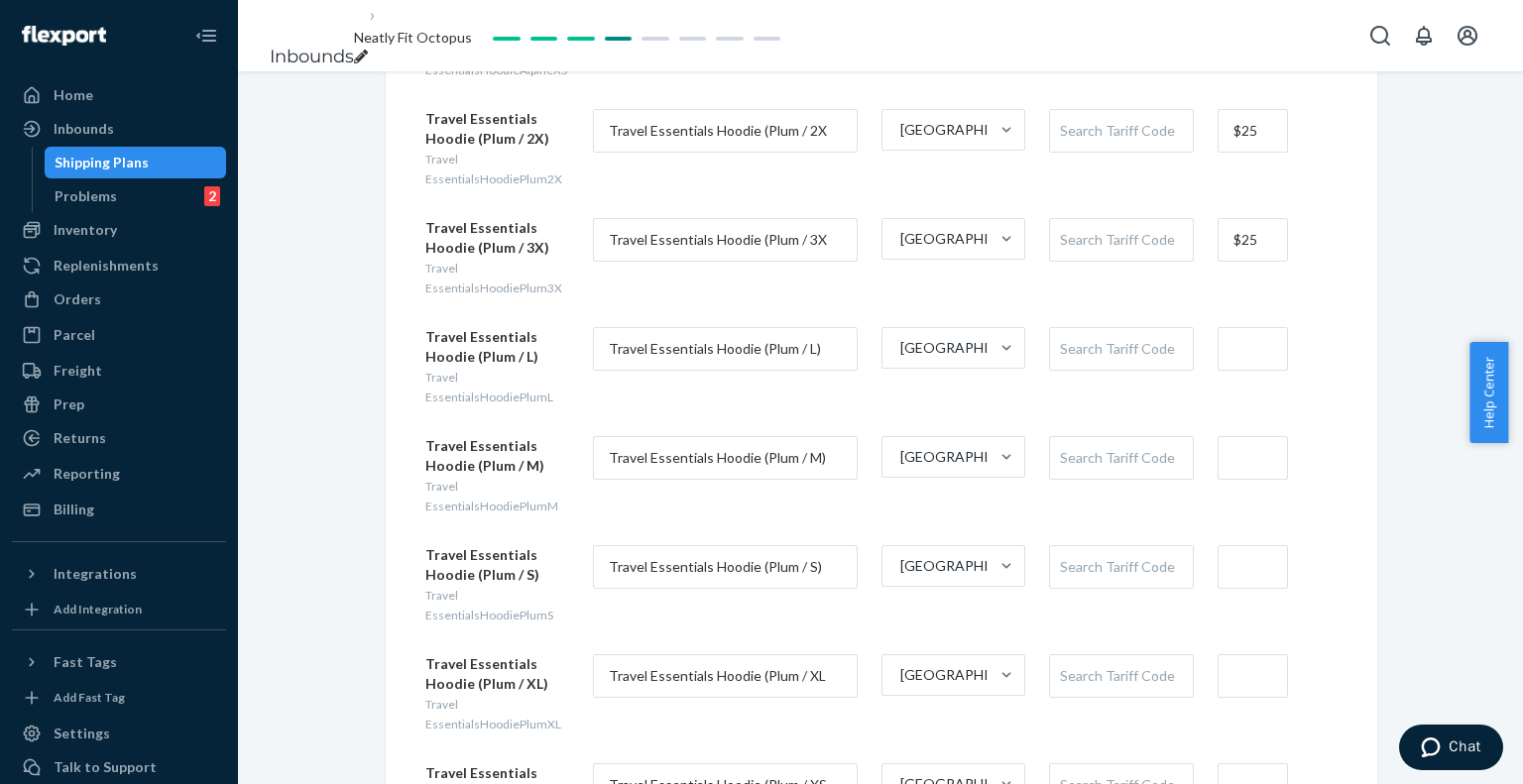 type on "$25" 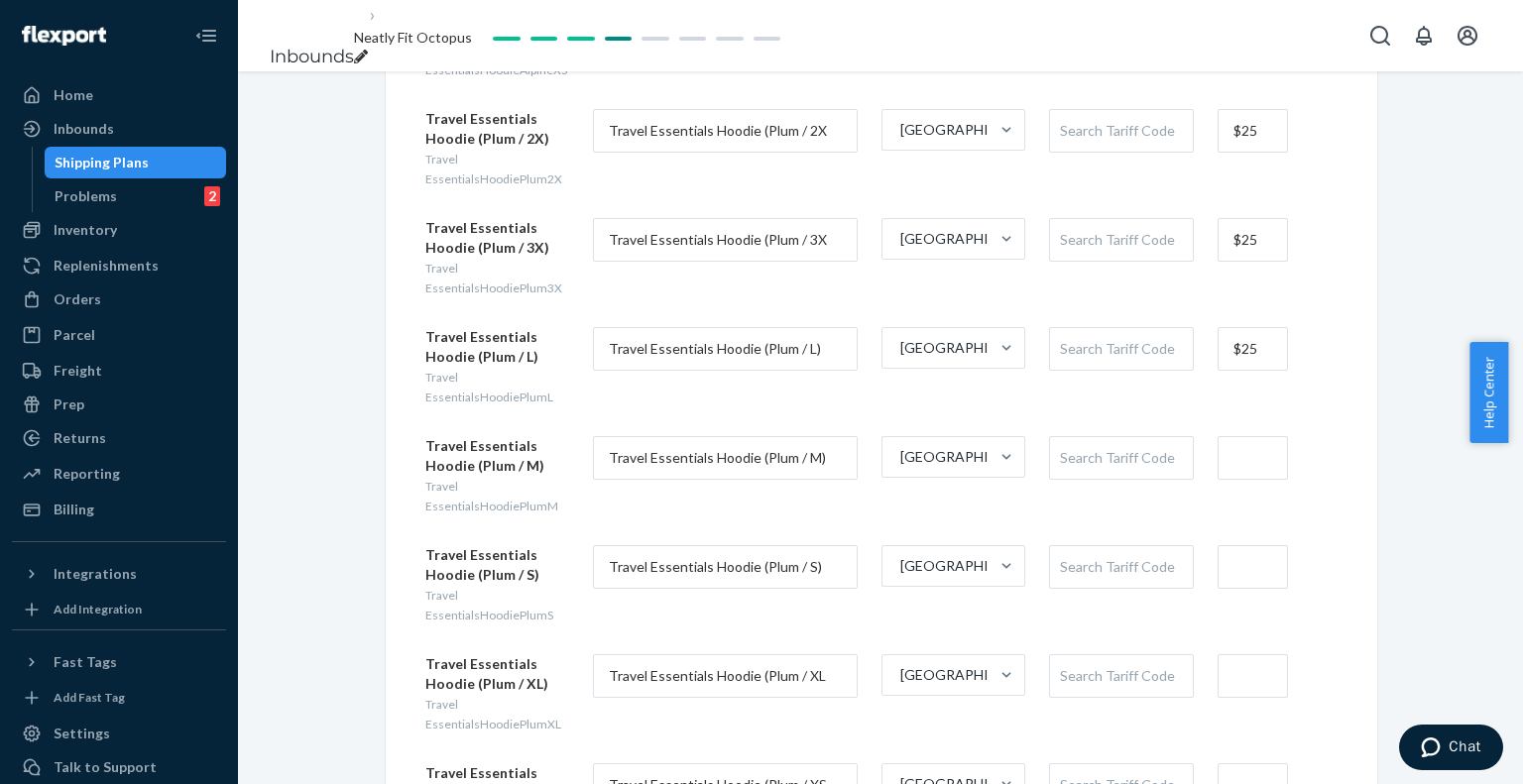 type on "$25" 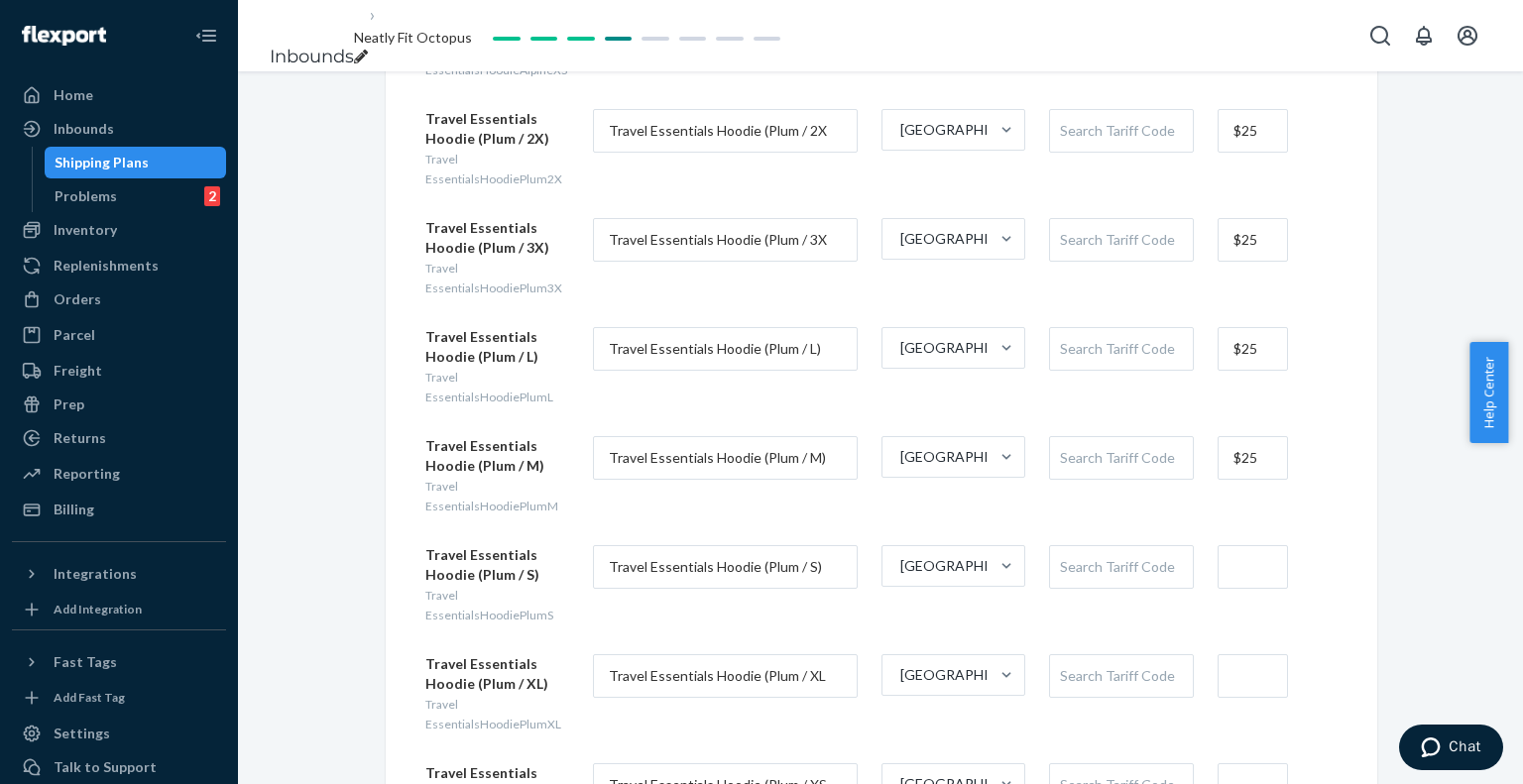type on "$25" 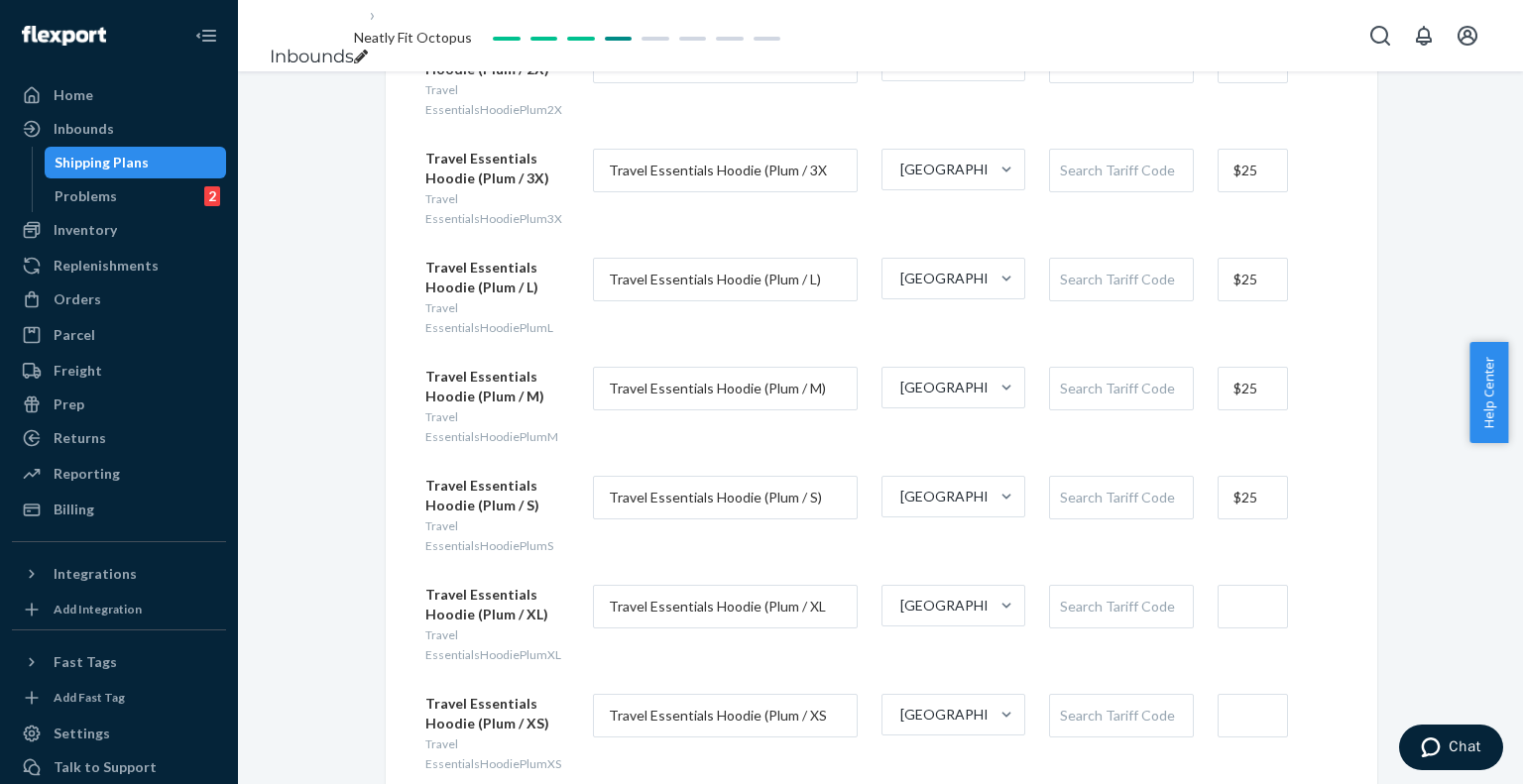 scroll, scrollTop: 1288, scrollLeft: 0, axis: vertical 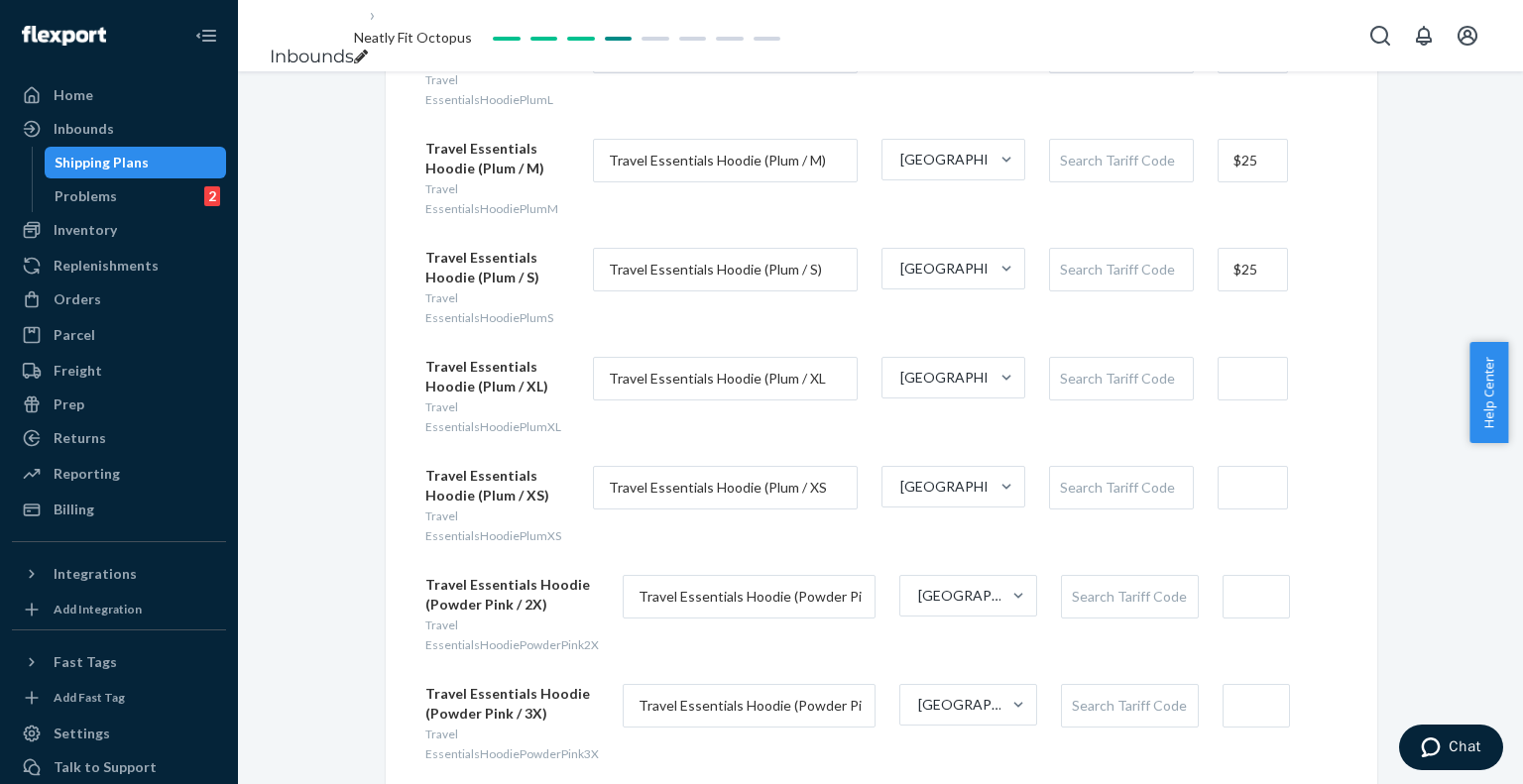 type on "$25" 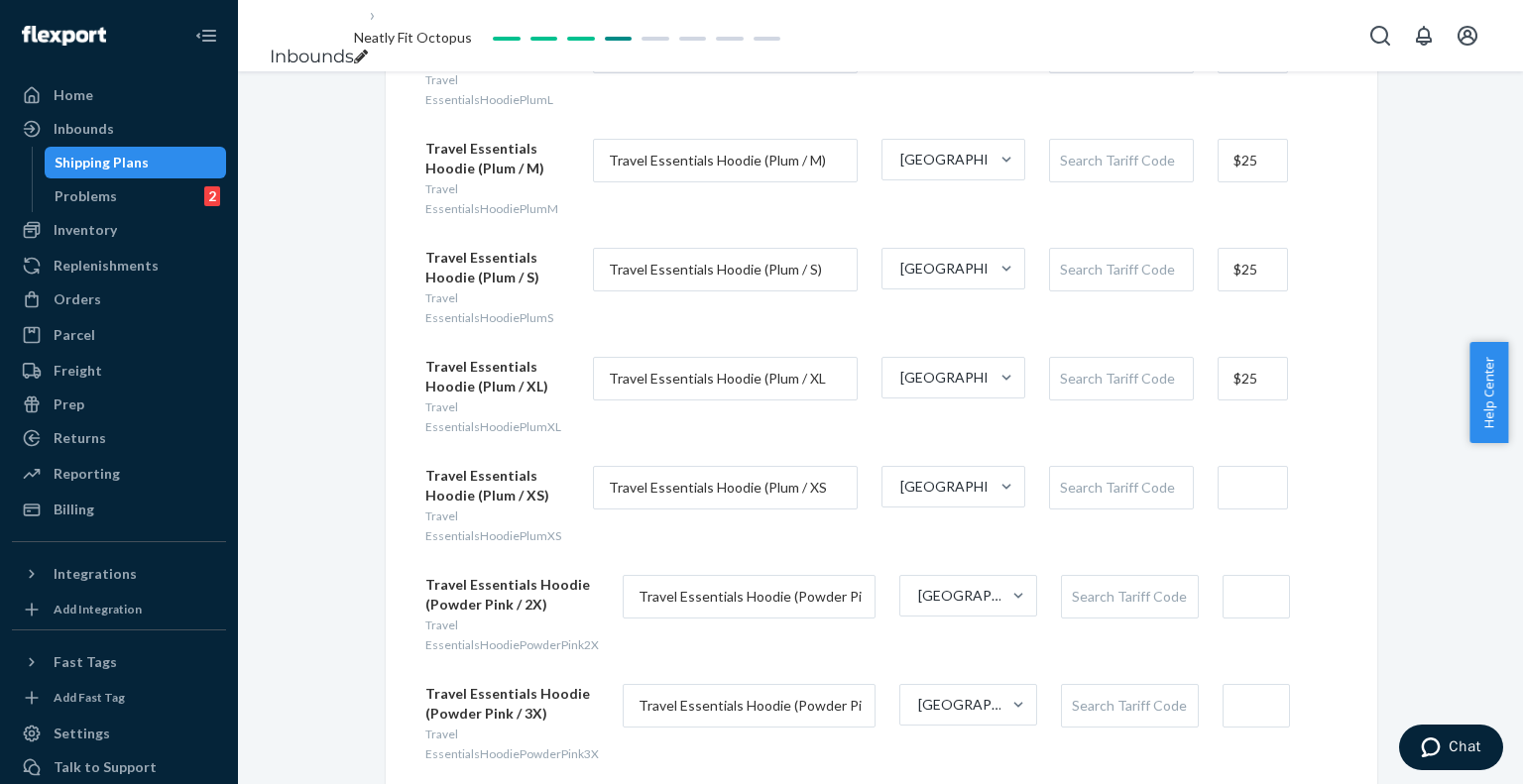 type on "$25" 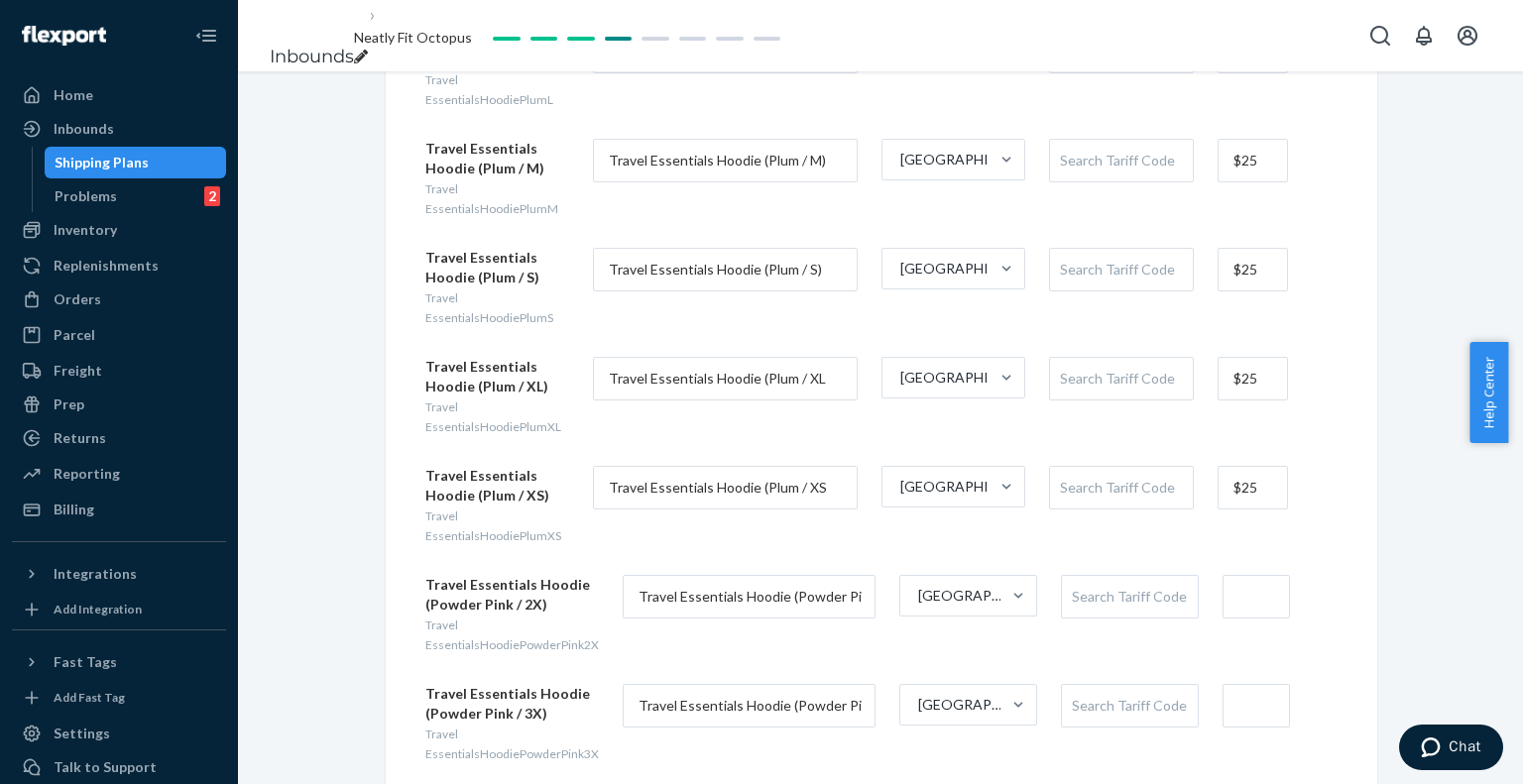 type on "$25" 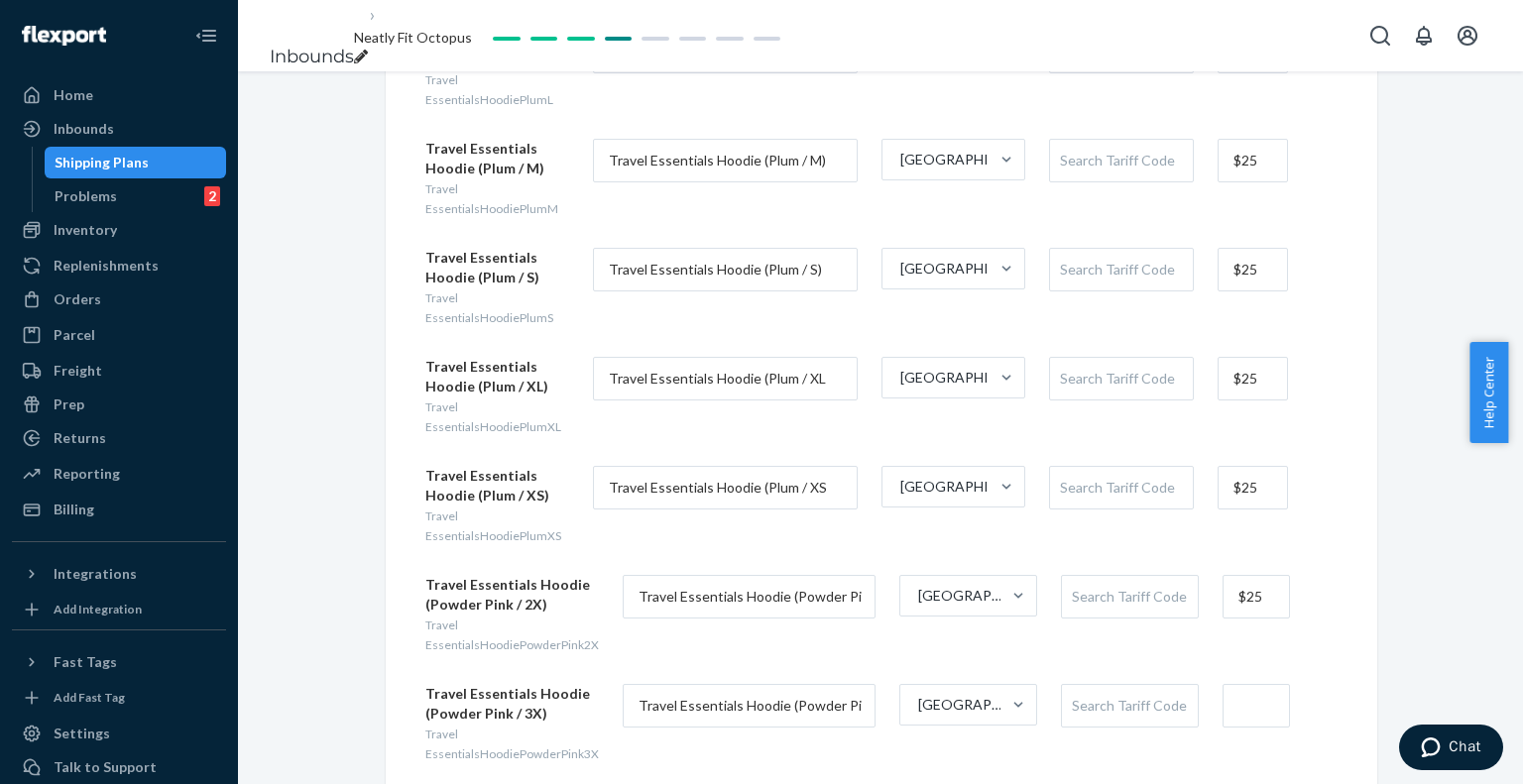 scroll, scrollTop: 1685, scrollLeft: 0, axis: vertical 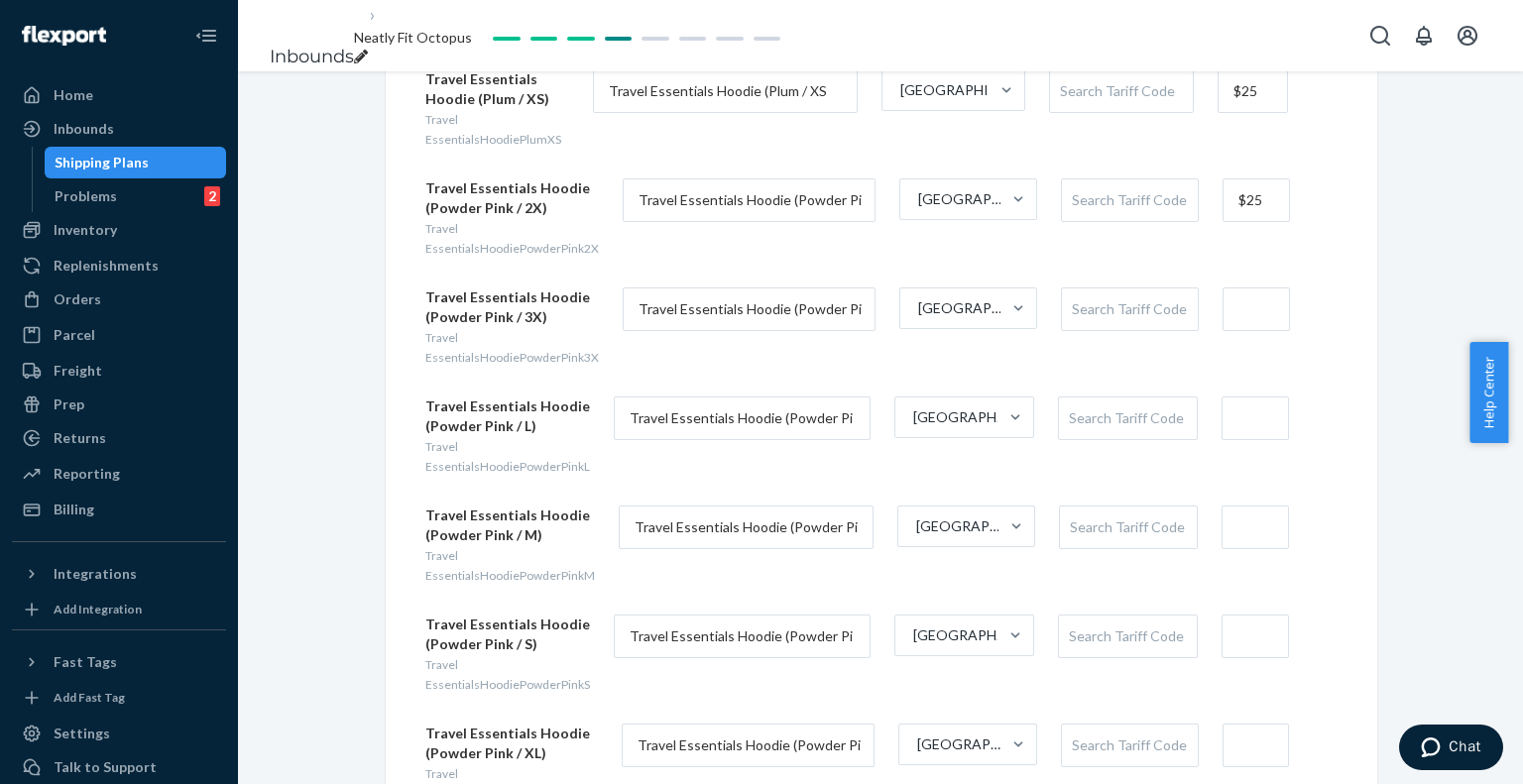 type on "$25" 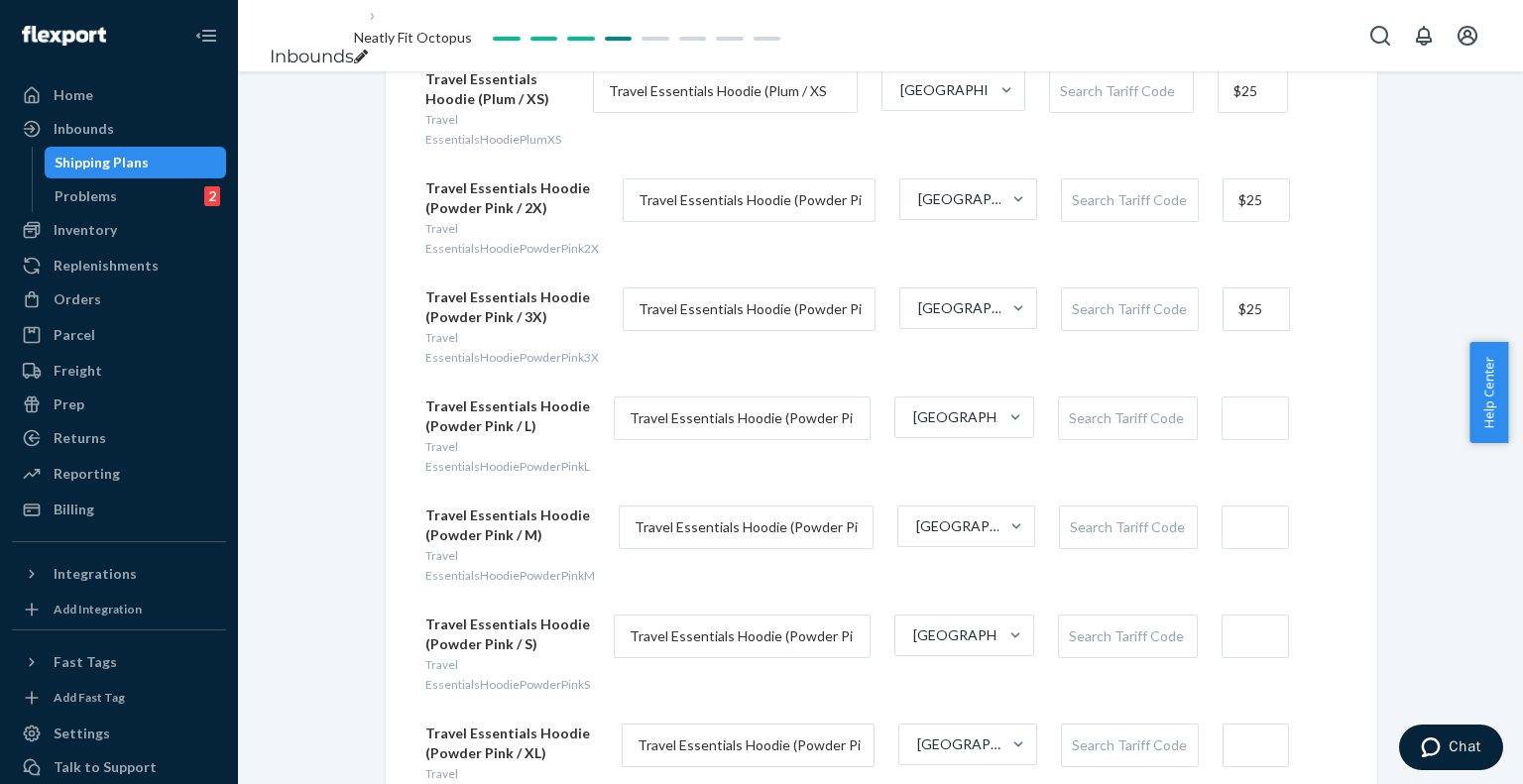 type on "$25" 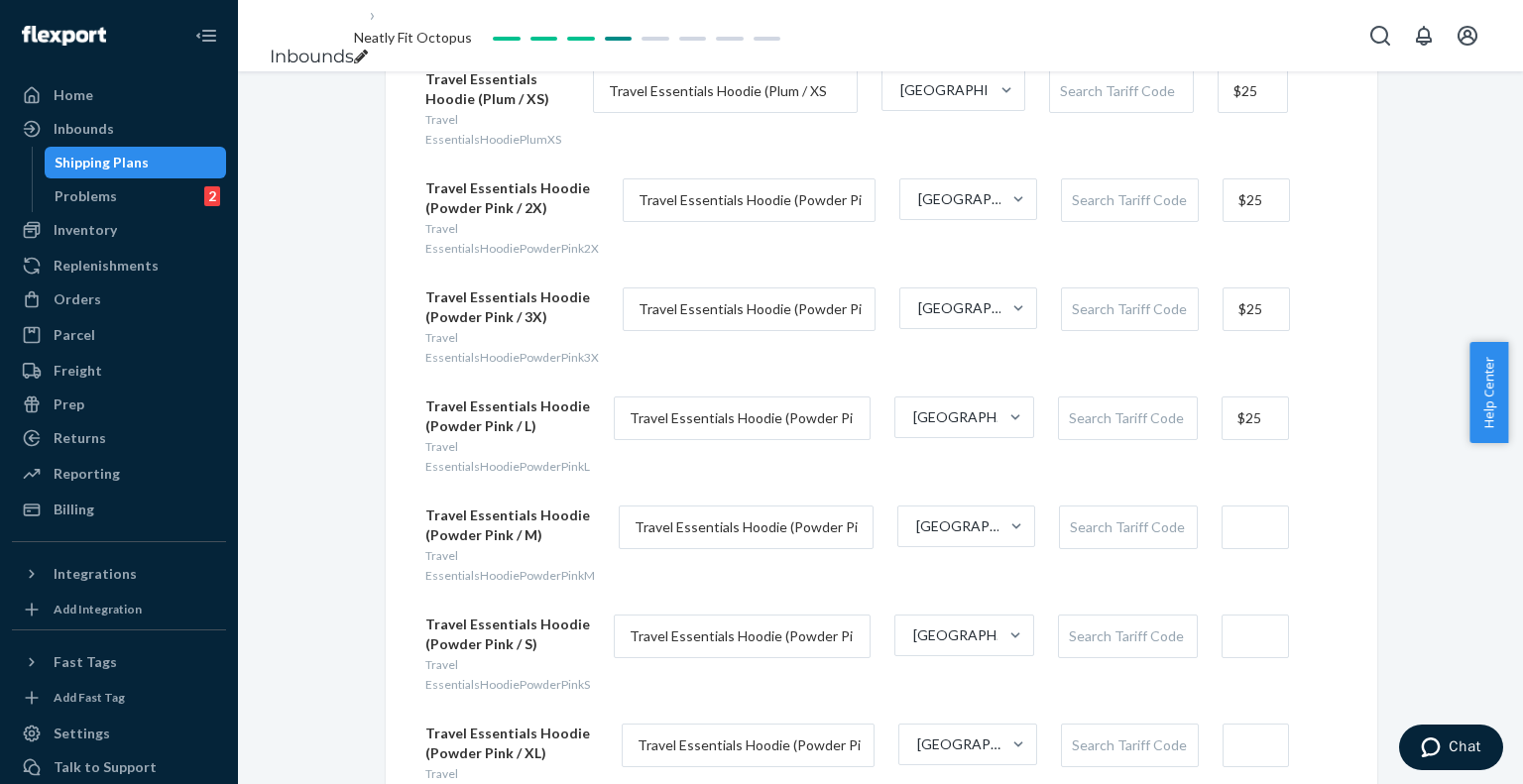 type on "$25" 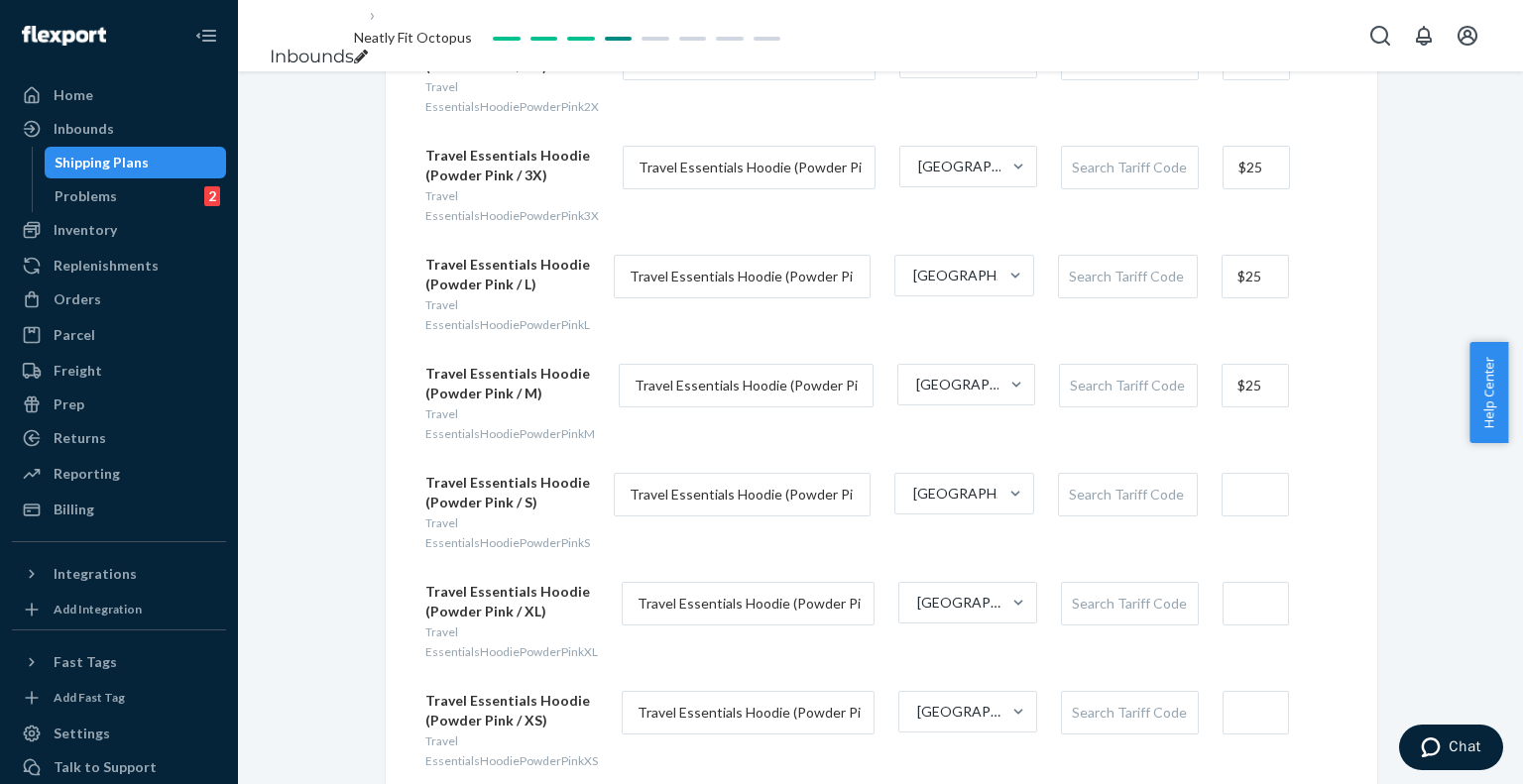 scroll, scrollTop: 1982, scrollLeft: 0, axis: vertical 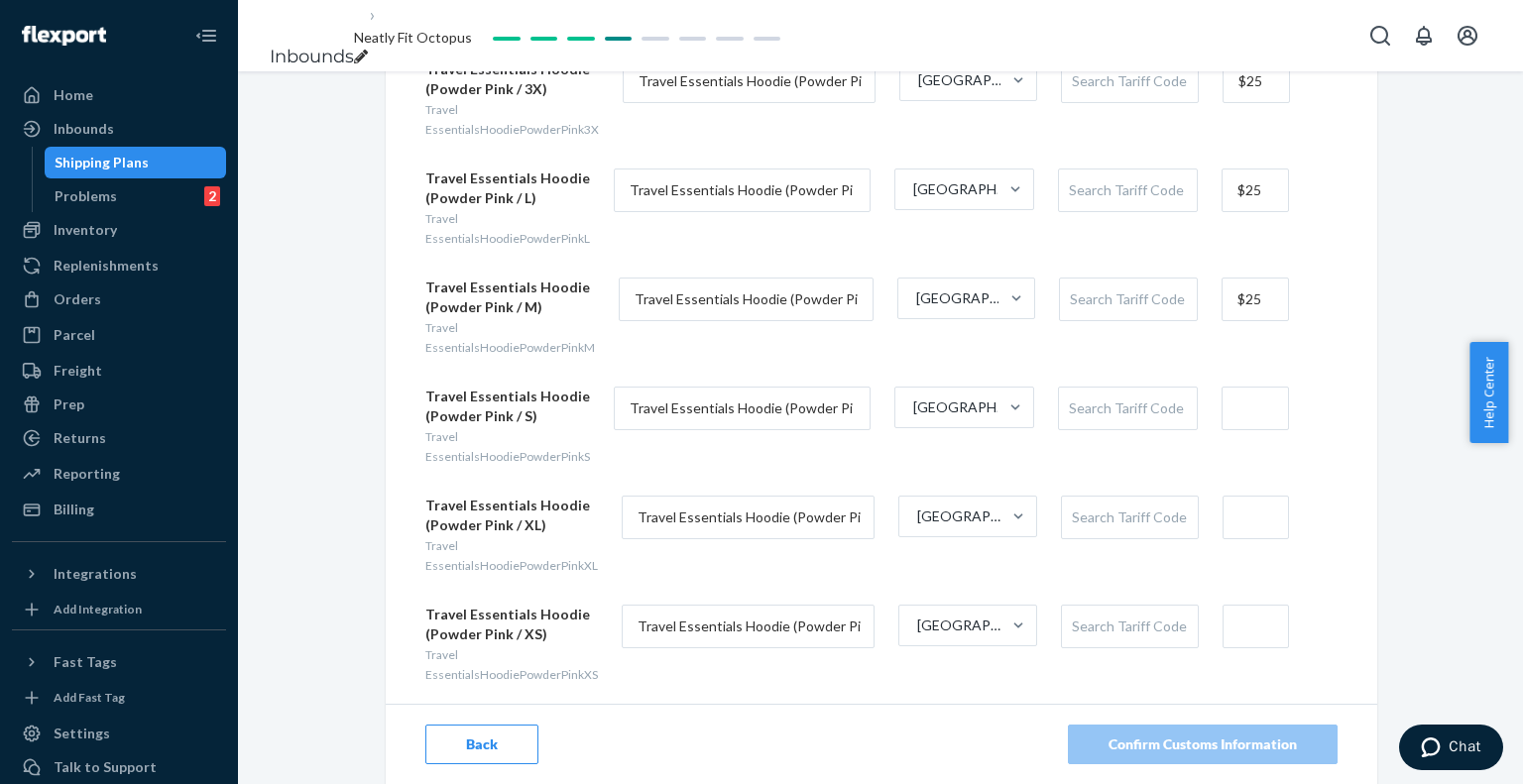 type on "$25" 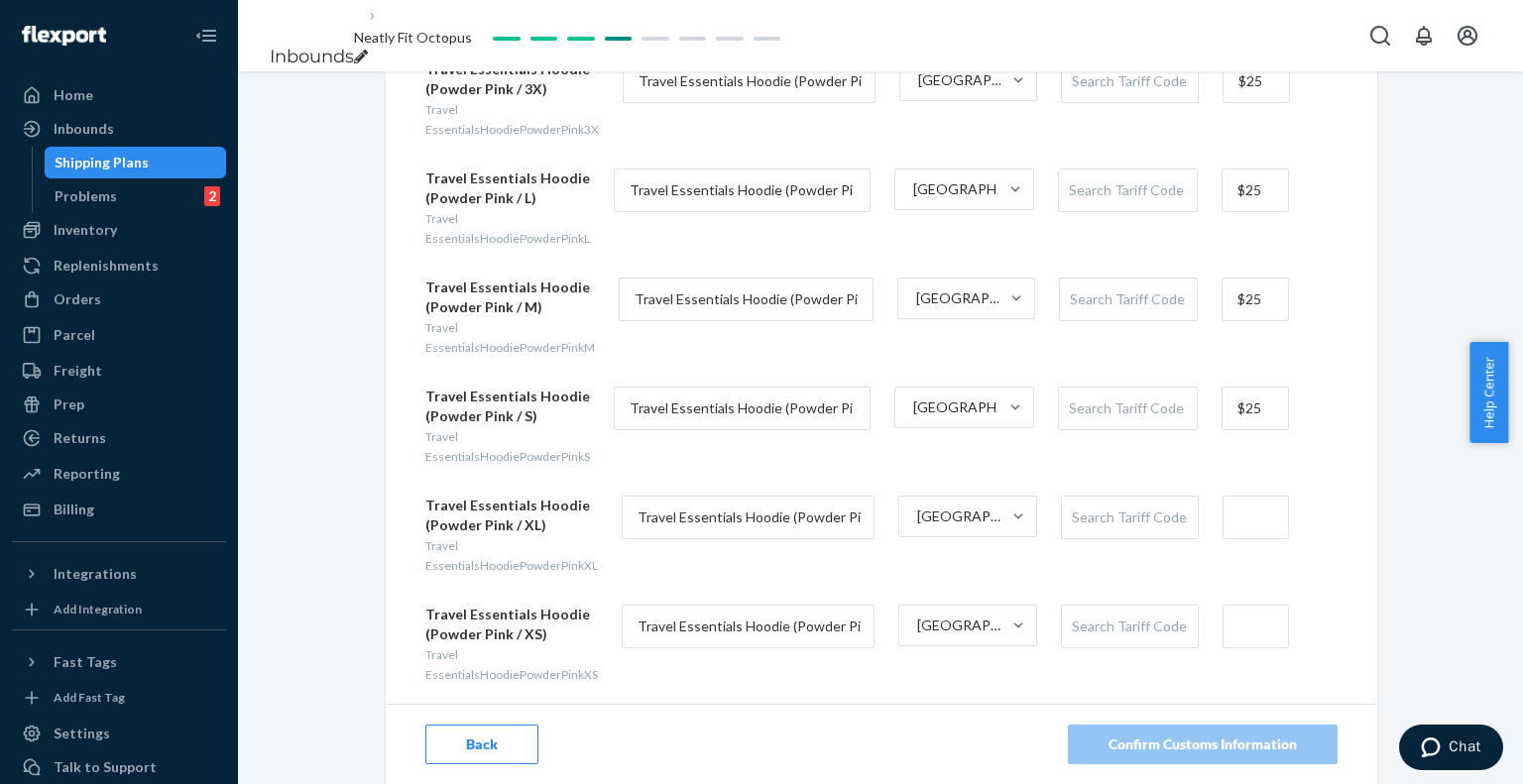 type on "$25" 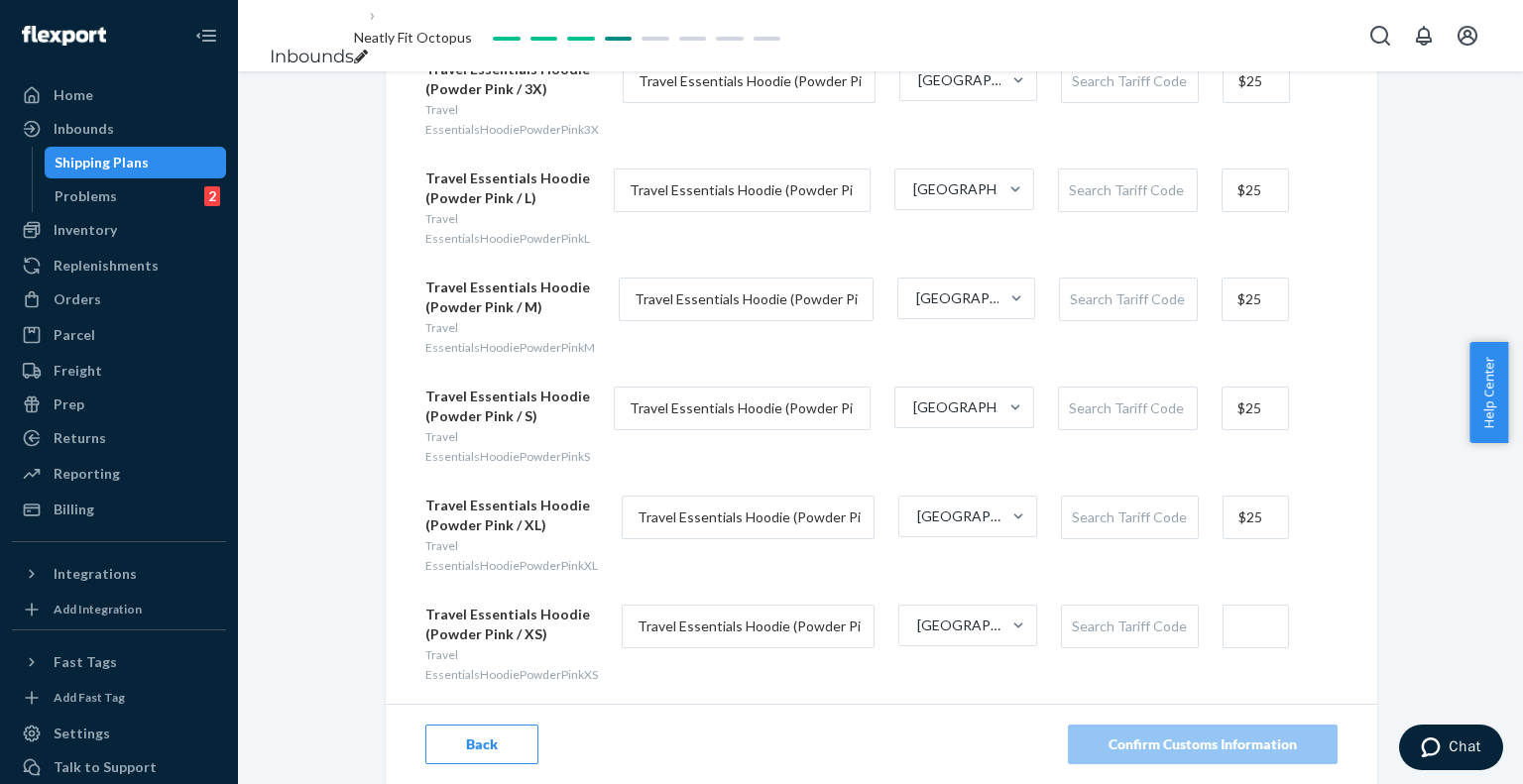 type on "$25" 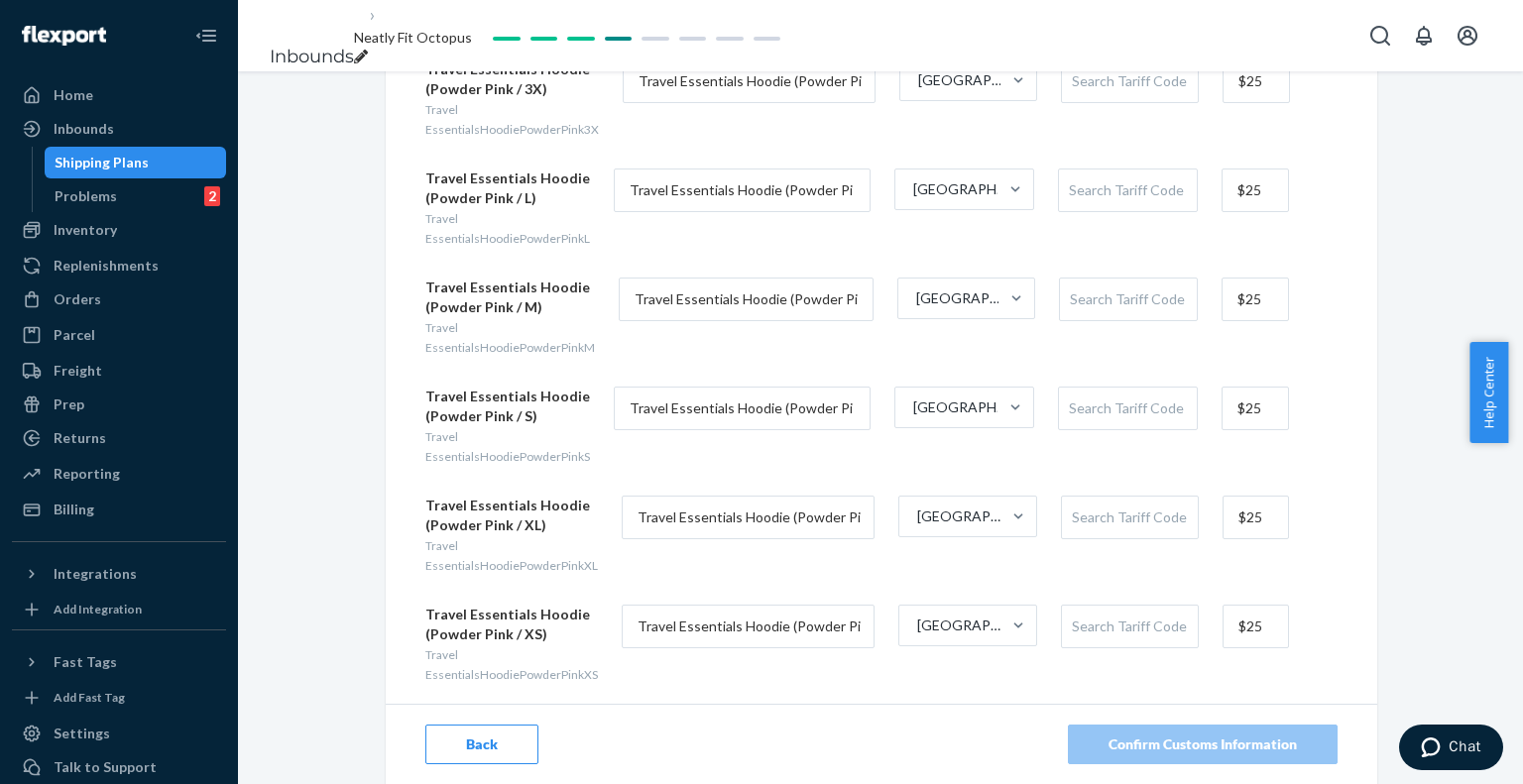 type on "$25" 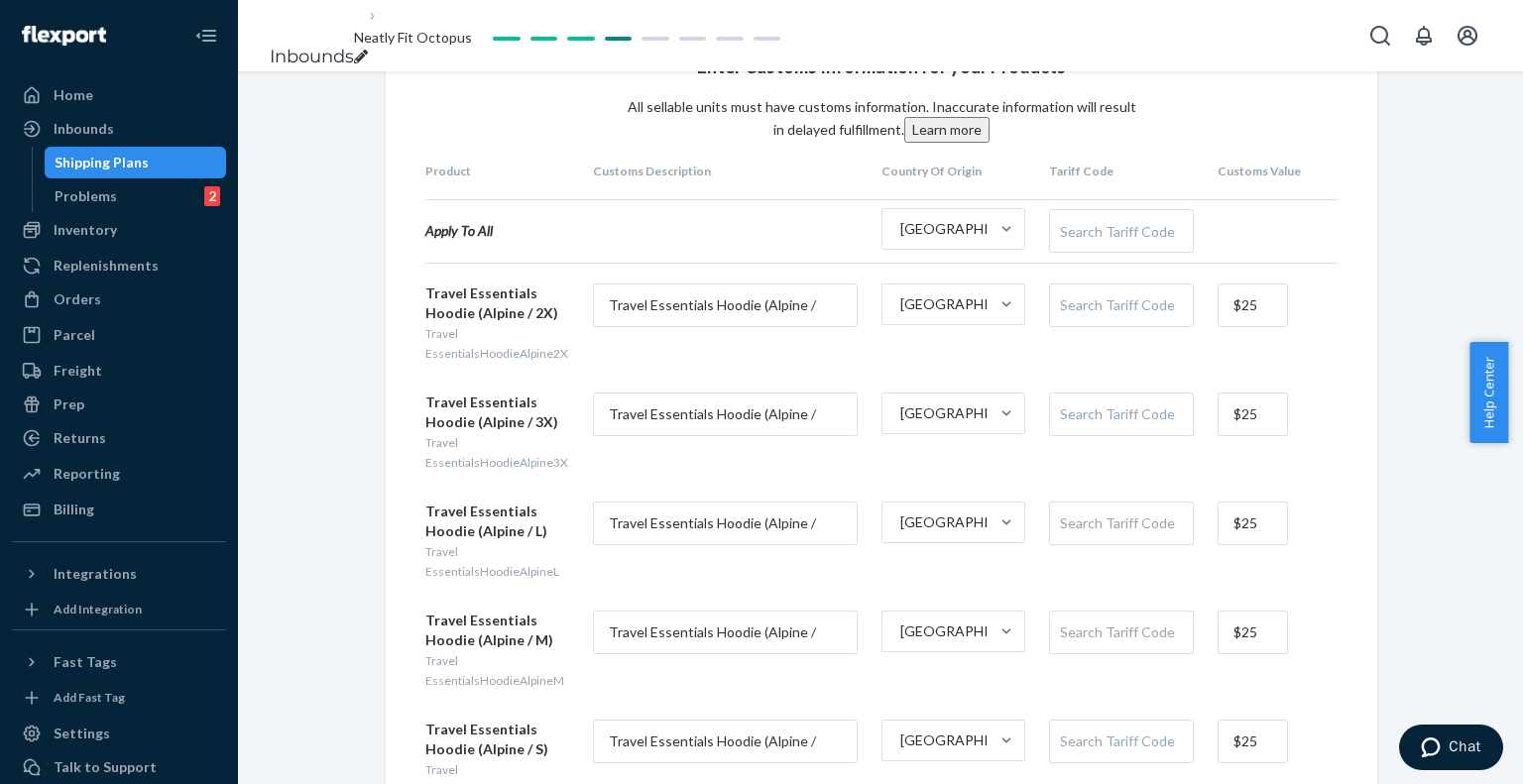 scroll, scrollTop: 0, scrollLeft: 0, axis: both 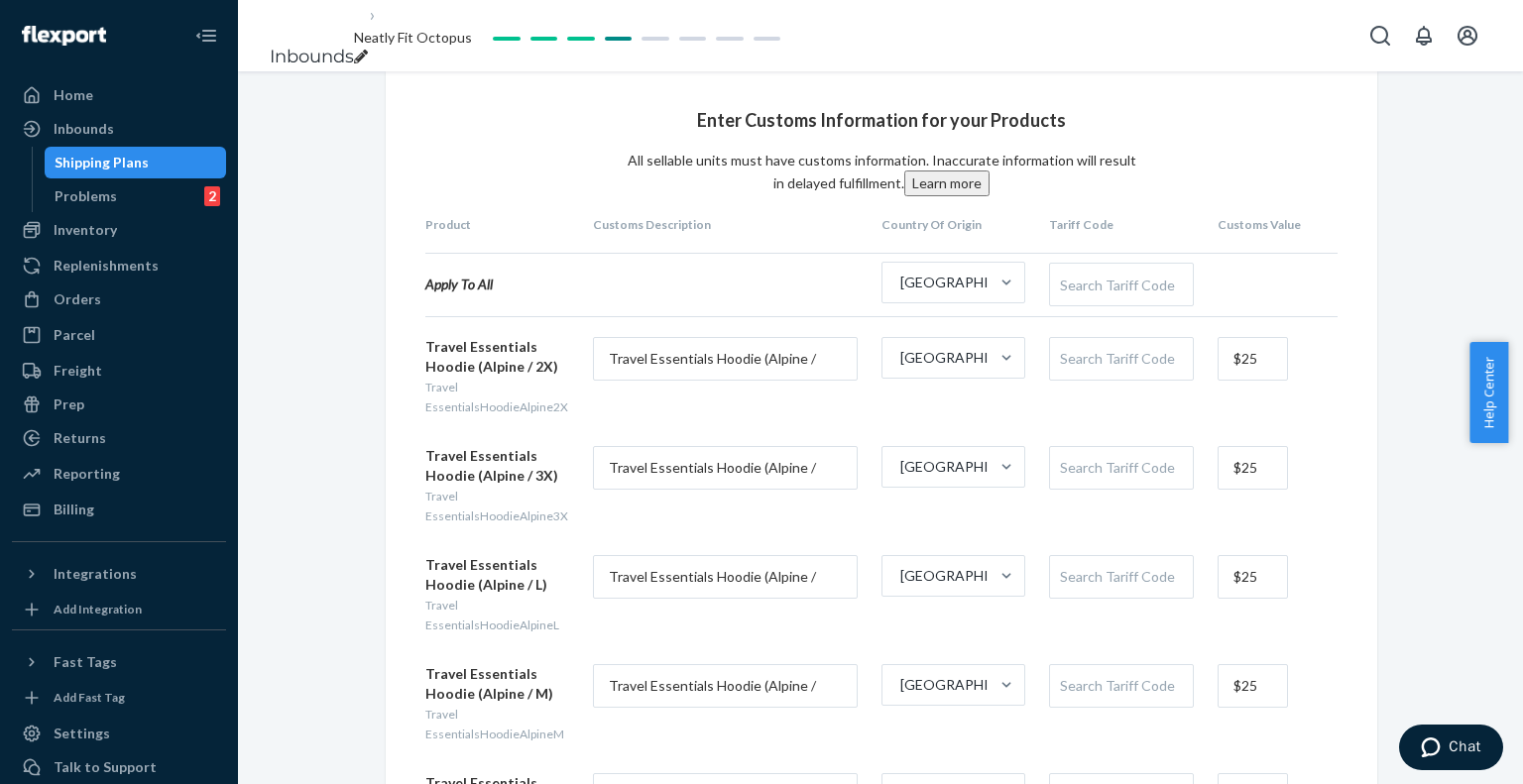 click on "Search Tariff Code" at bounding box center (1120, 284) 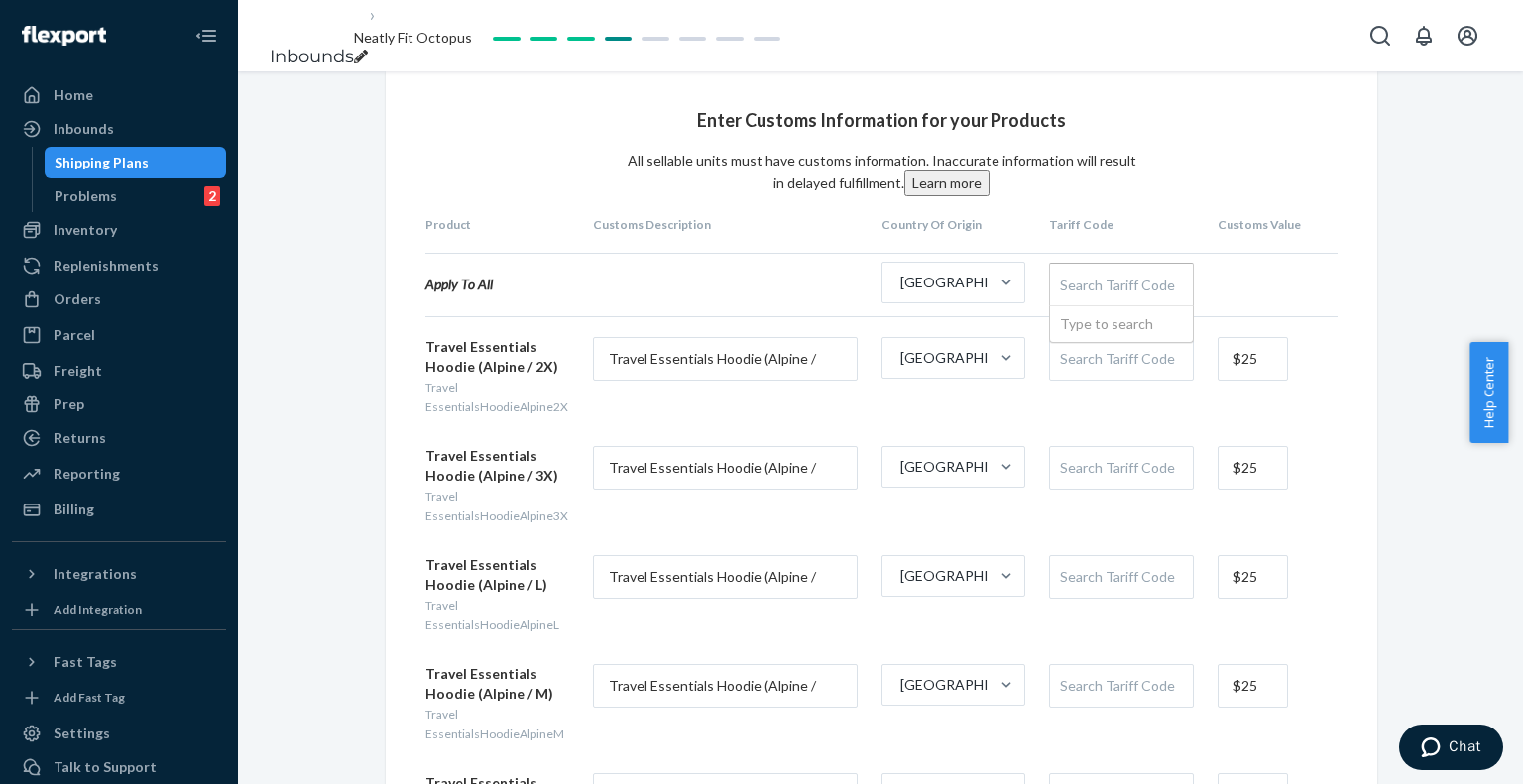 paste on "6105100000" 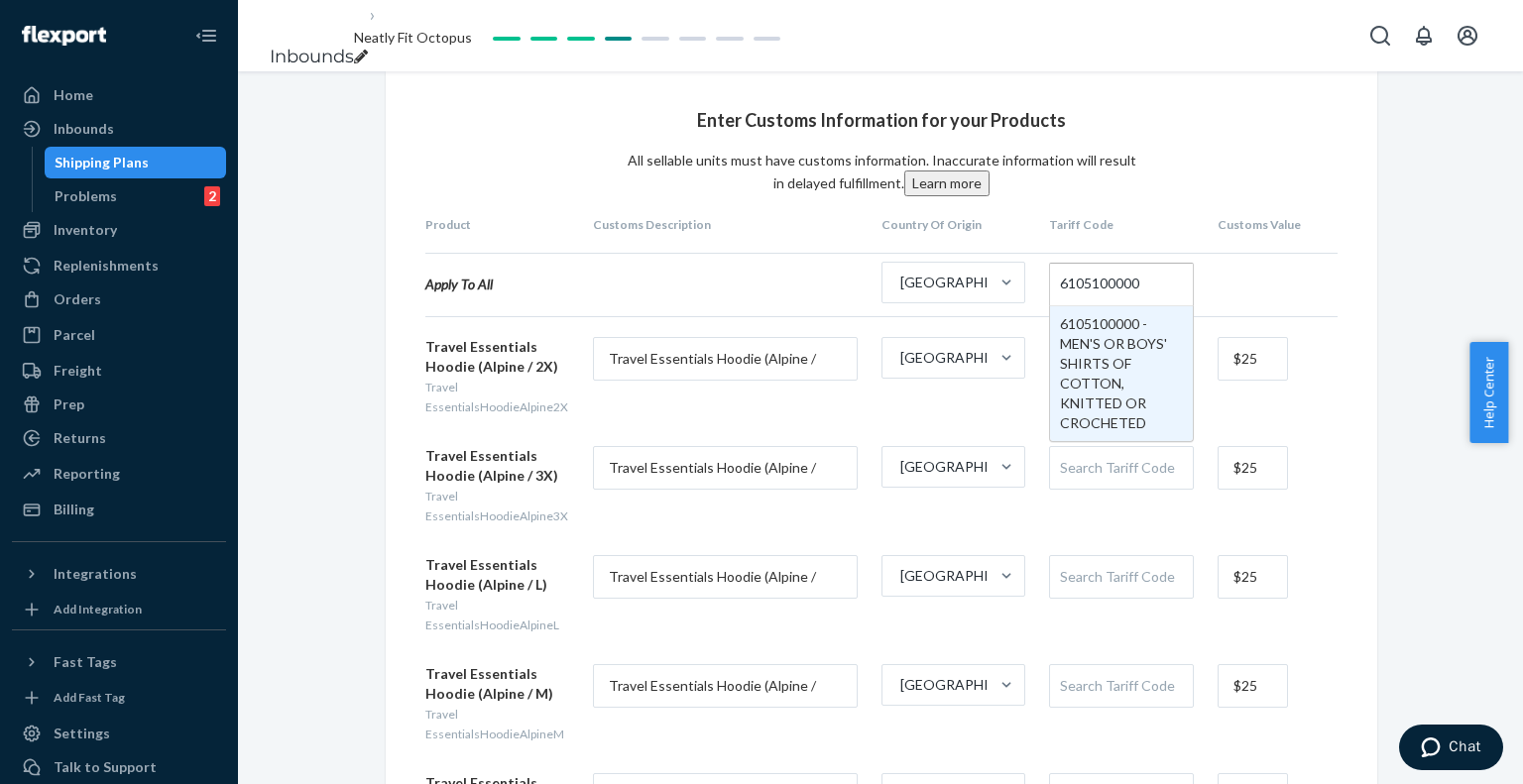 type 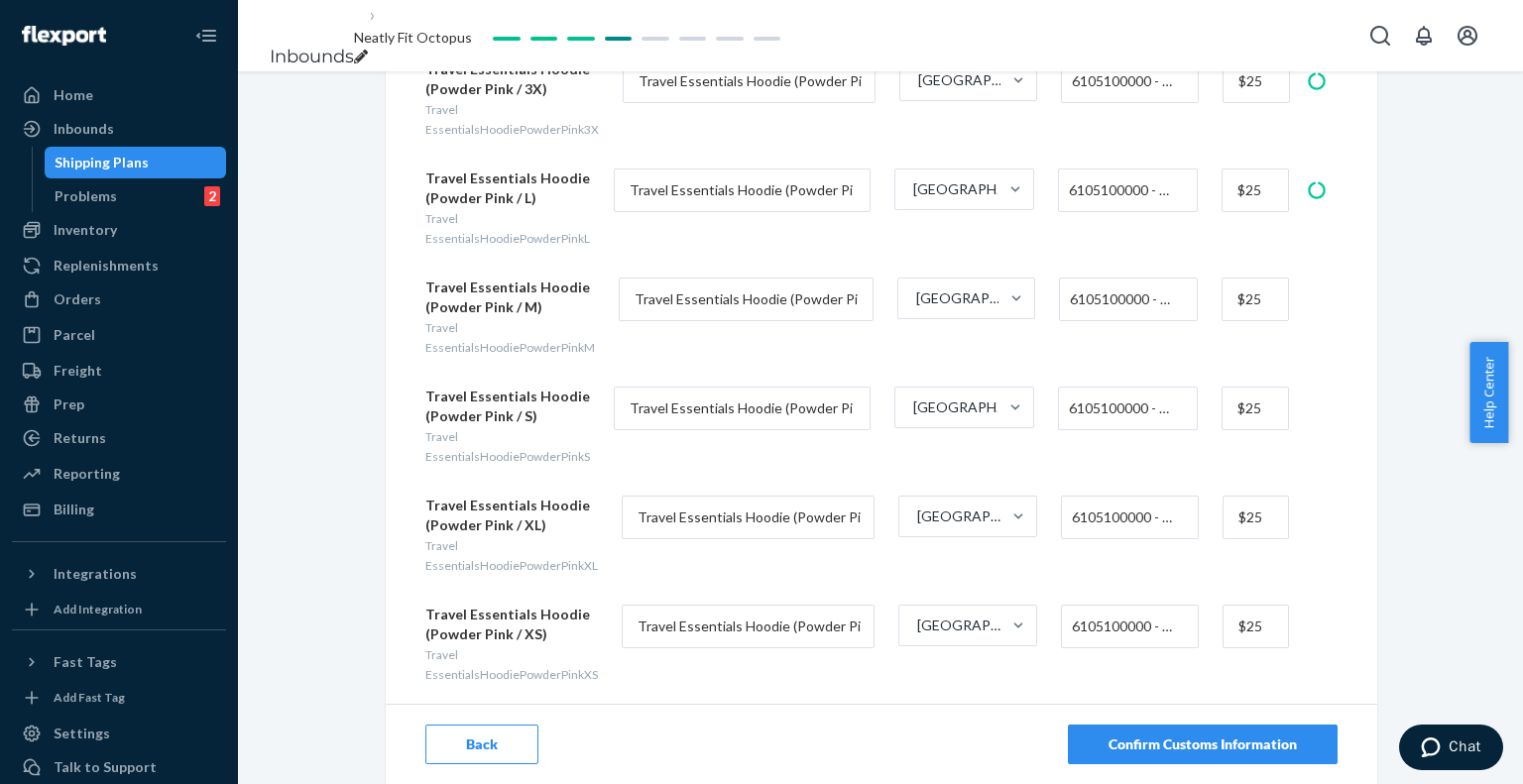 scroll, scrollTop: 1998, scrollLeft: 0, axis: vertical 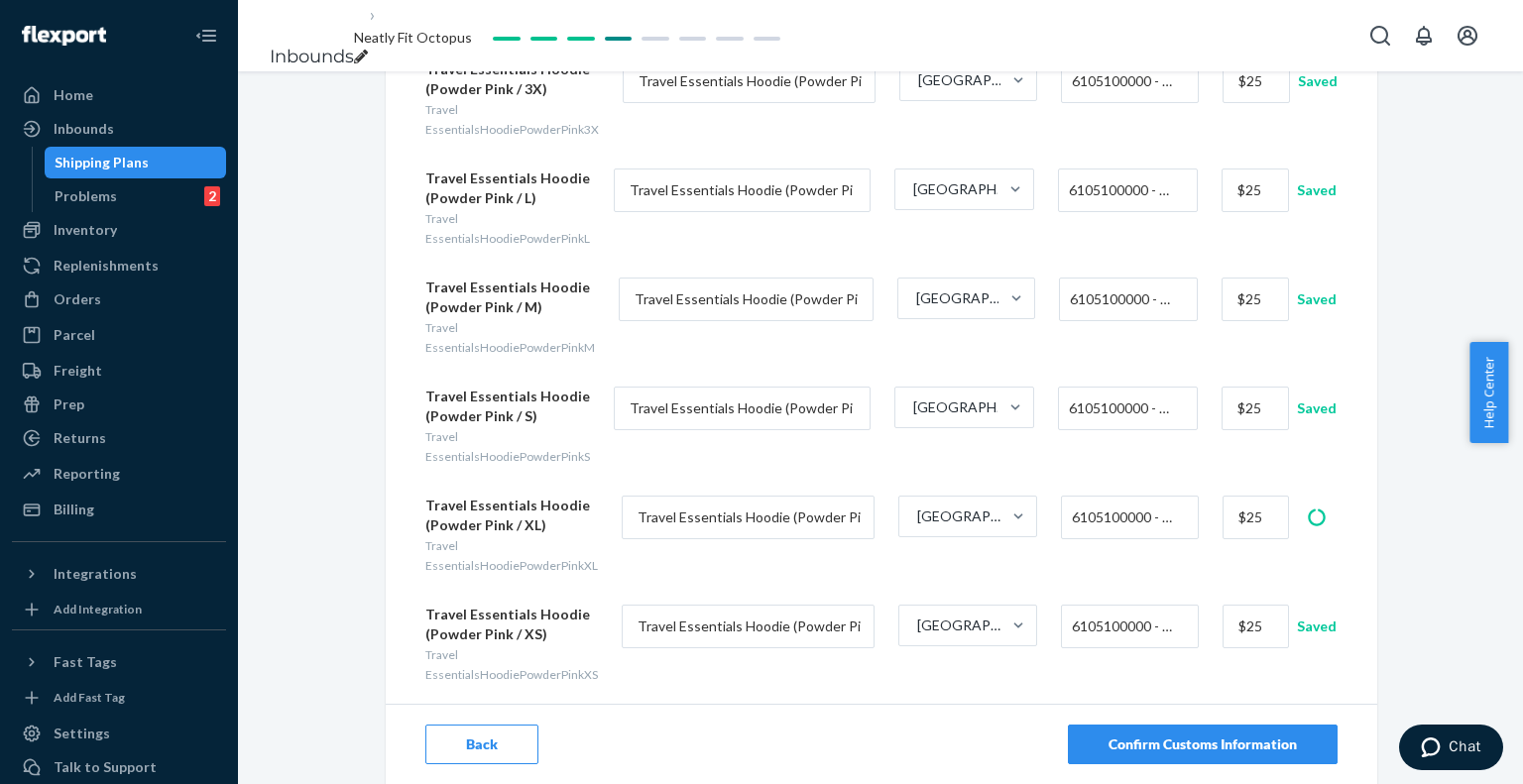 click on "Confirm Customs Information" at bounding box center (1203, 744) 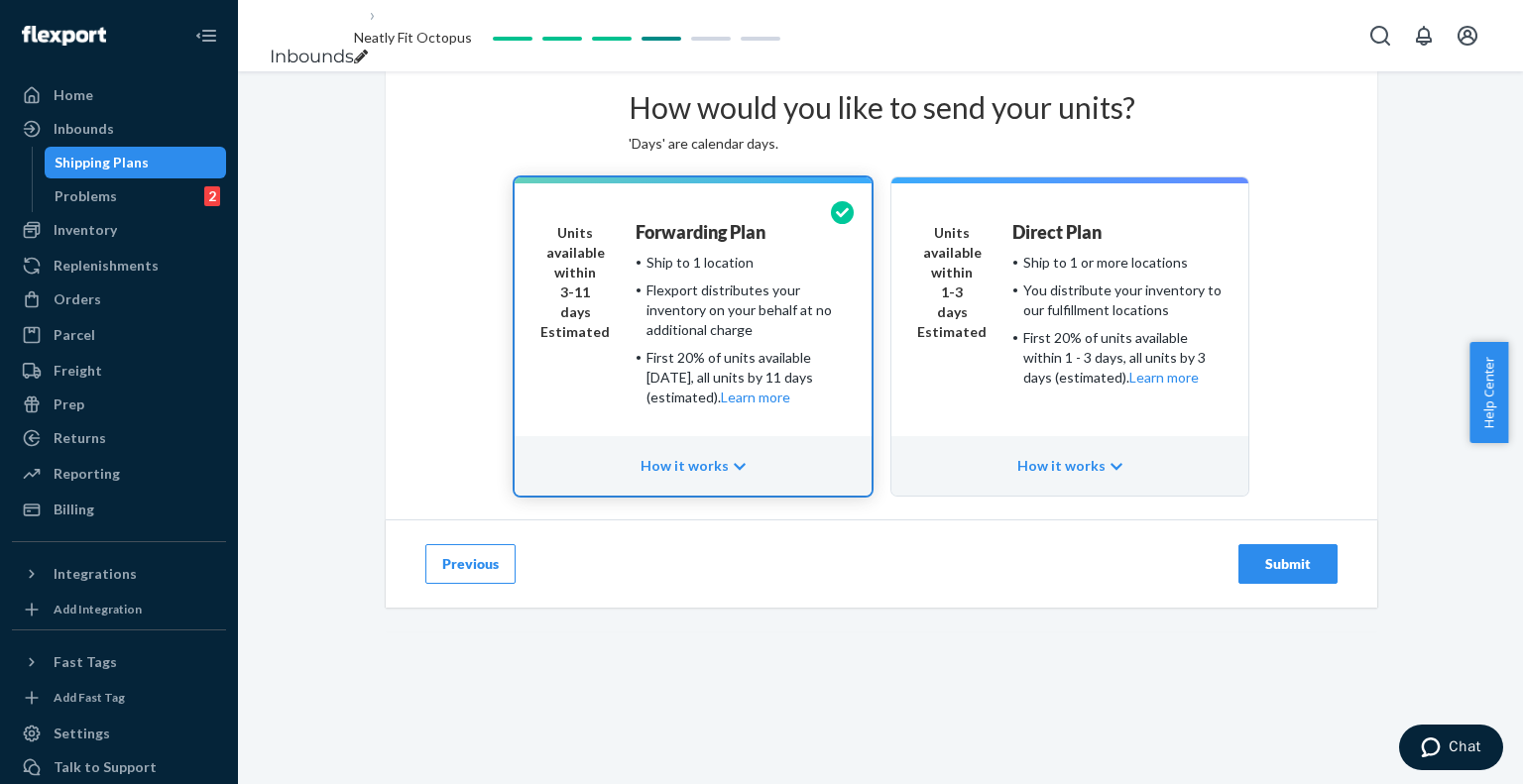 scroll, scrollTop: 0, scrollLeft: 0, axis: both 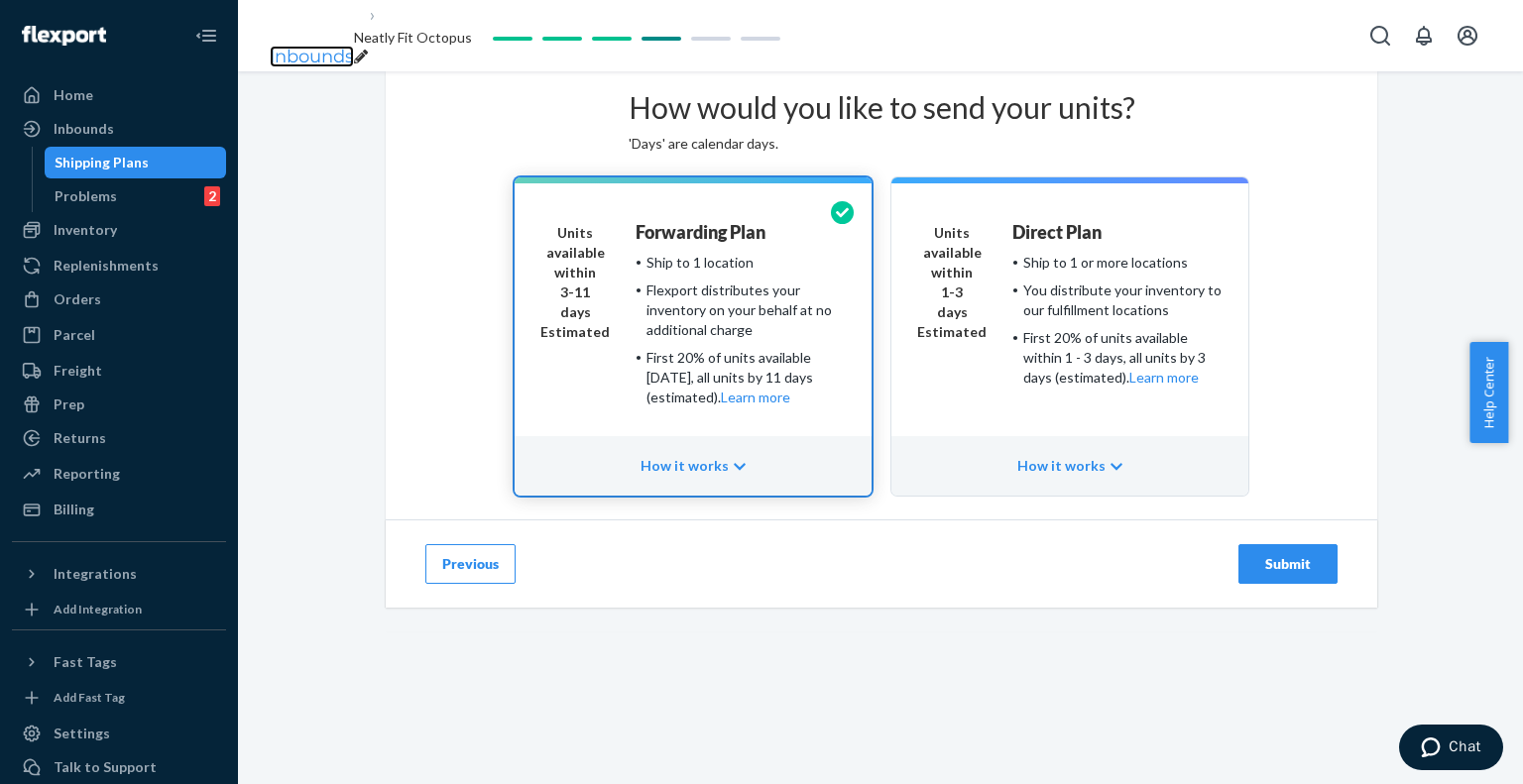 click on "Inbounds" at bounding box center [311, 56] 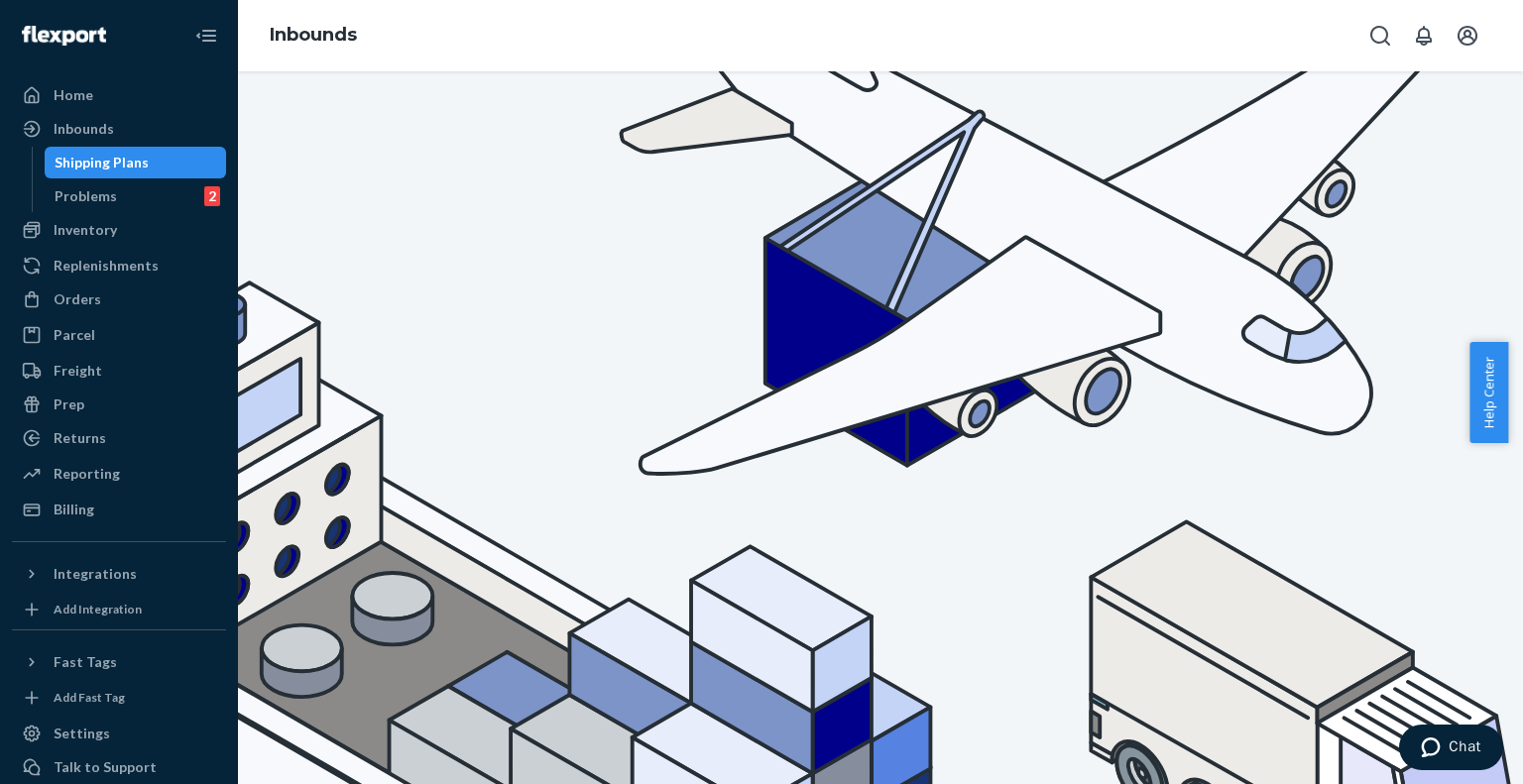 click at bounding box center (262, 1399) 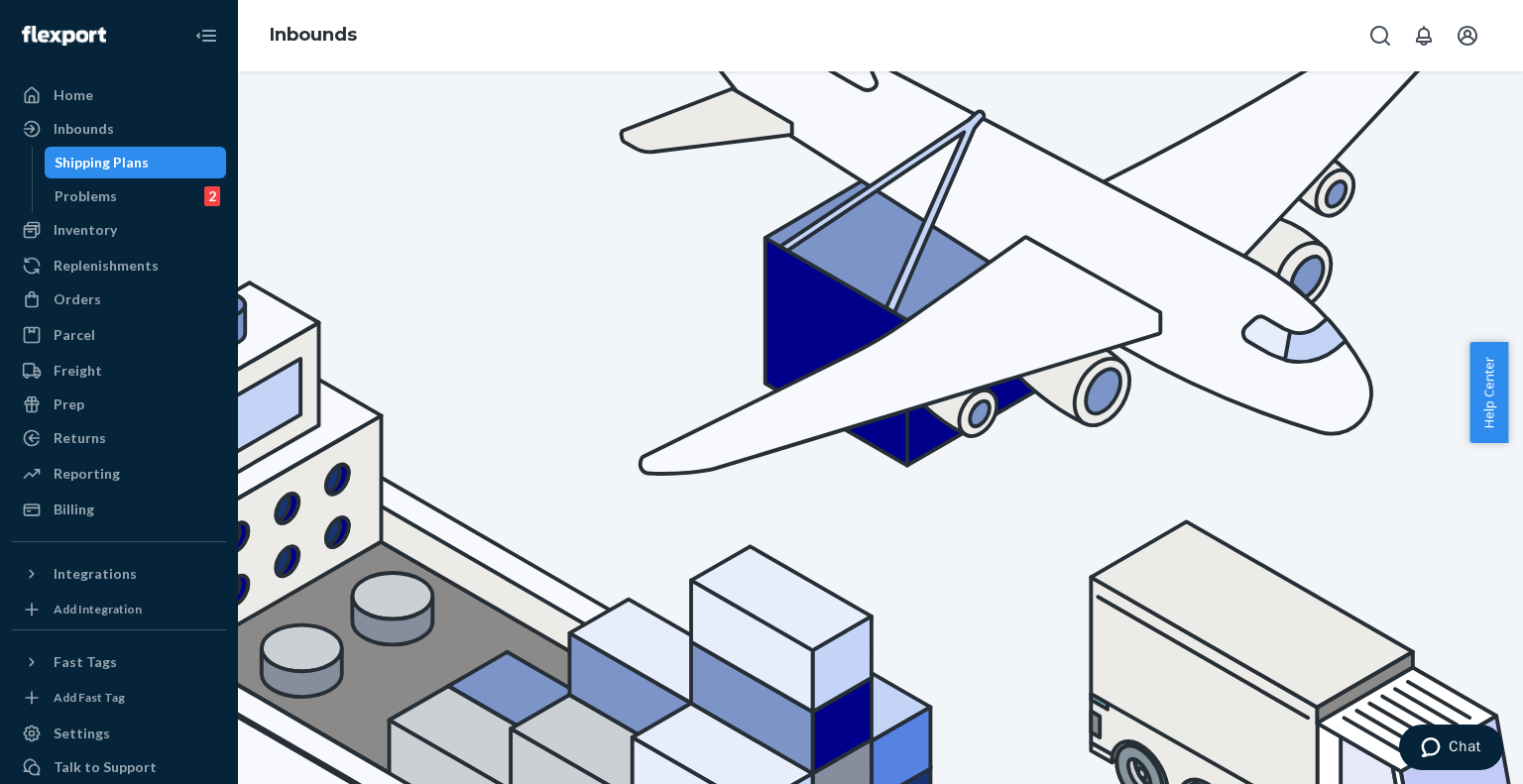 click on "Delete" at bounding box center (1346, 1094) 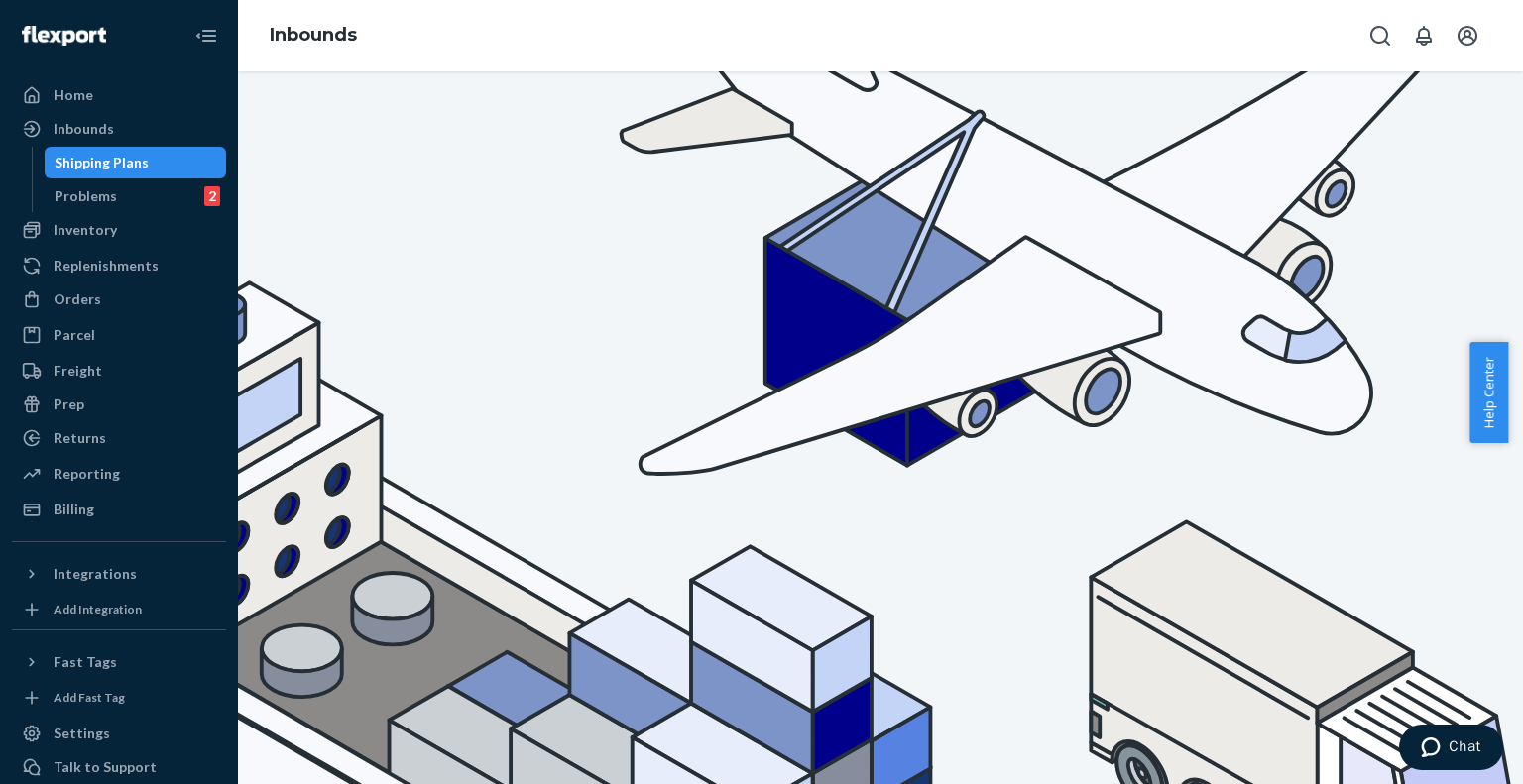 checkbox on "false" 